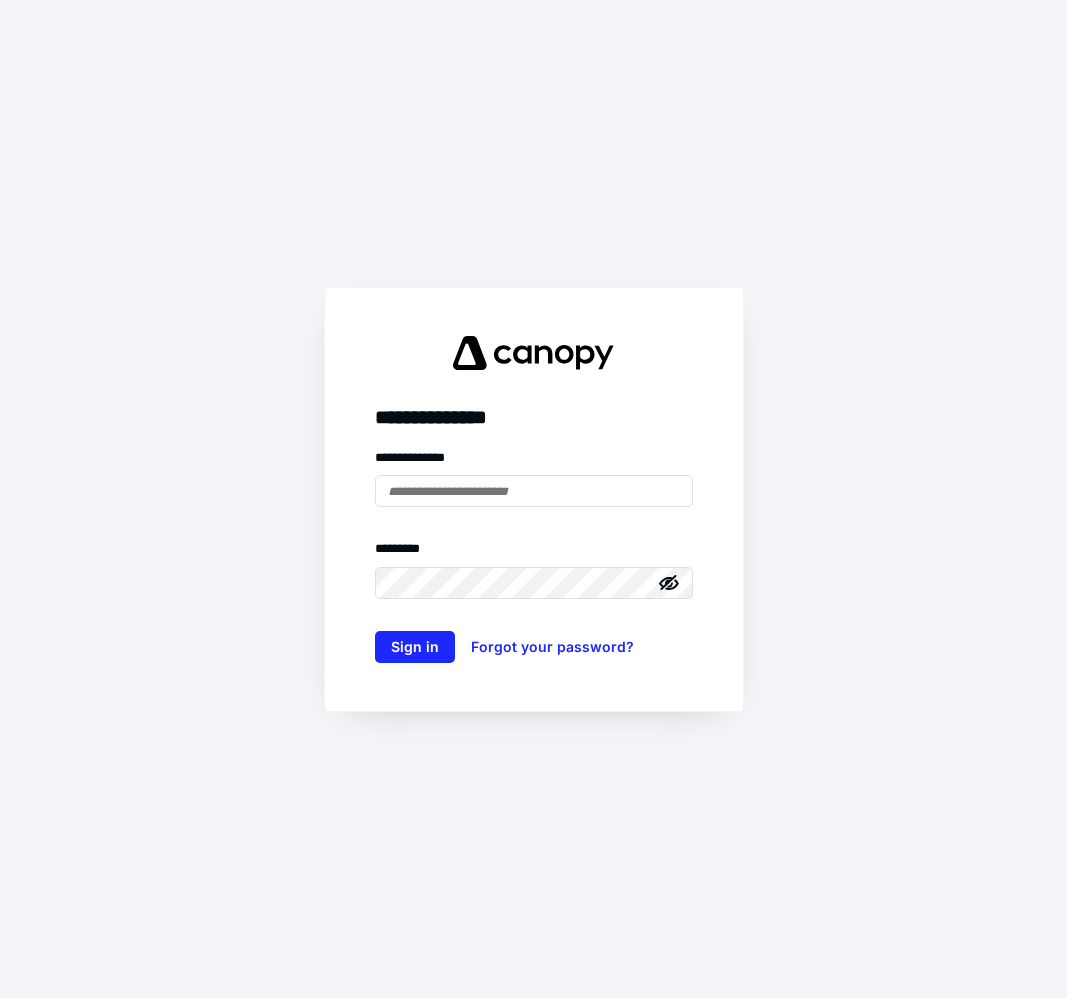 scroll, scrollTop: 0, scrollLeft: 0, axis: both 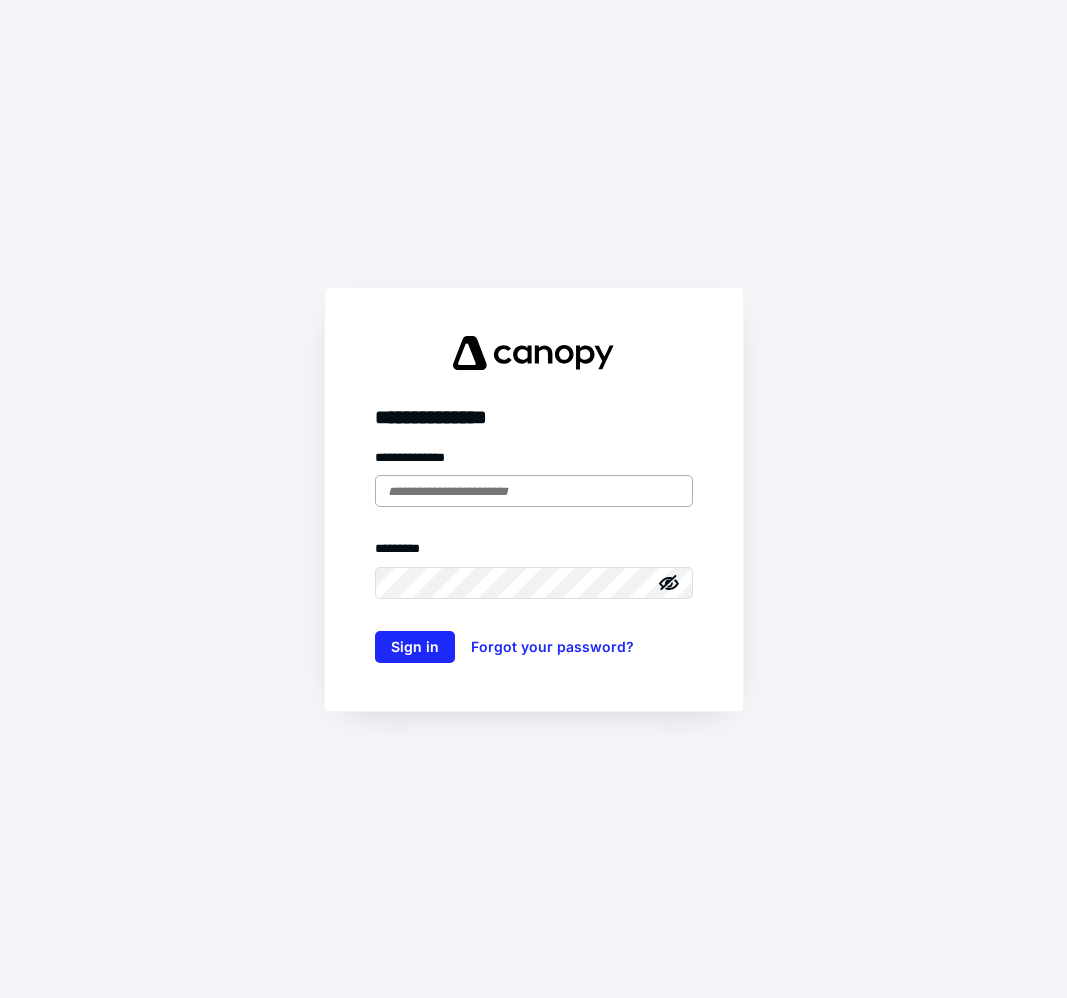 click at bounding box center [534, 491] 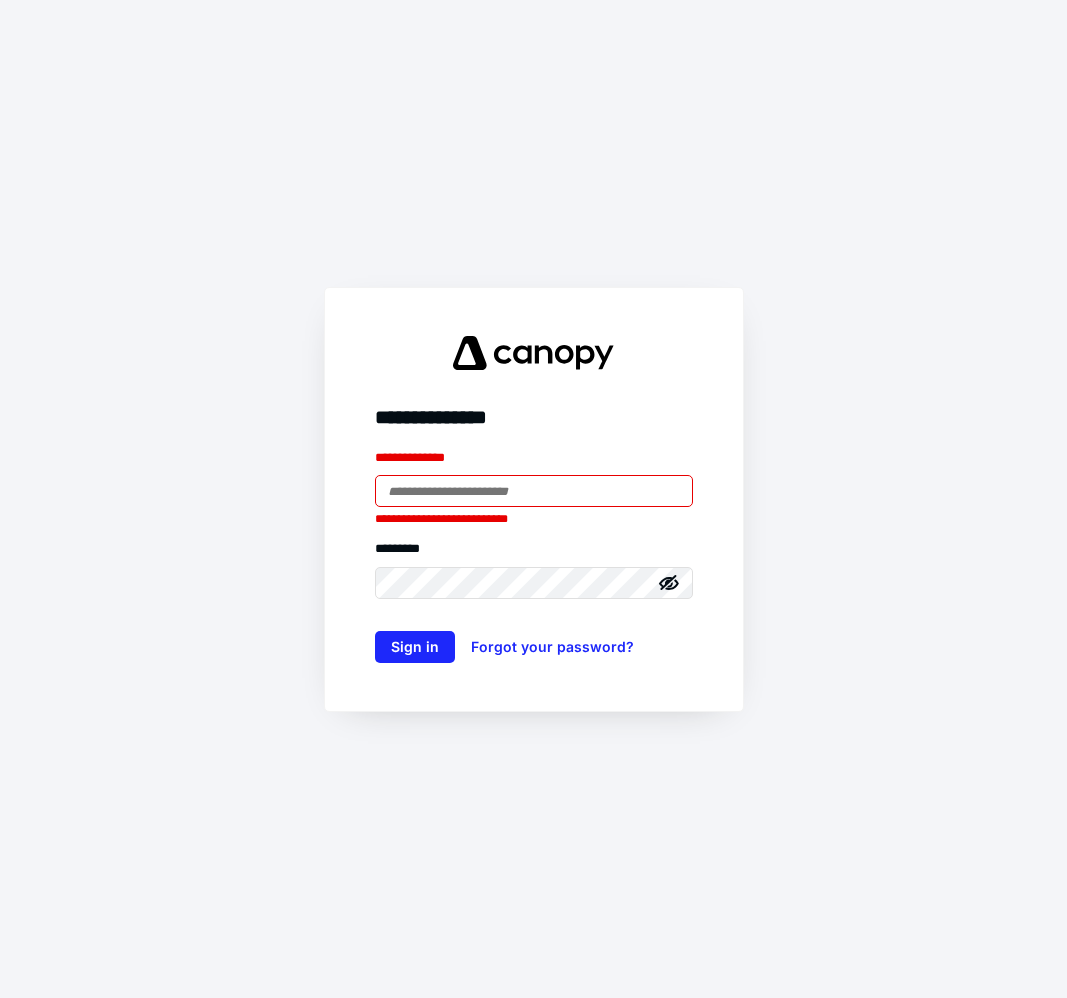 click at bounding box center [534, 491] 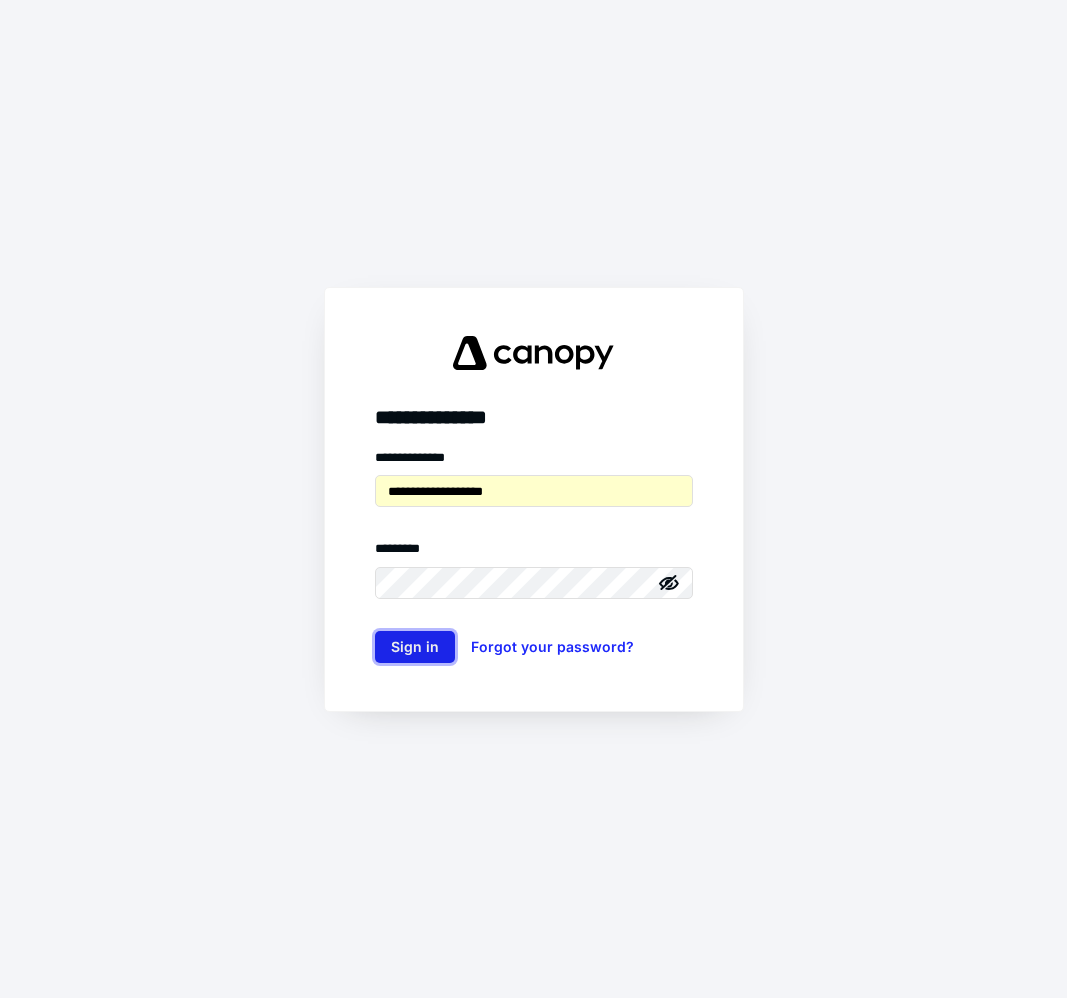 click on "Sign in" at bounding box center (415, 647) 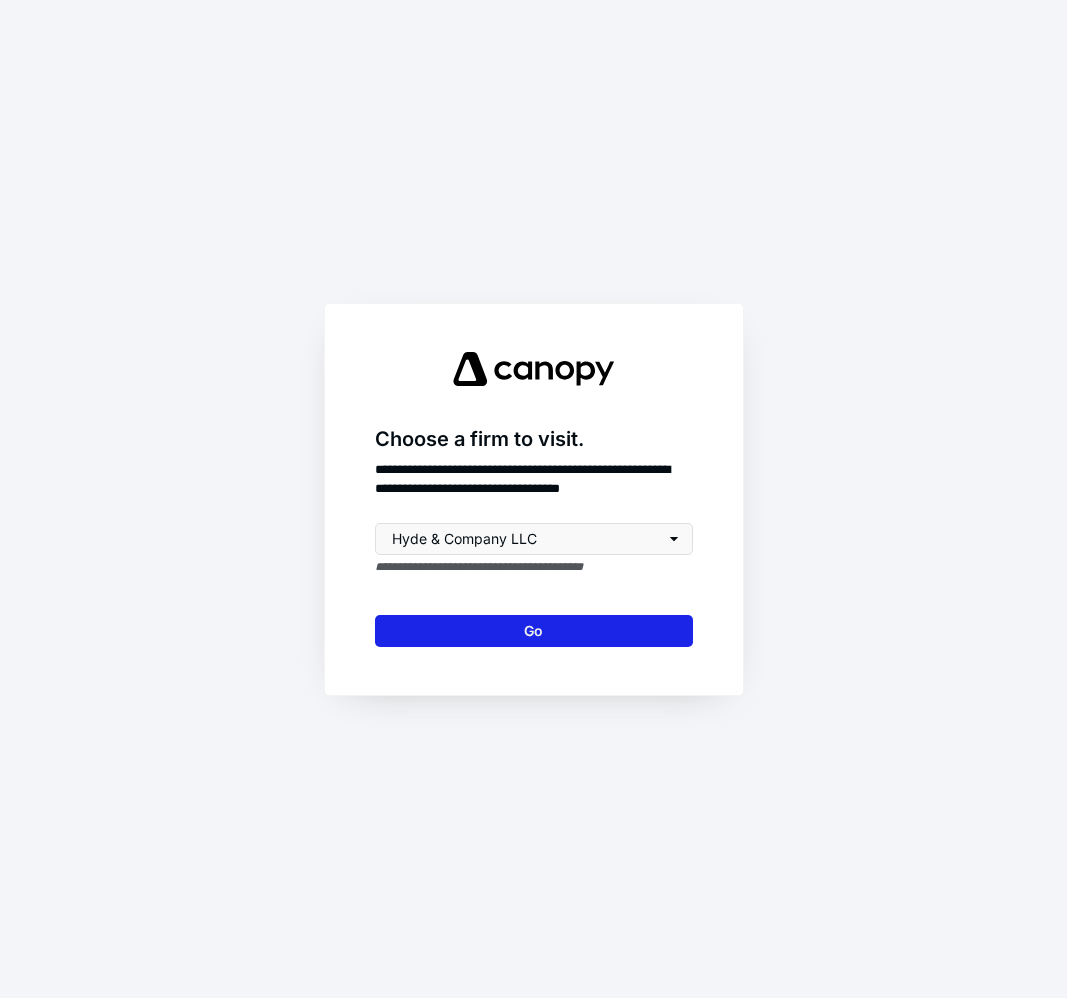 click on "Go" at bounding box center (534, 631) 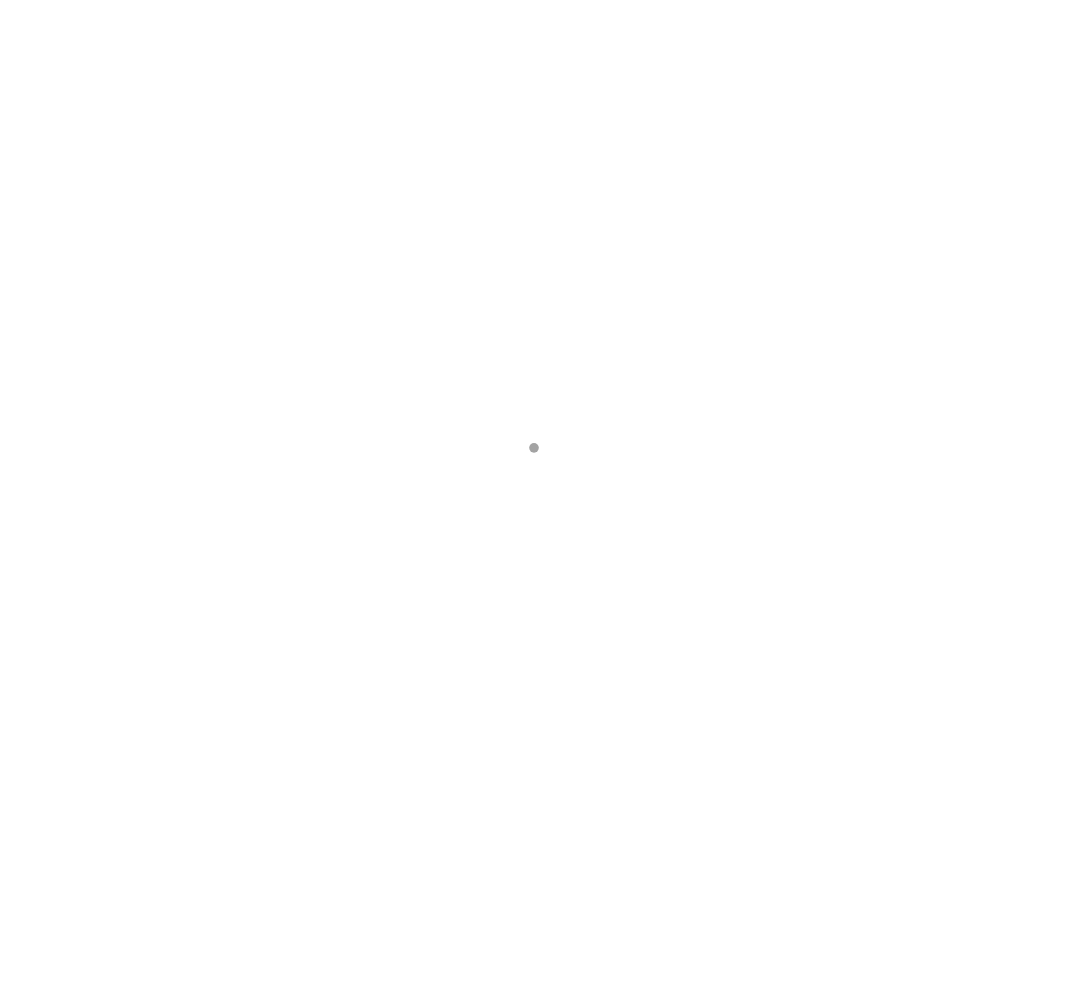 scroll, scrollTop: 0, scrollLeft: 0, axis: both 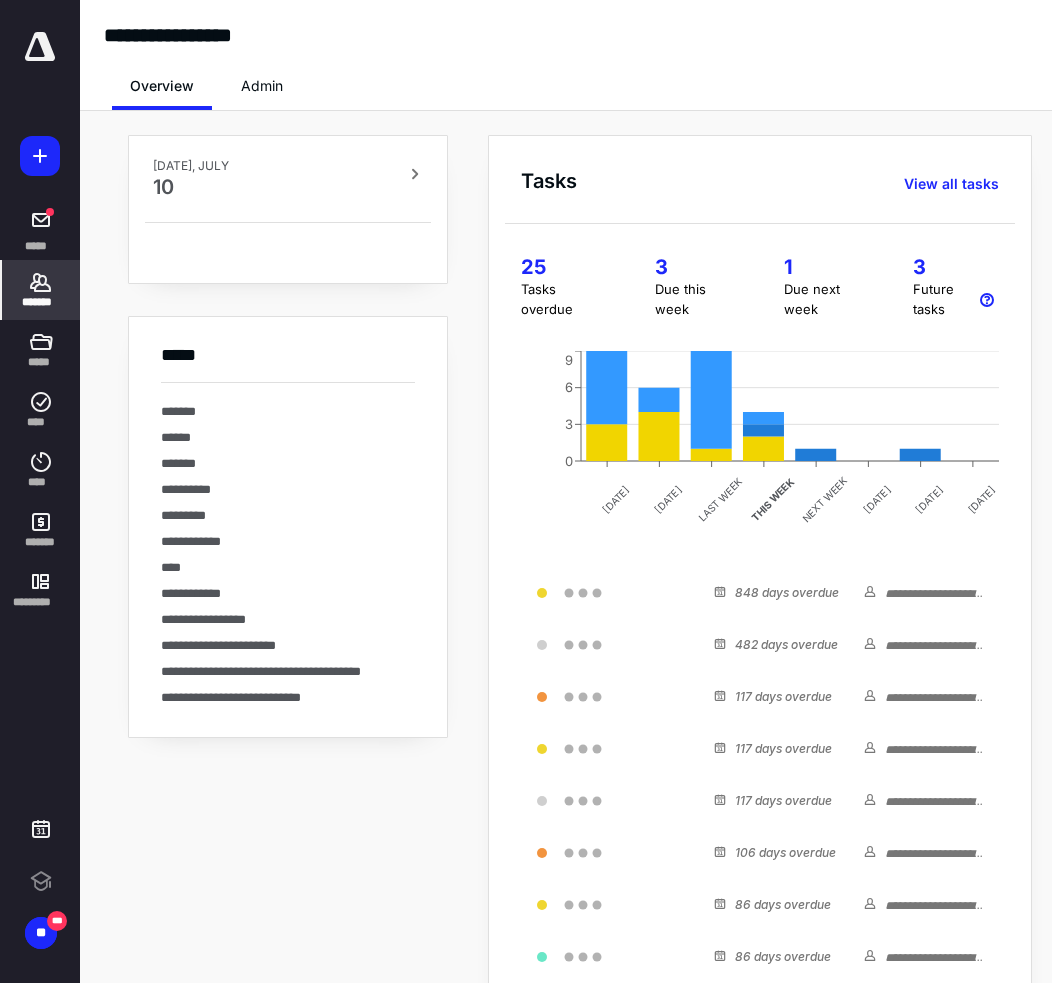 click 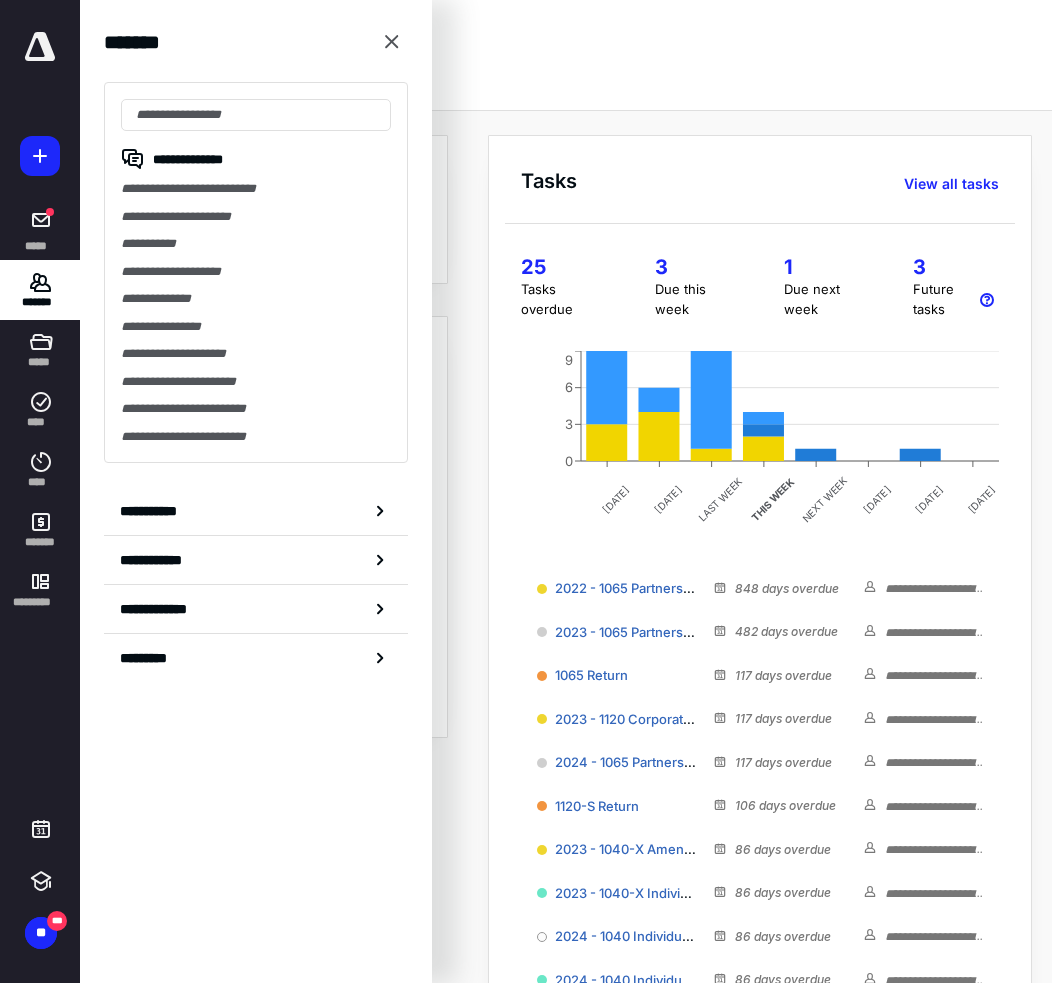 scroll, scrollTop: 0, scrollLeft: 0, axis: both 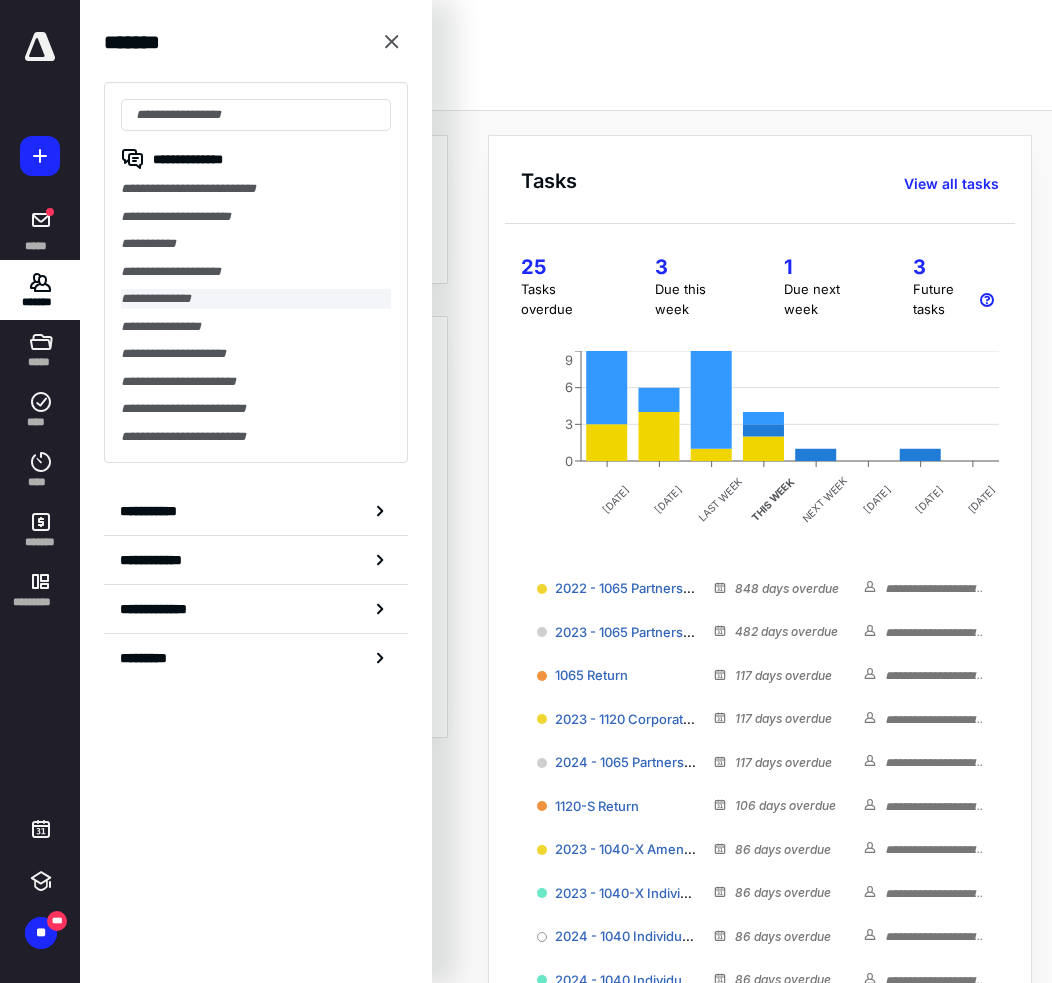 drag, startPoint x: 190, startPoint y: 282, endPoint x: 190, endPoint y: 294, distance: 12 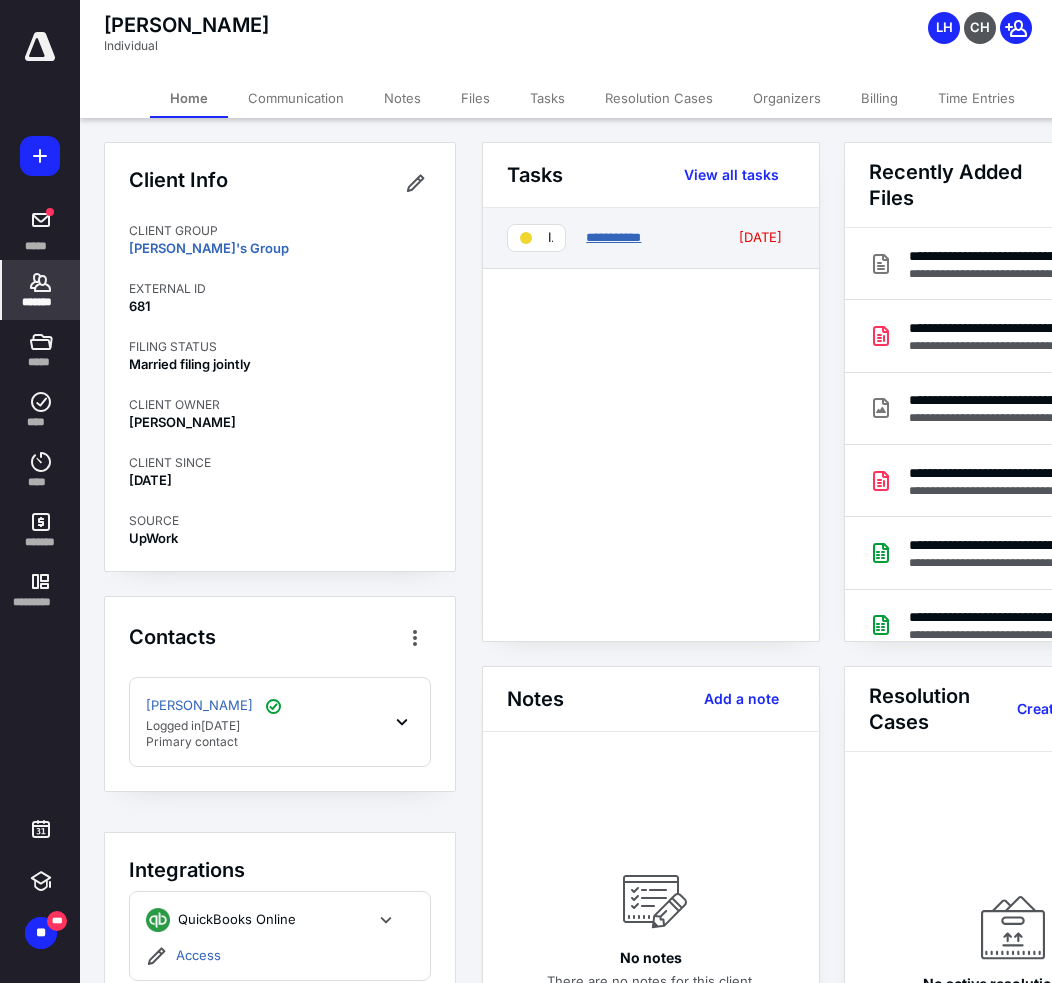click on "**********" at bounding box center [613, 237] 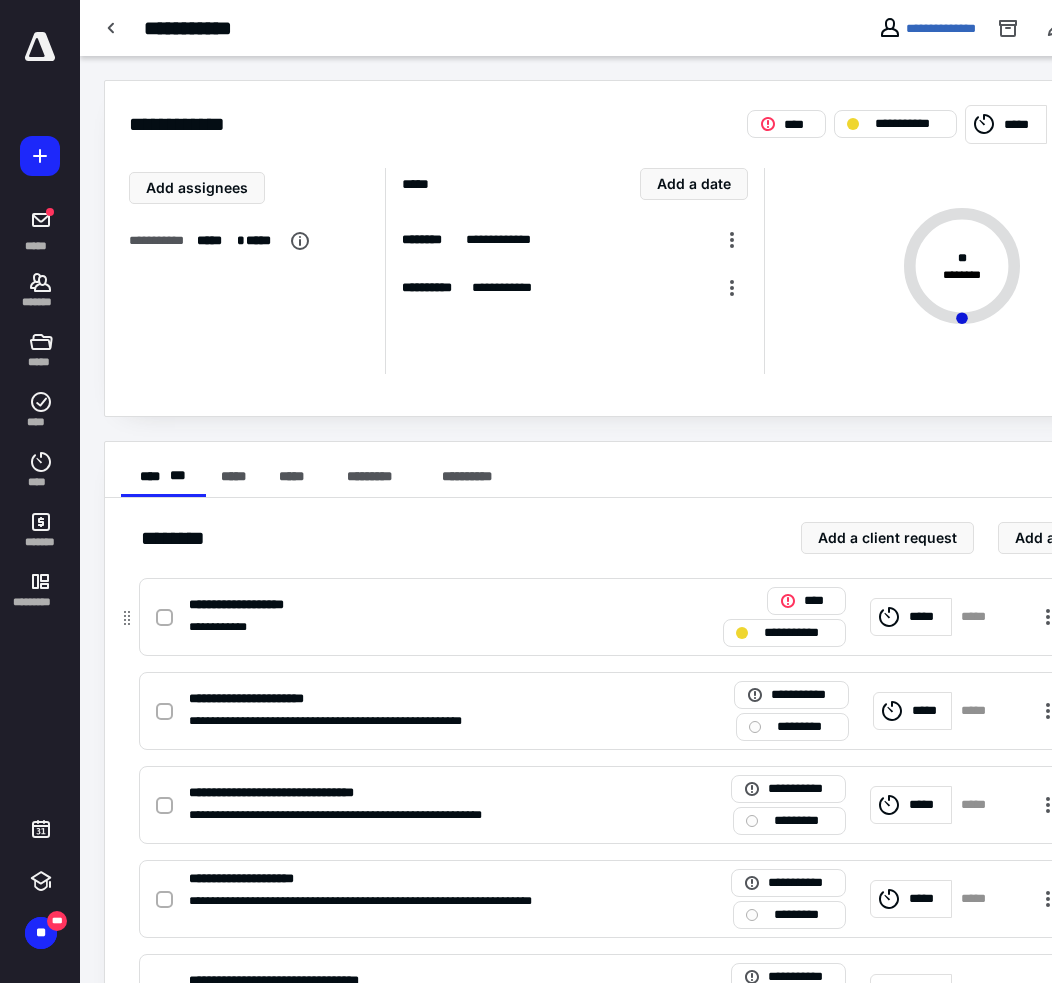 click 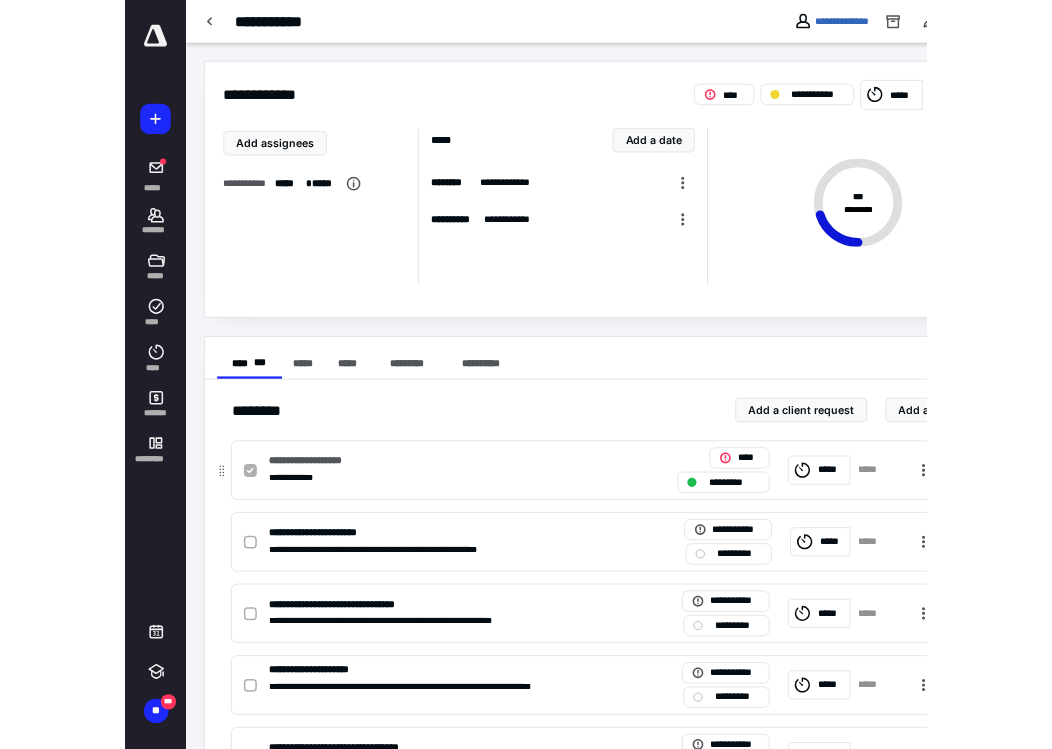 scroll, scrollTop: 98, scrollLeft: 0, axis: vertical 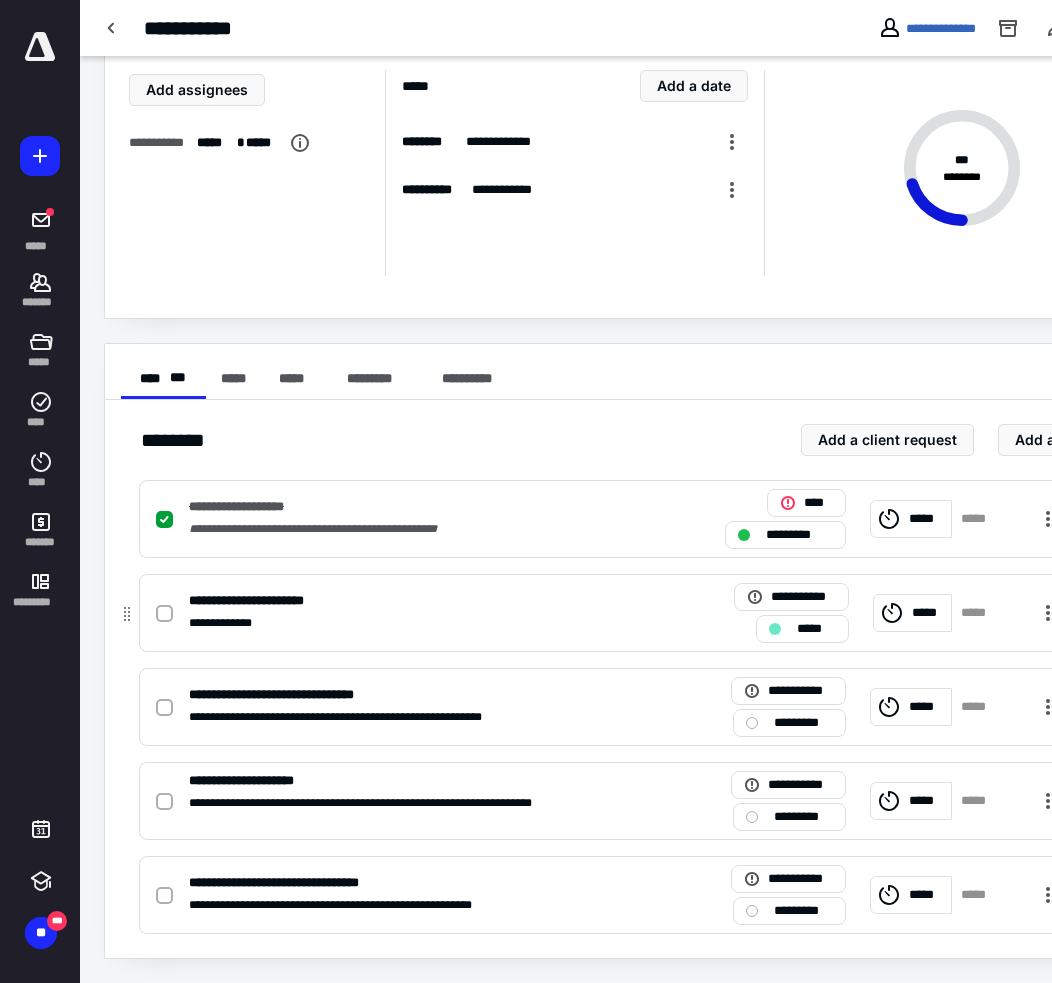 click at bounding box center (164, 614) 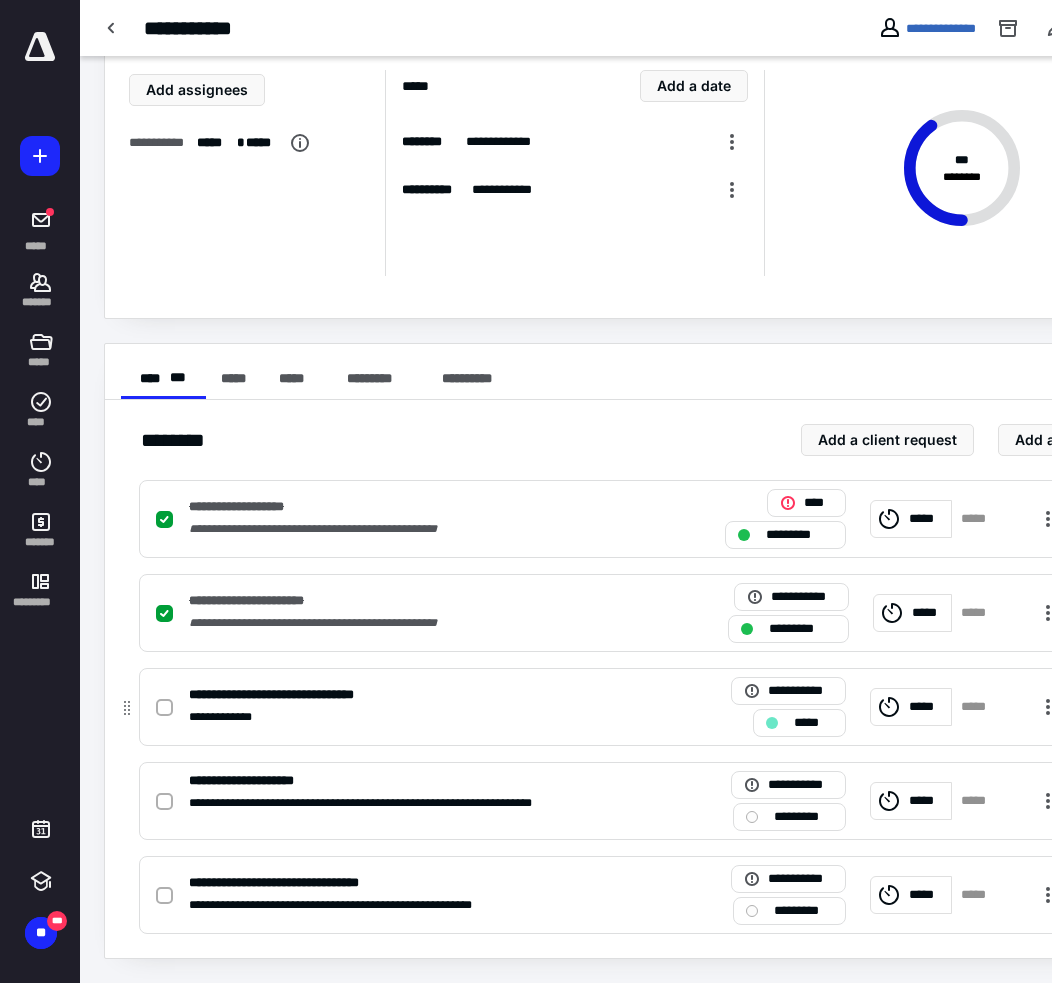 click at bounding box center [164, 708] 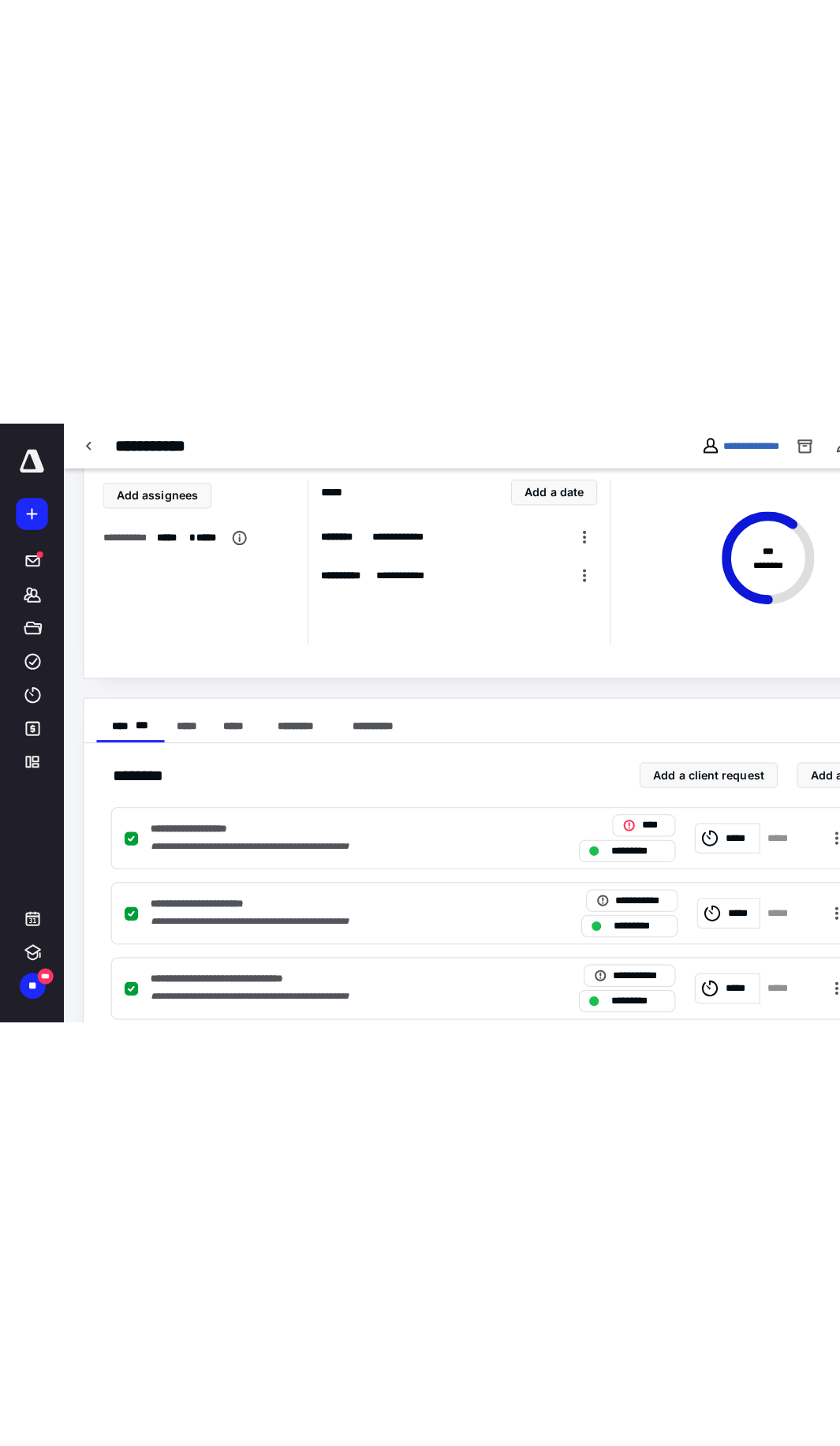 scroll, scrollTop: 12, scrollLeft: 0, axis: vertical 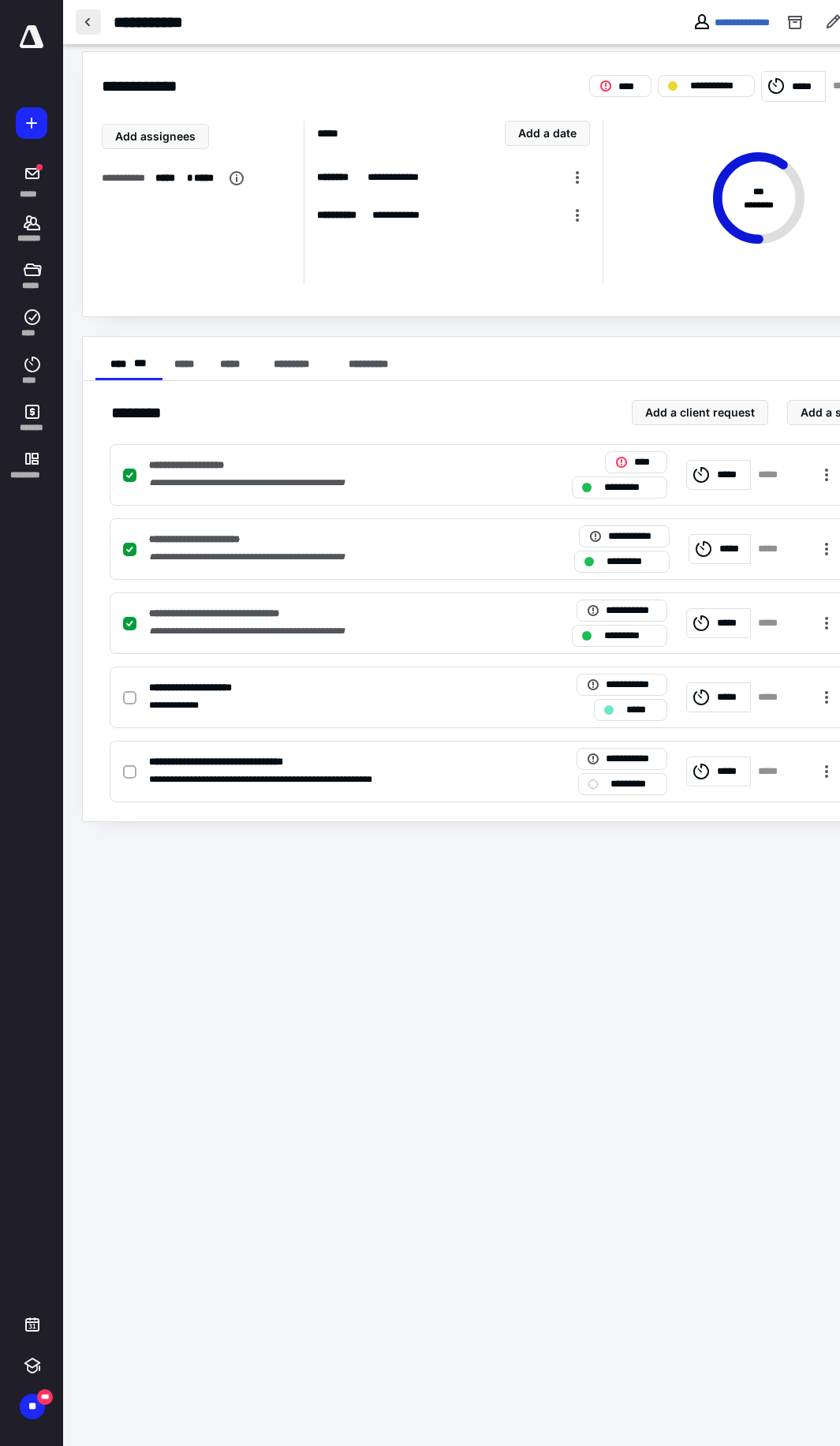 click at bounding box center [88, 22] 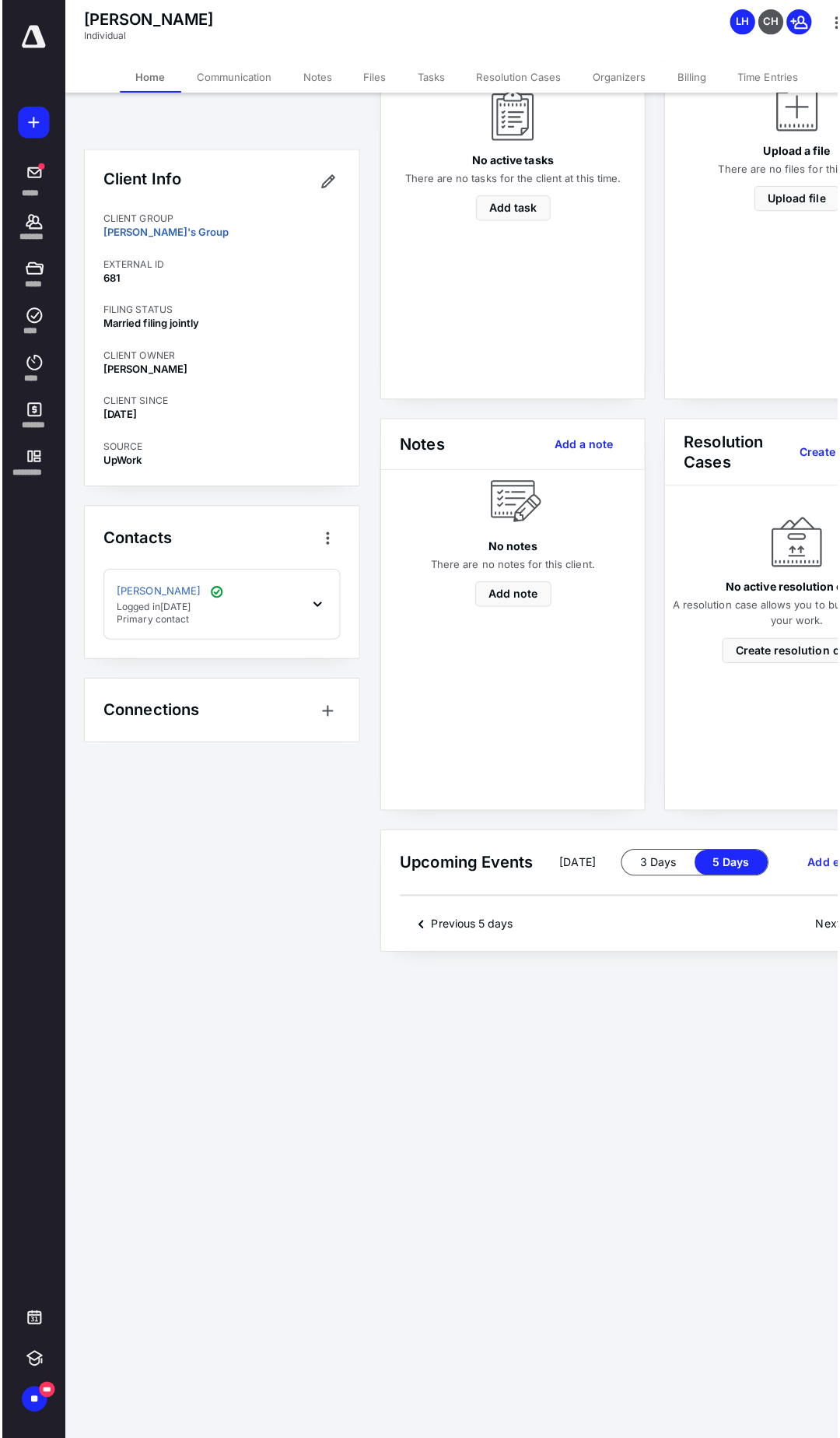 scroll, scrollTop: 0, scrollLeft: 0, axis: both 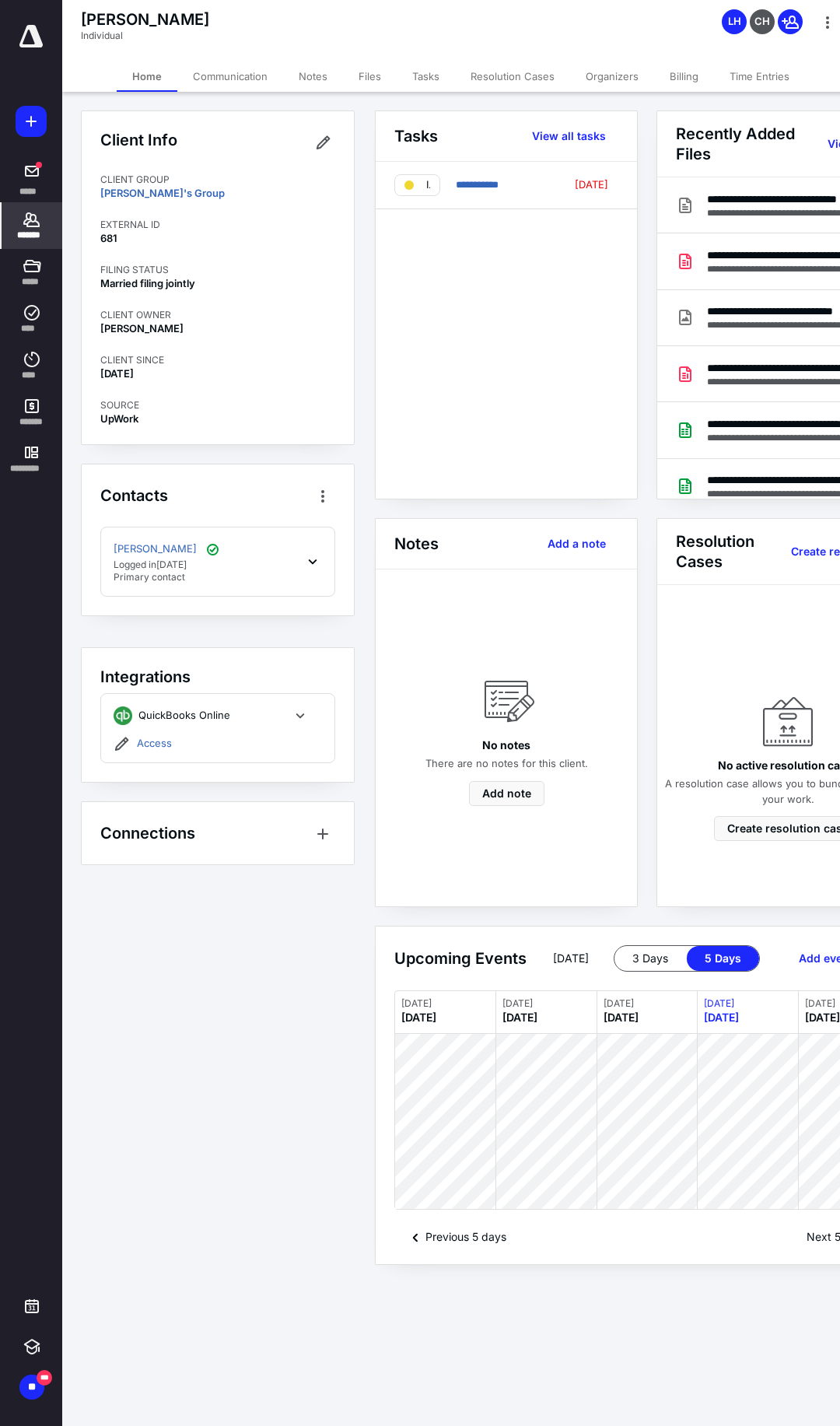 click on "Tasks" at bounding box center [425, 76] 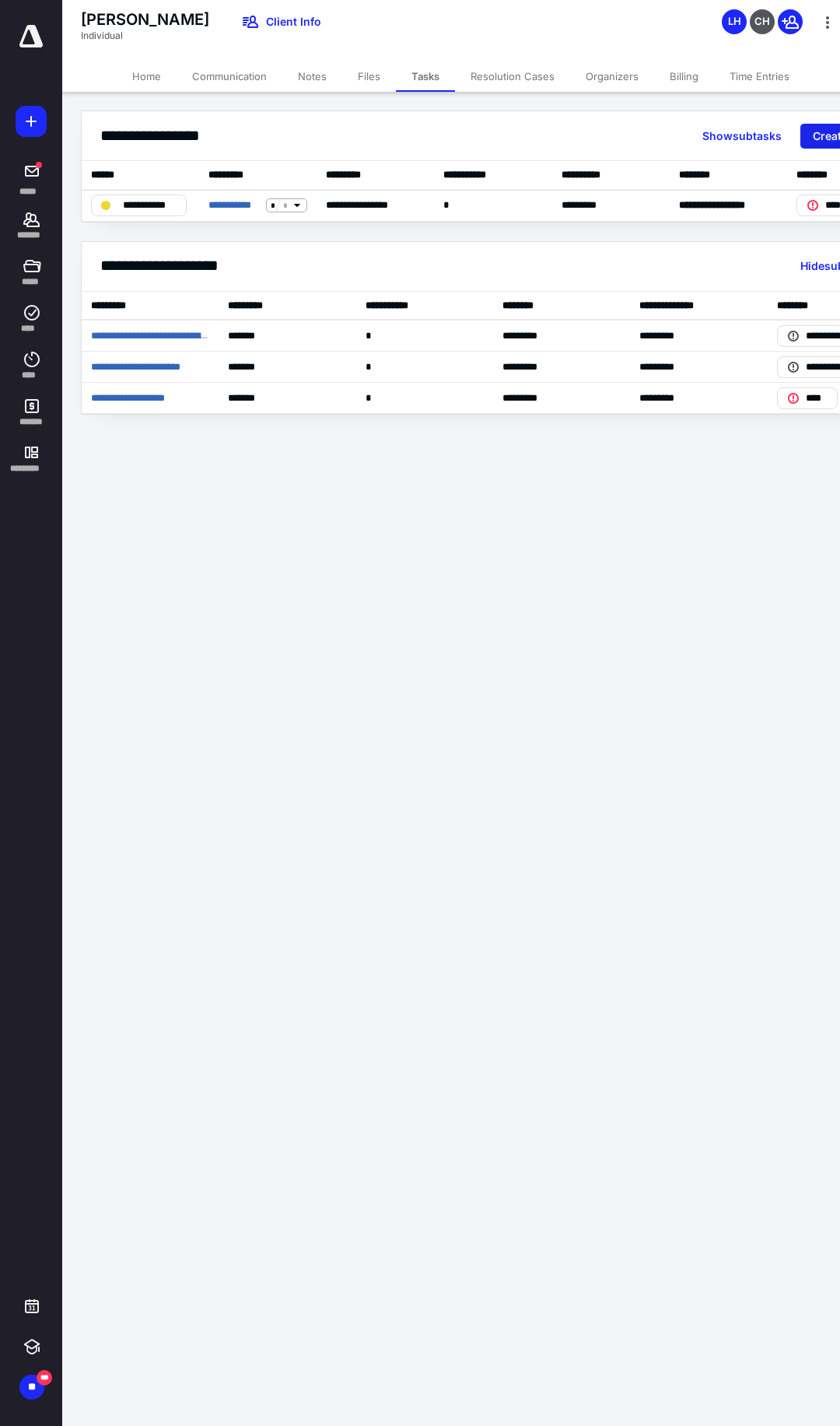 click on "Create task" at bounding box center (843, 136) 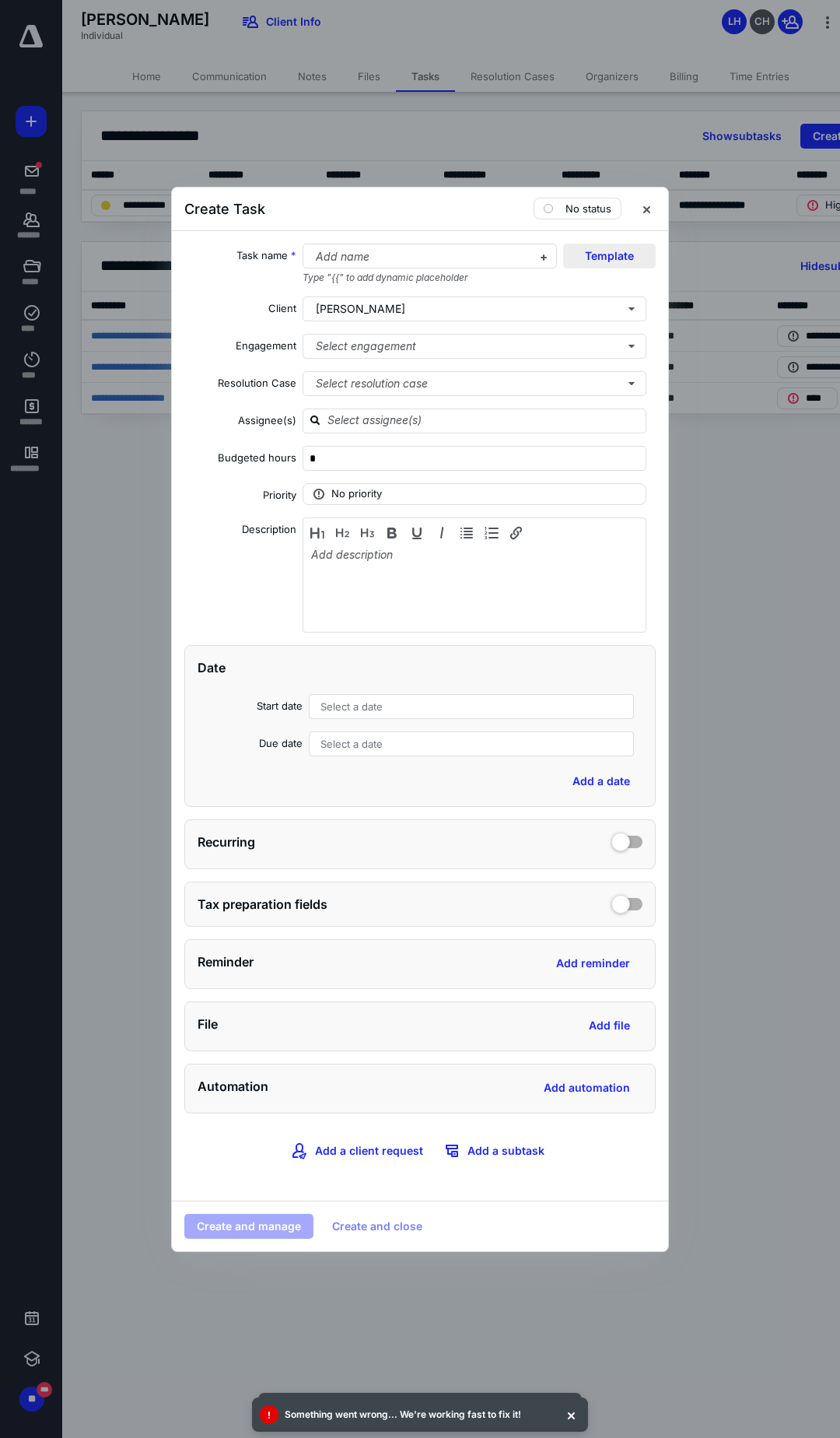 click on "Template" at bounding box center (609, 256) 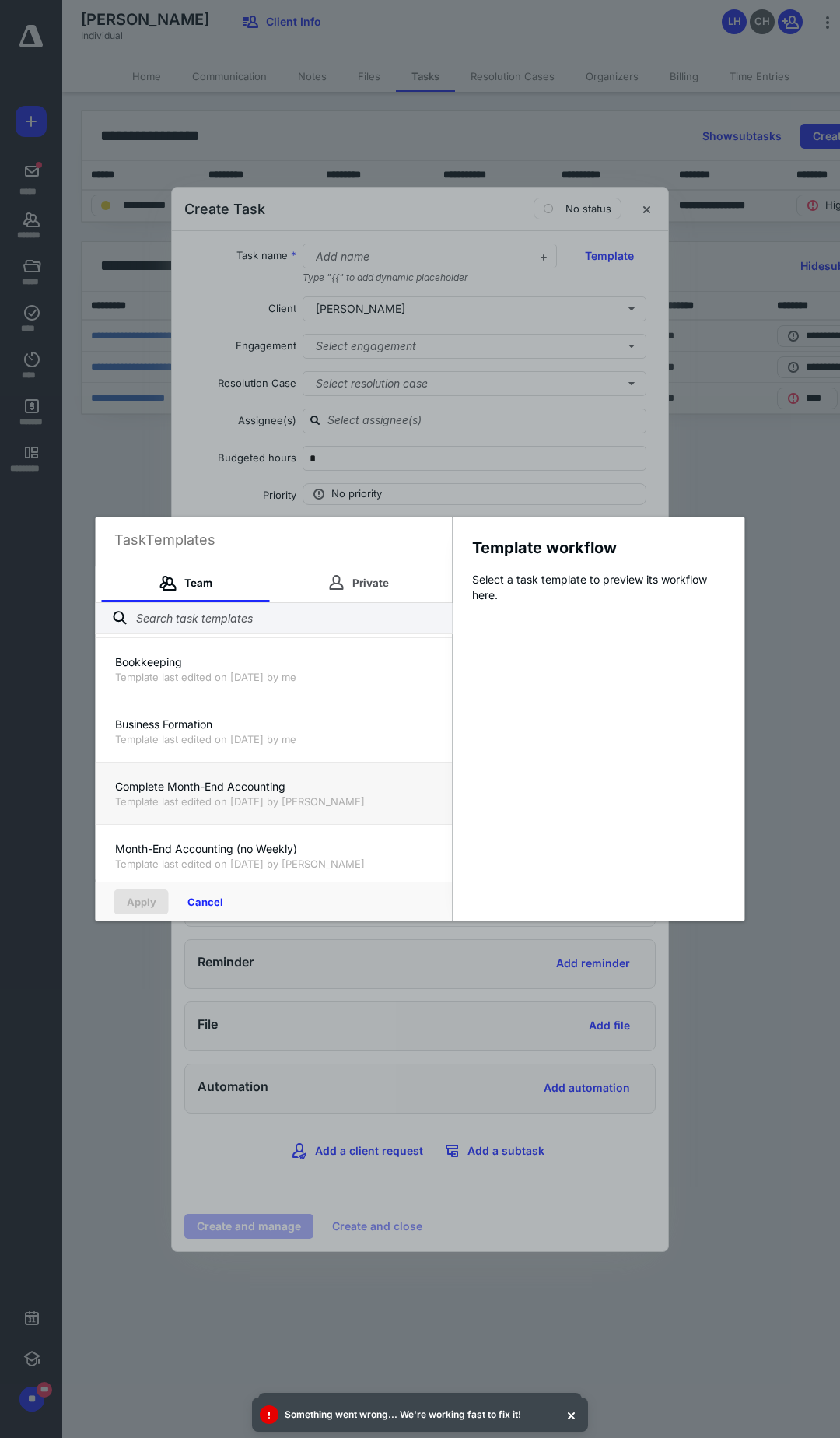 scroll, scrollTop: 156, scrollLeft: 0, axis: vertical 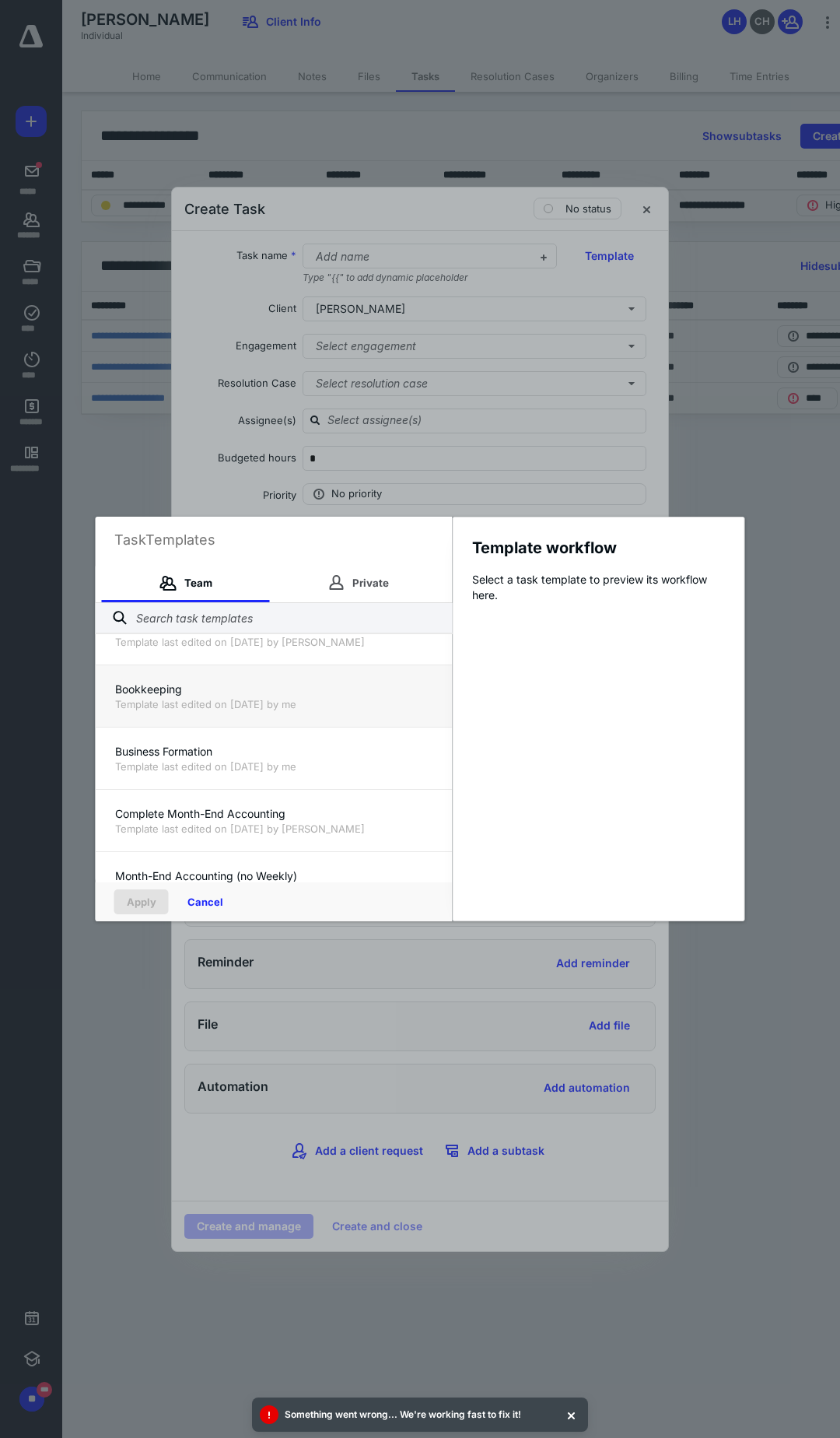 click on "Template last edited on 2/28/2025 by me" at bounding box center [274, 704] 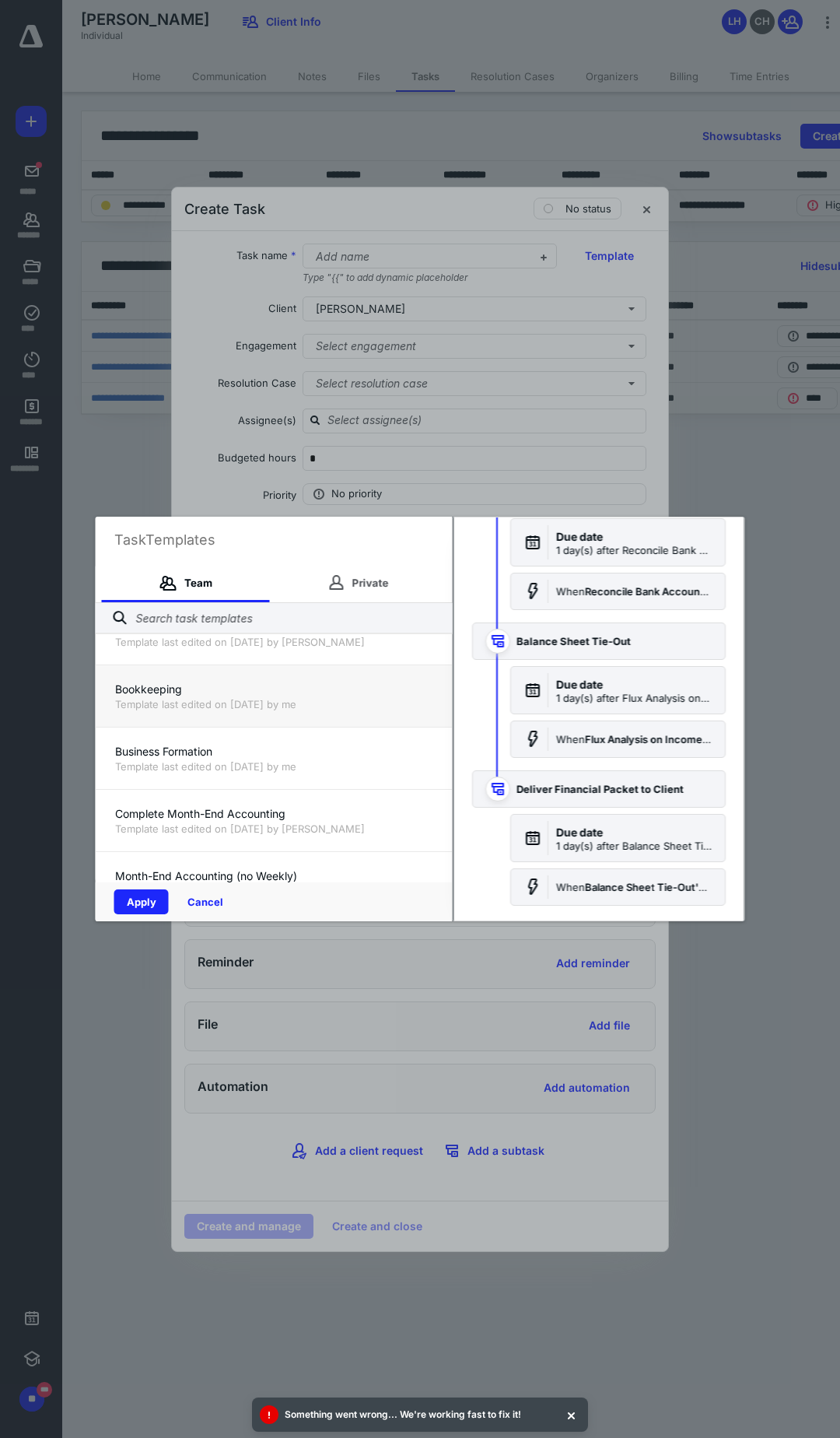 scroll, scrollTop: 514, scrollLeft: 0, axis: vertical 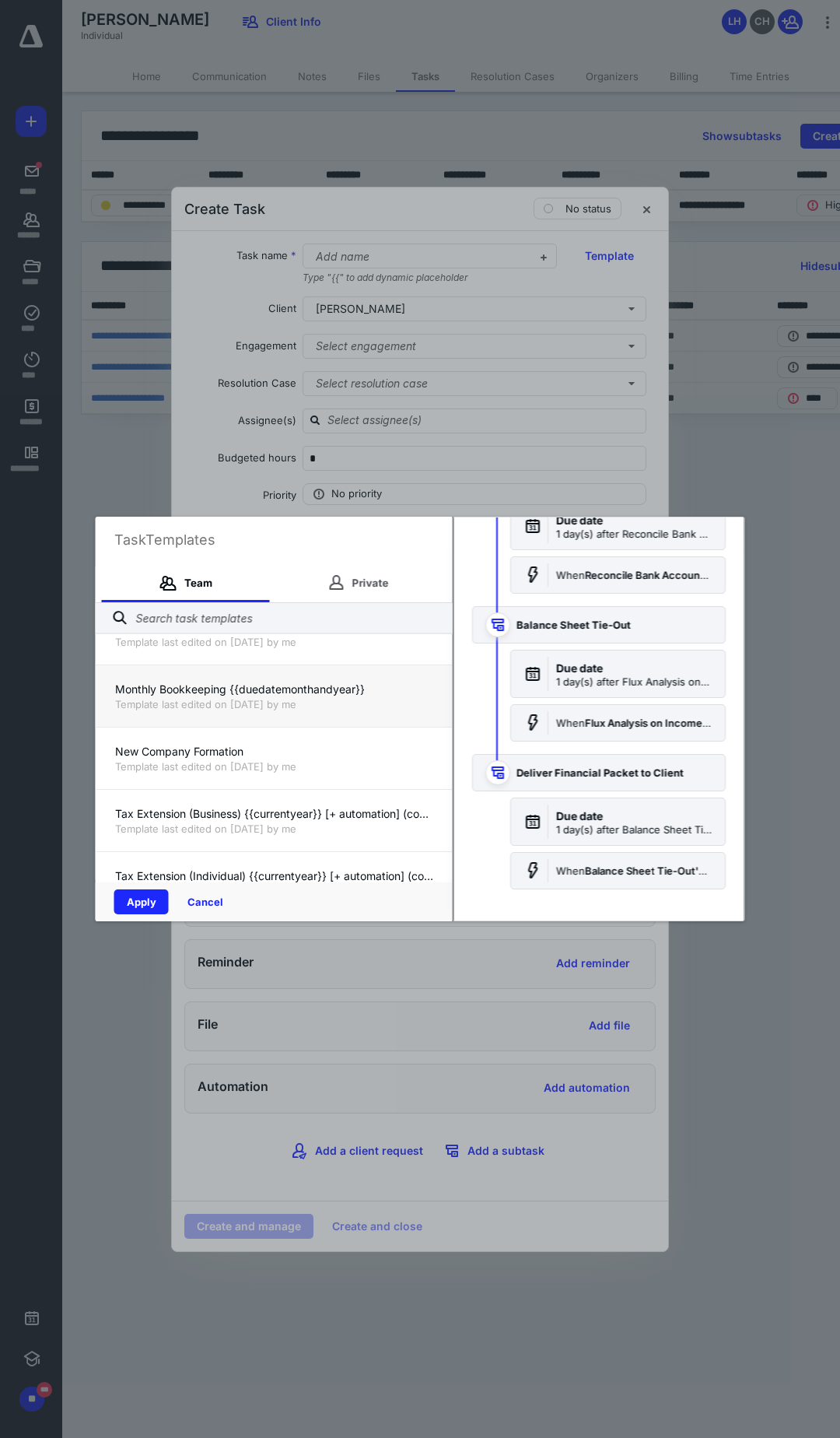 click on "Template last edited on 2/28/2025 by me" at bounding box center [274, 704] 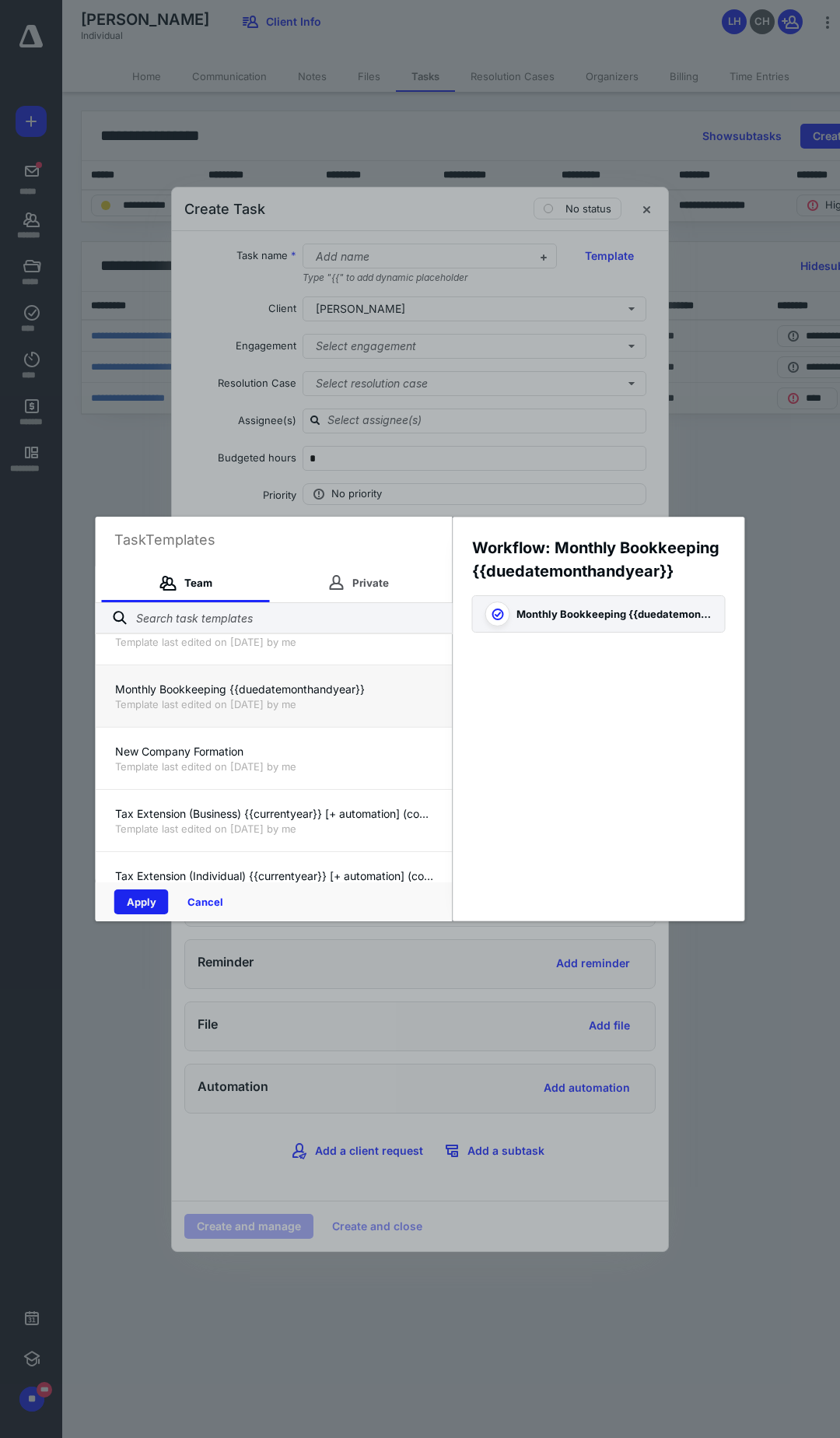 click on "Apply" at bounding box center [142, 902] 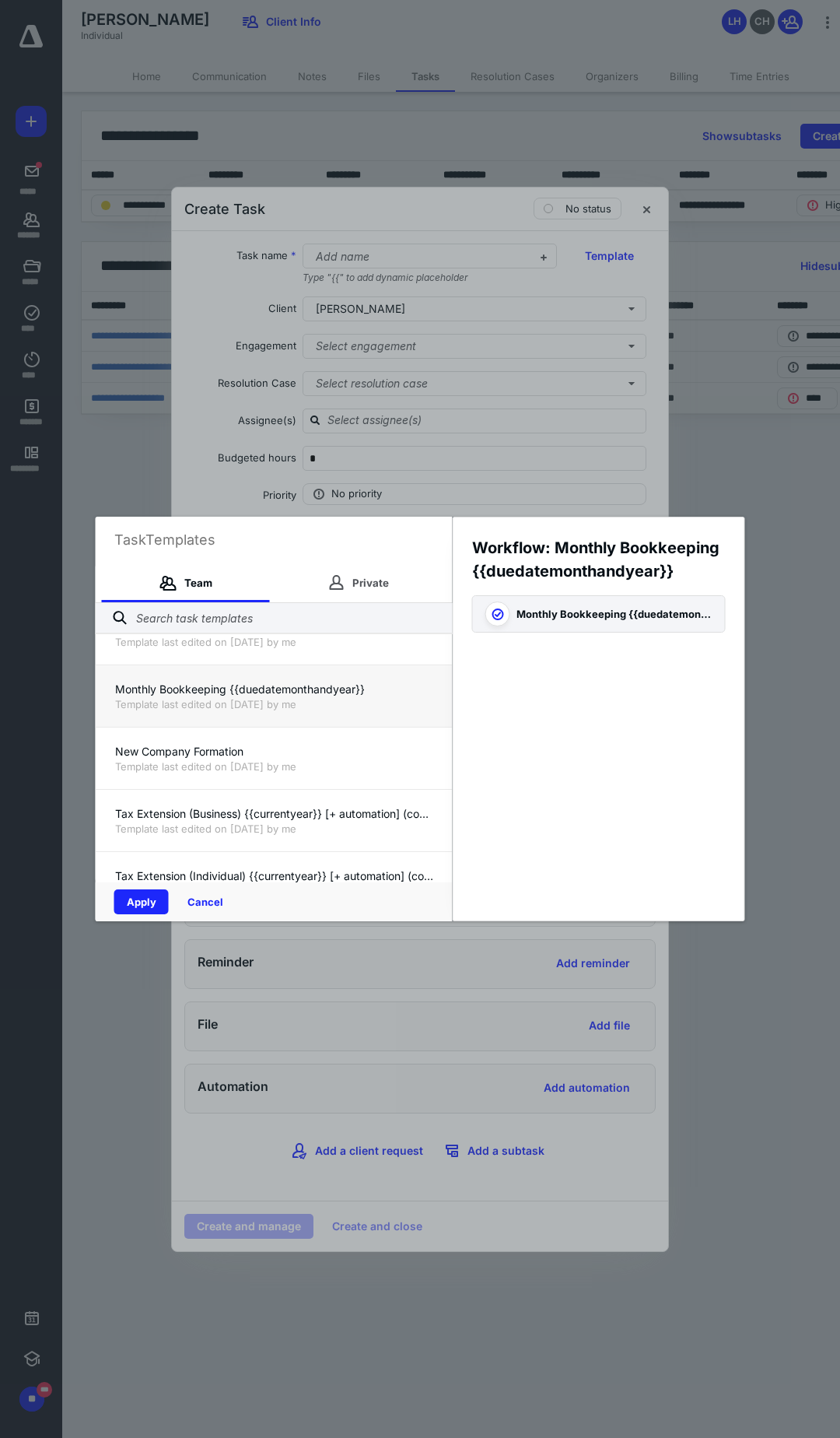 checkbox on "true" 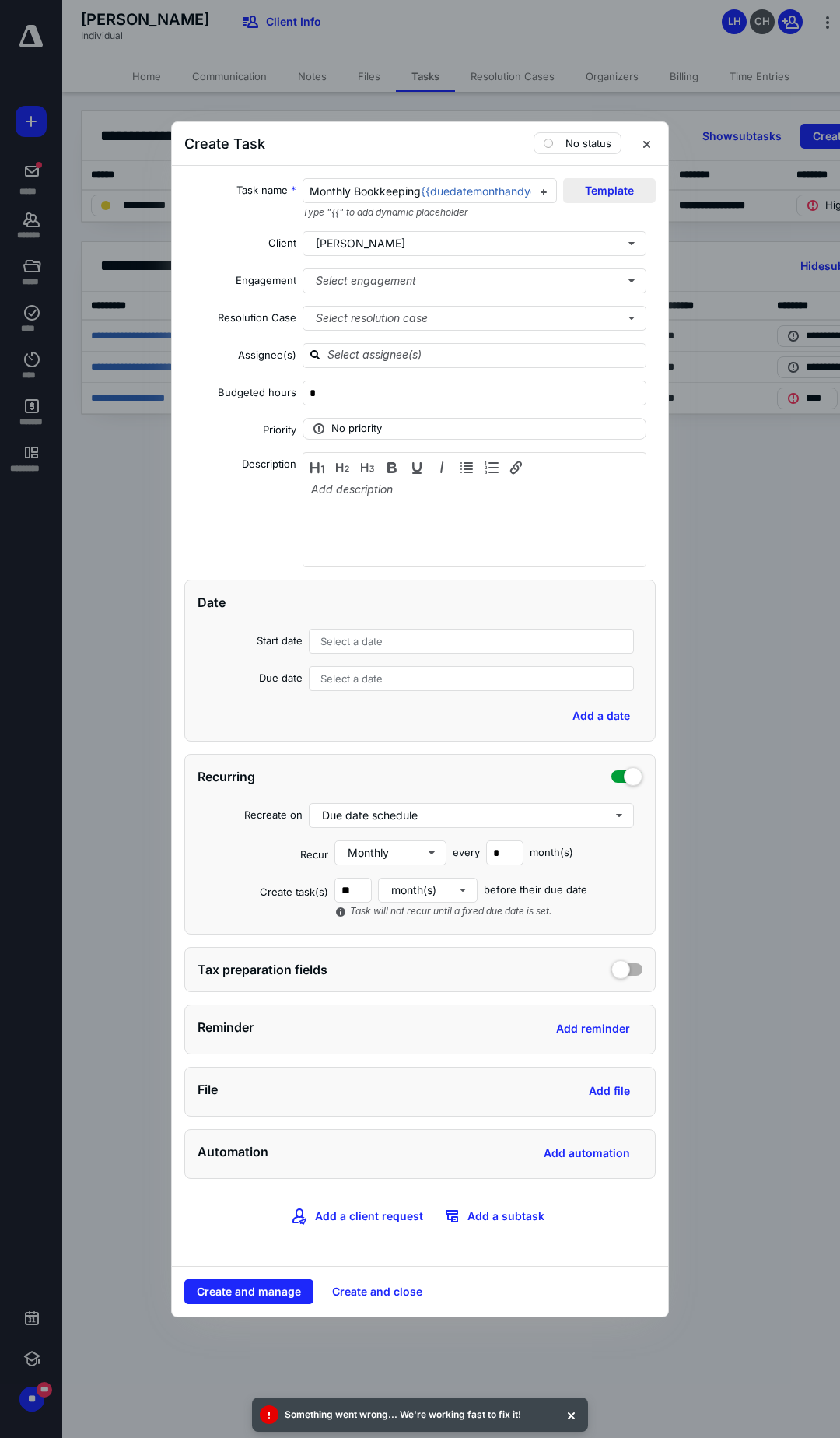 click on "Template" at bounding box center (609, 191) 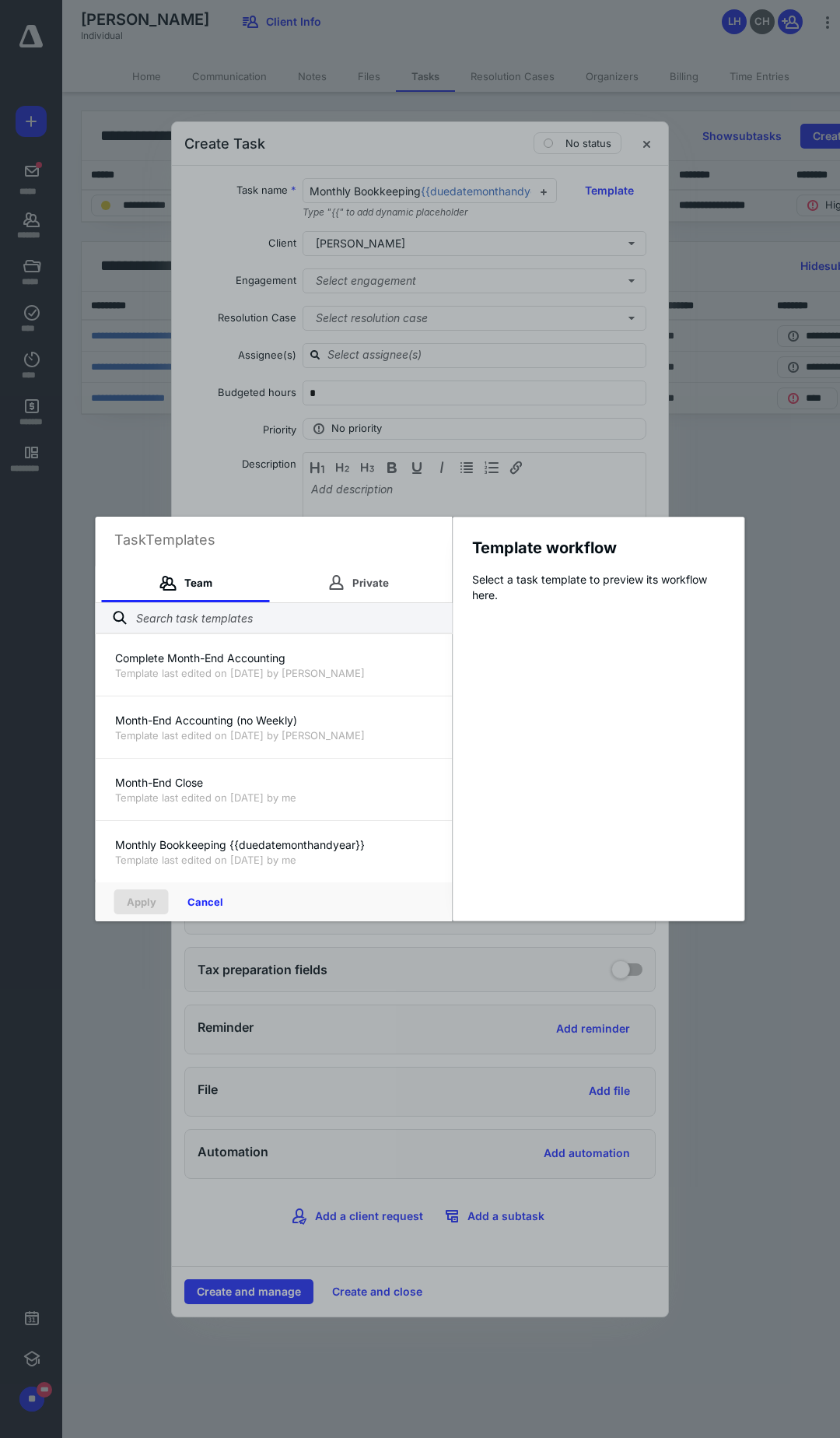 scroll, scrollTop: 389, scrollLeft: 0, axis: vertical 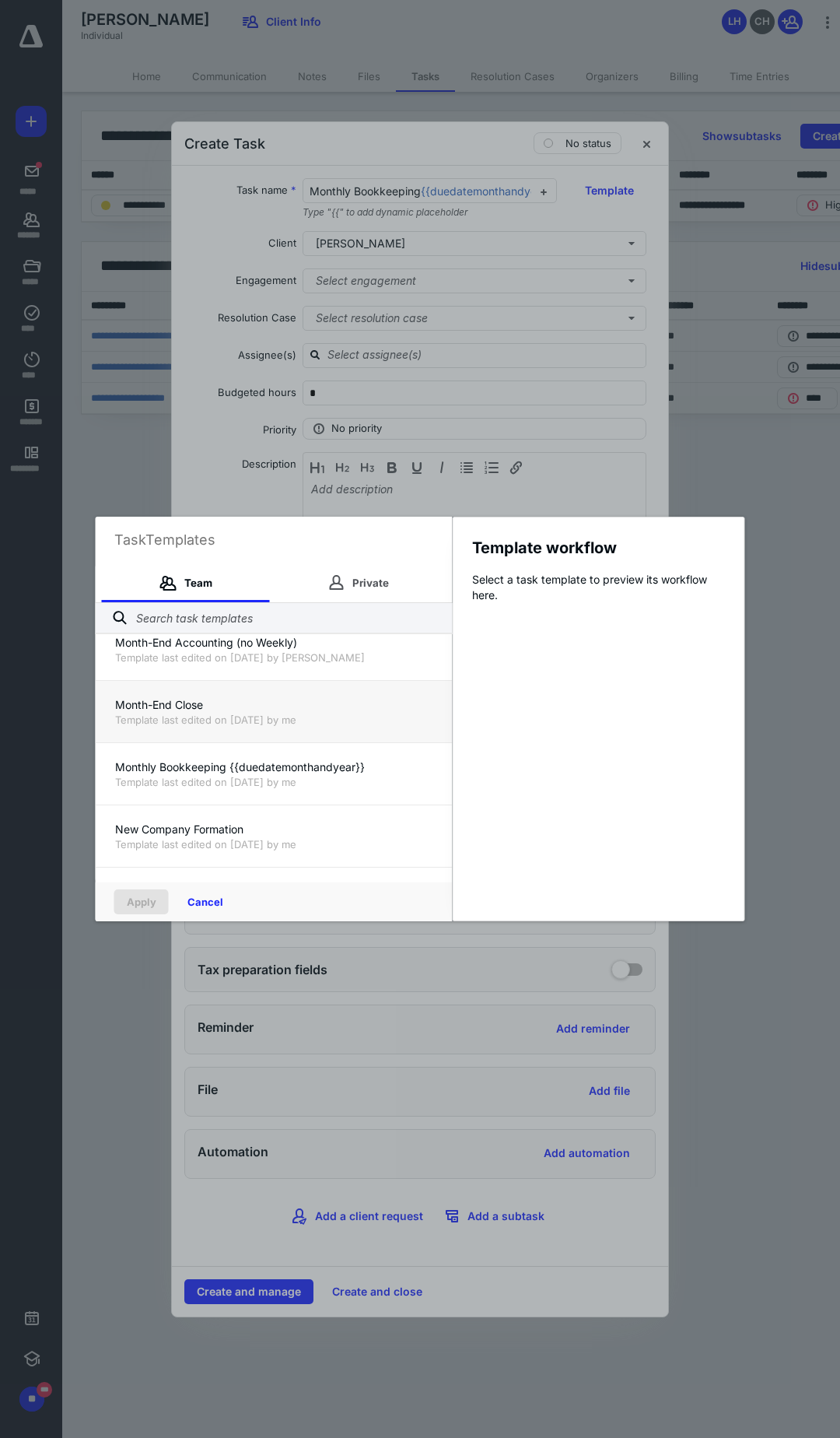click on "Template last edited on 2/28/2025 by me" at bounding box center (274, 720) 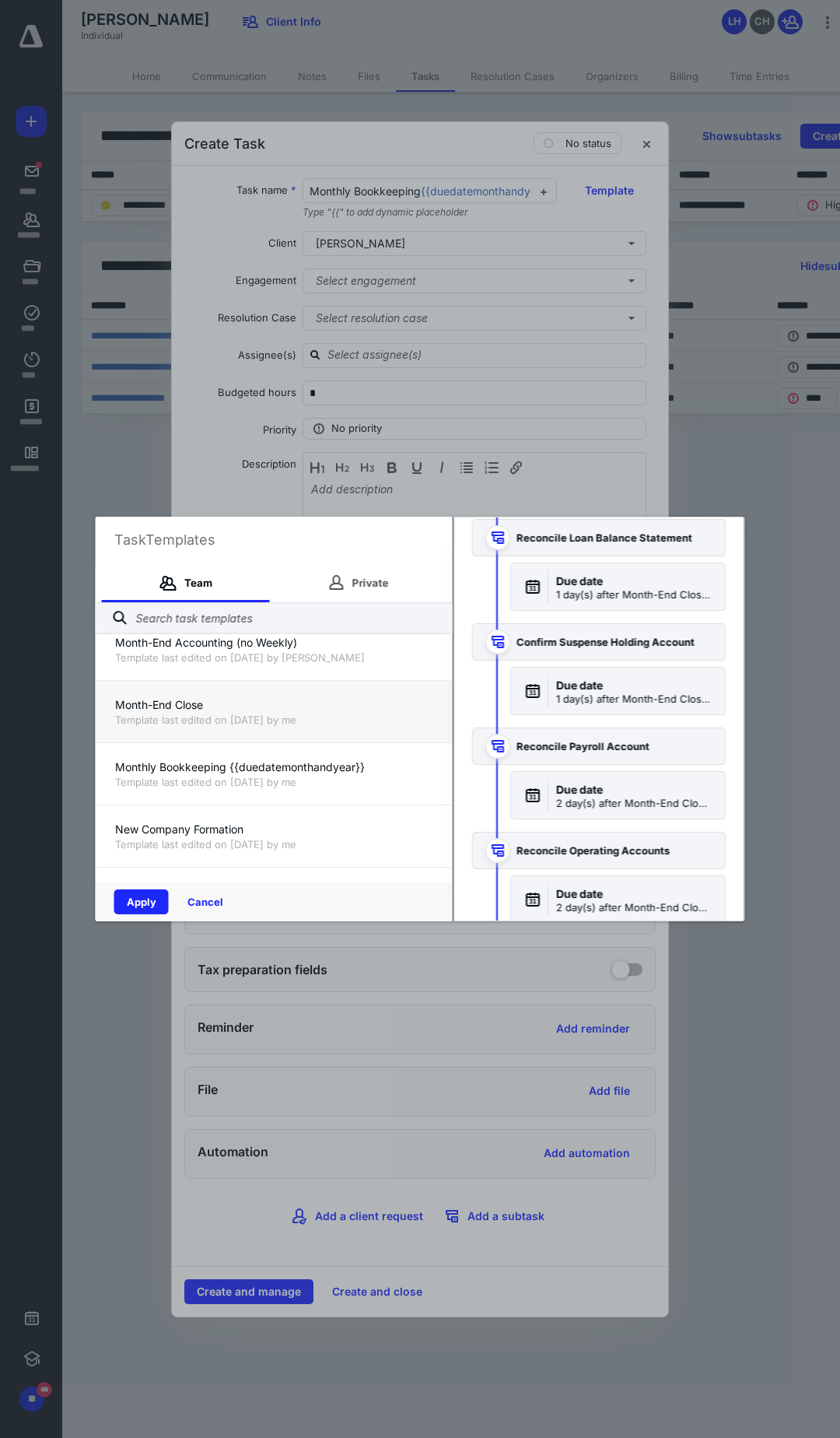 scroll, scrollTop: 389, scrollLeft: 0, axis: vertical 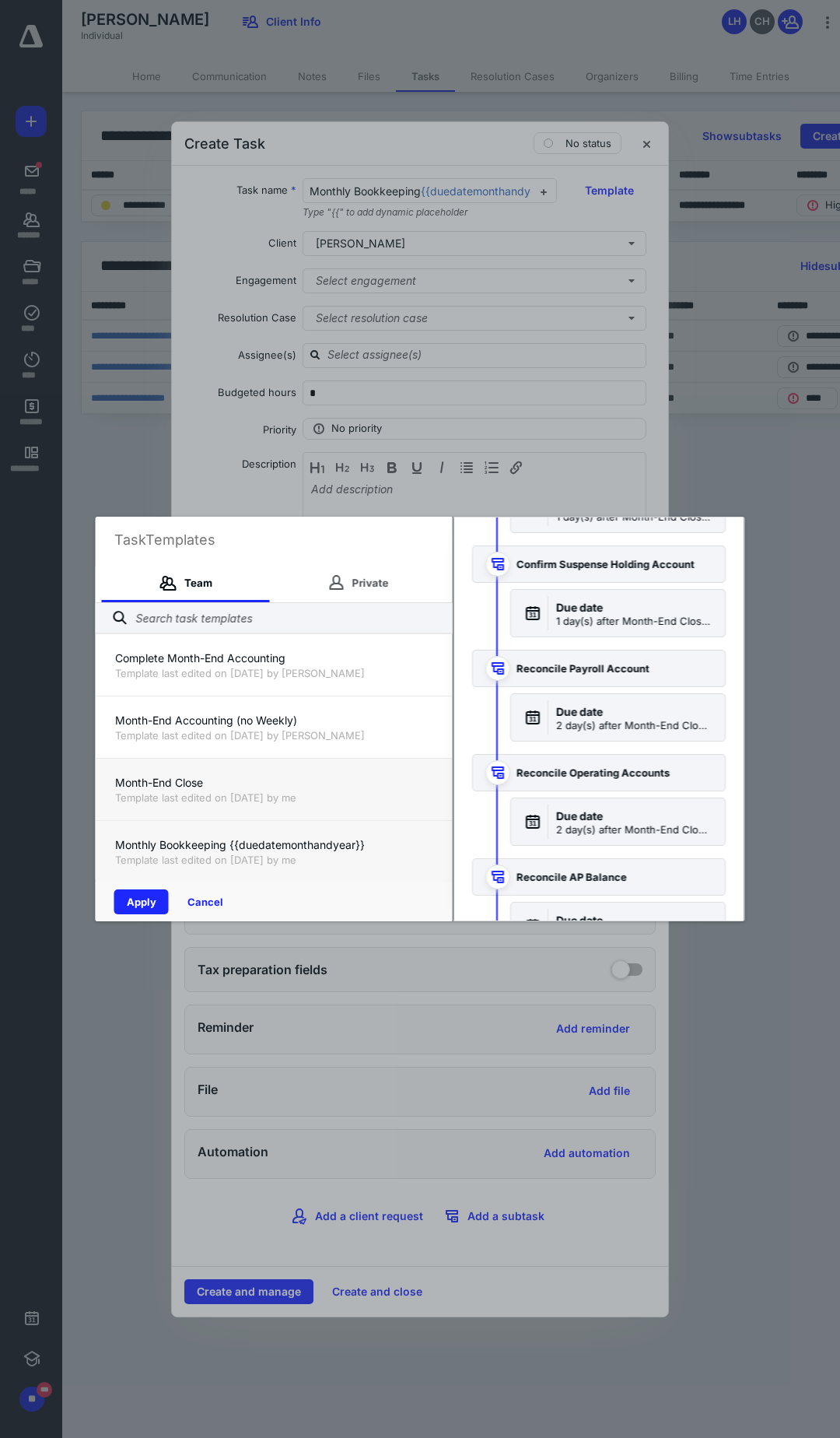 click on "Monthly Bookkeeping {{duedatemonthandyear}} Template last edited on 2/28/2025 by me" at bounding box center (274, 851) 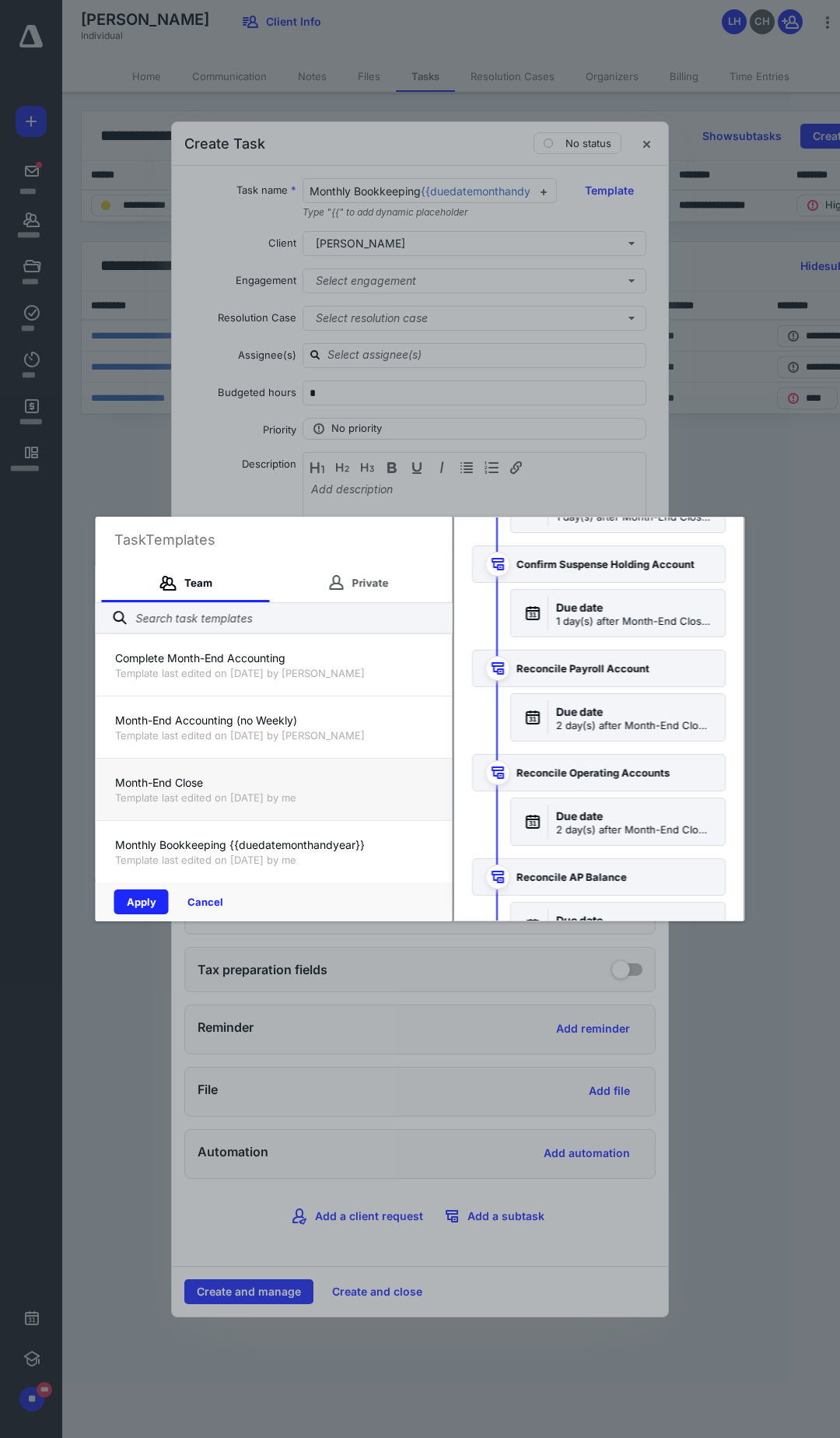 scroll, scrollTop: 0, scrollLeft: 0, axis: both 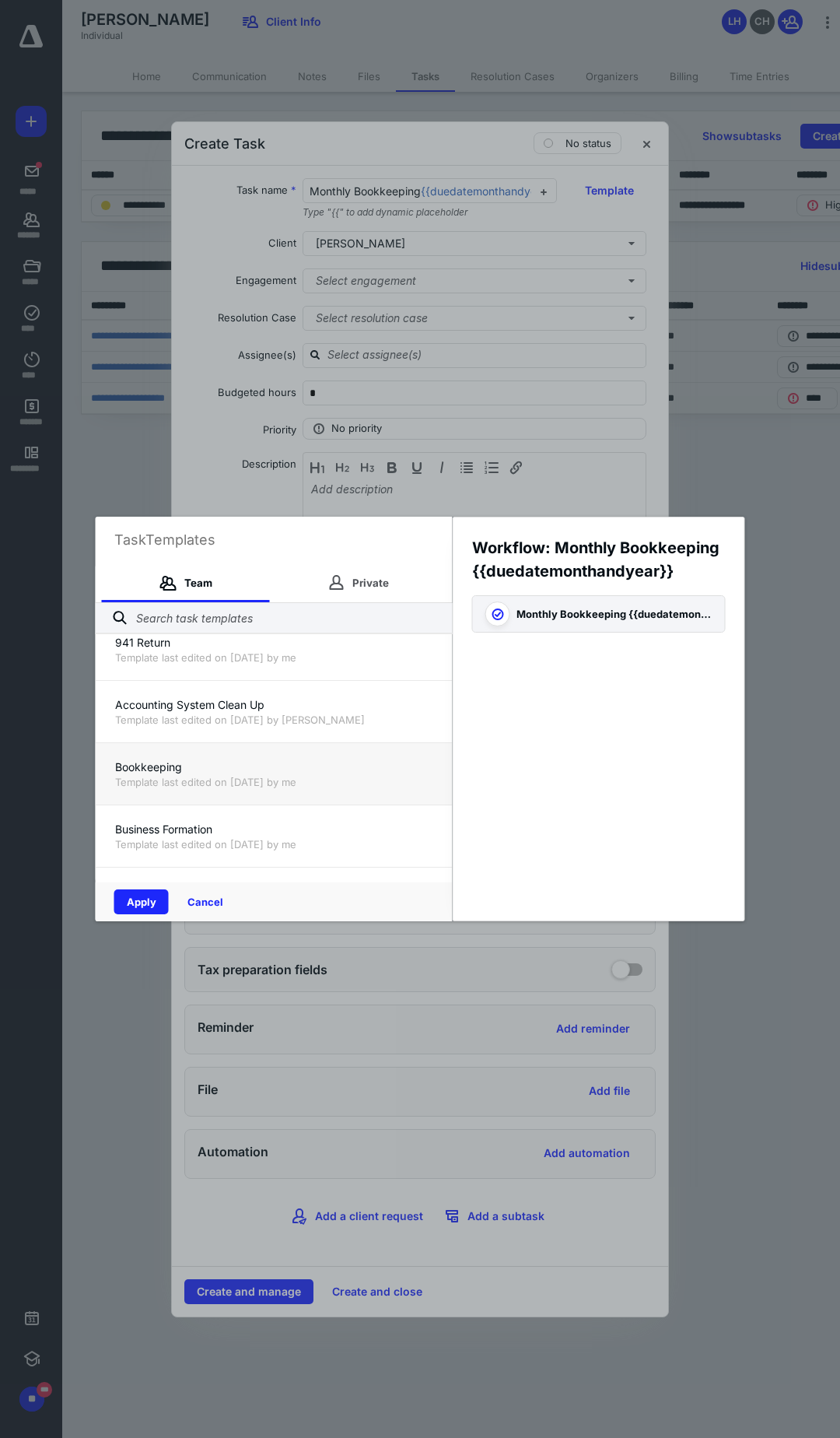 click on "Bookkeeping" at bounding box center [274, 767] 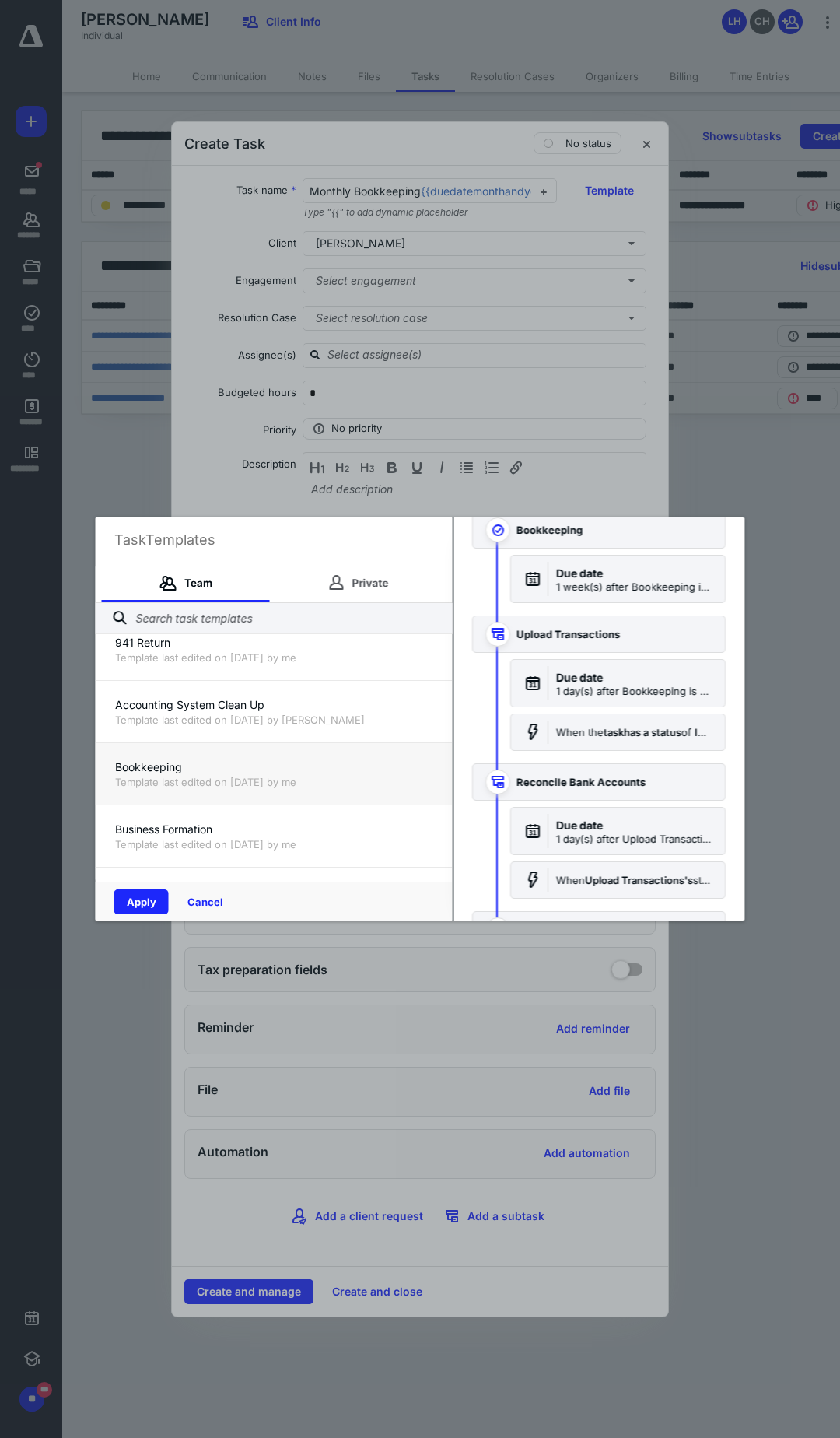 scroll, scrollTop: 0, scrollLeft: 0, axis: both 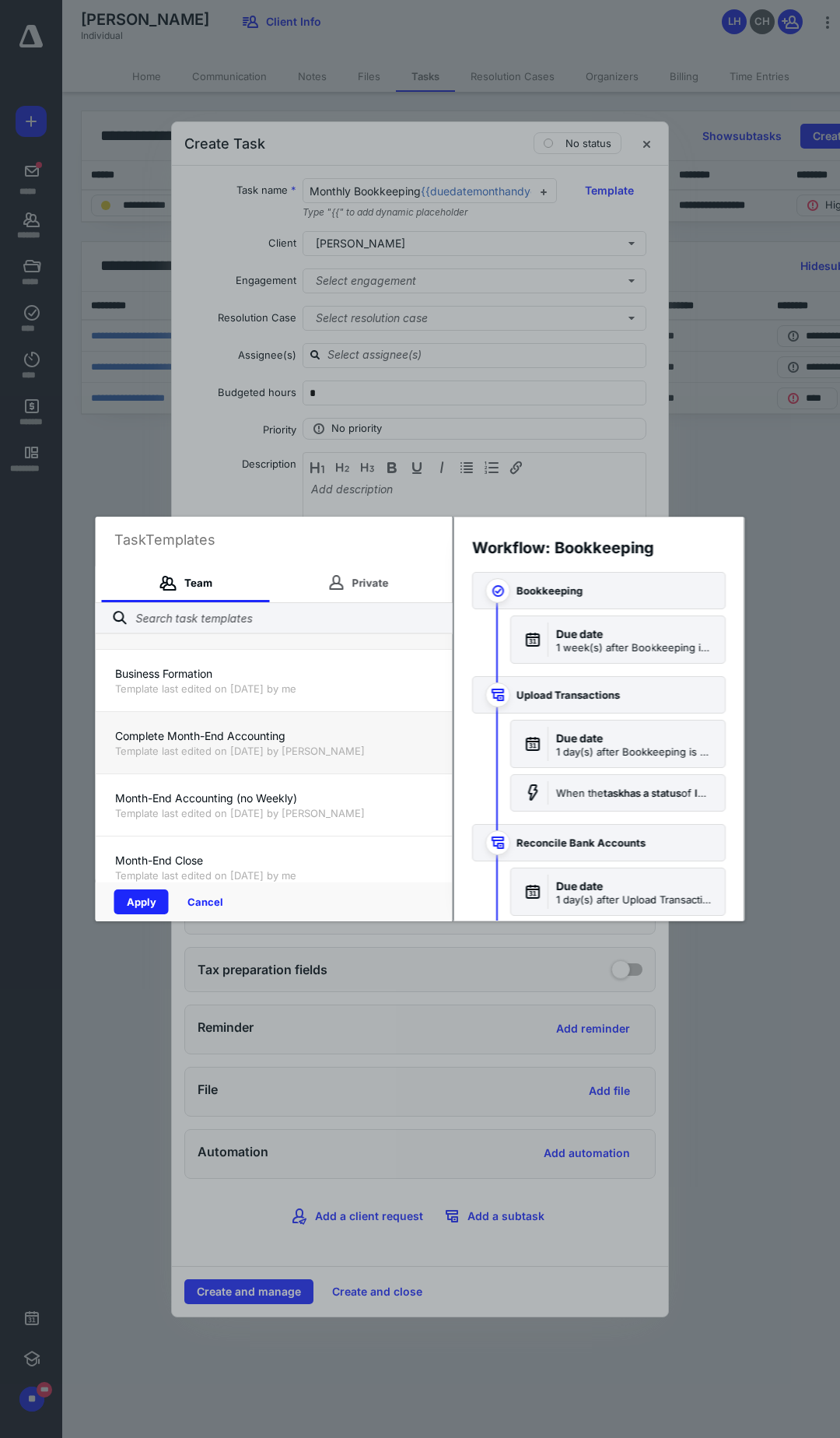 click on "Complete Month-End Accounting" at bounding box center (274, 736) 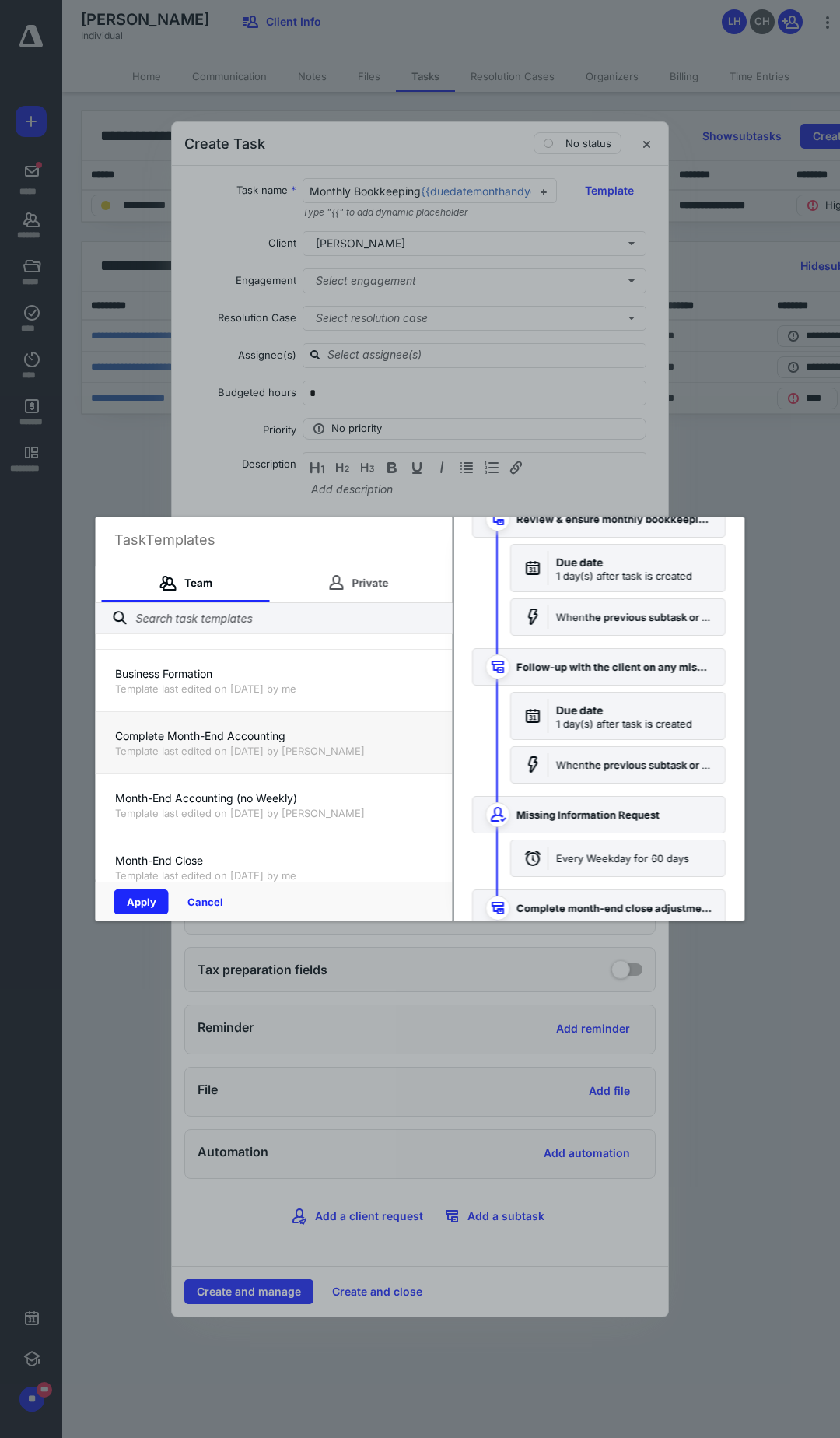 scroll, scrollTop: 389, scrollLeft: 0, axis: vertical 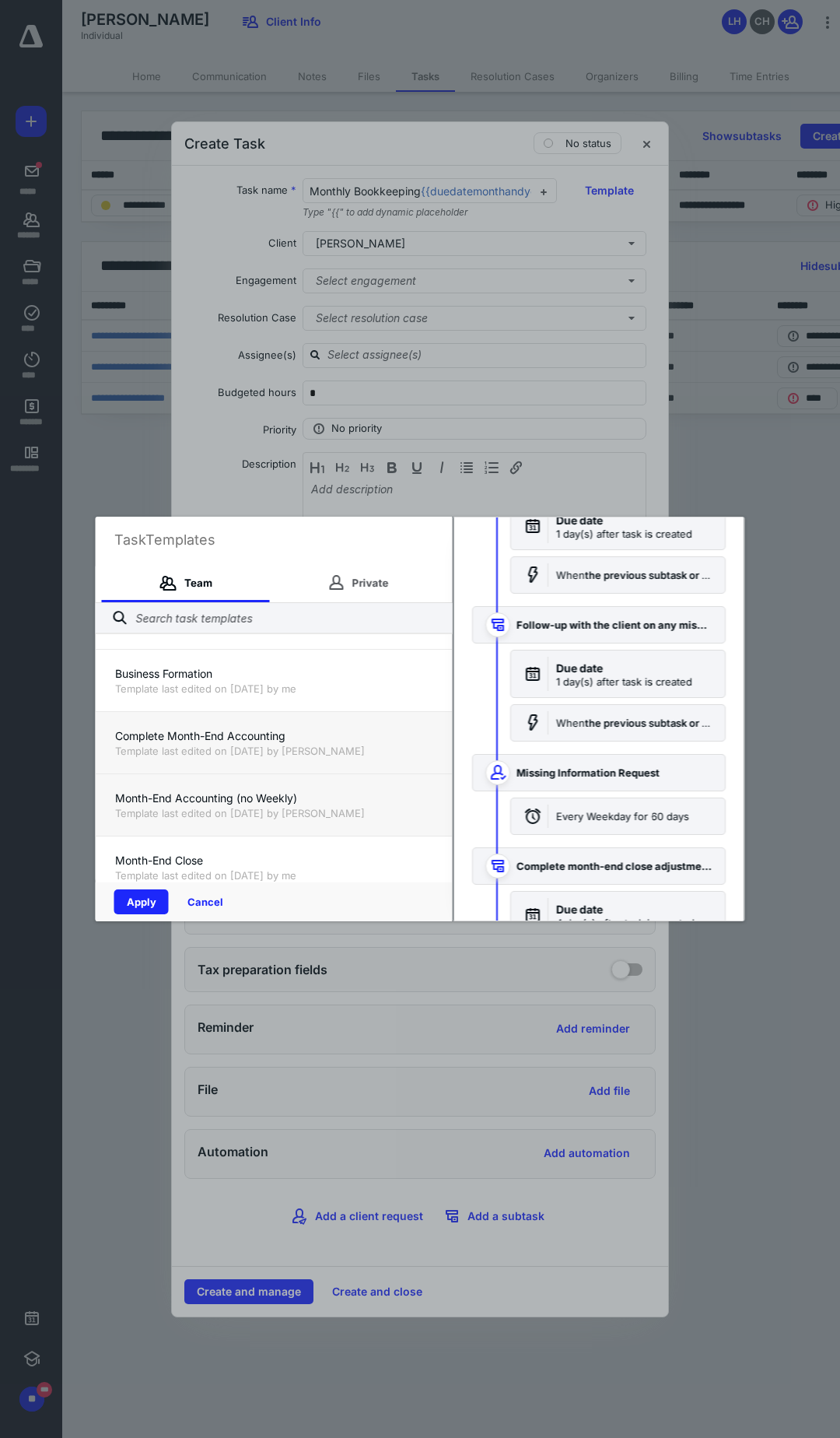 click on "Template last edited on 6/19/2025 by Chris Hyde" at bounding box center [274, 813] 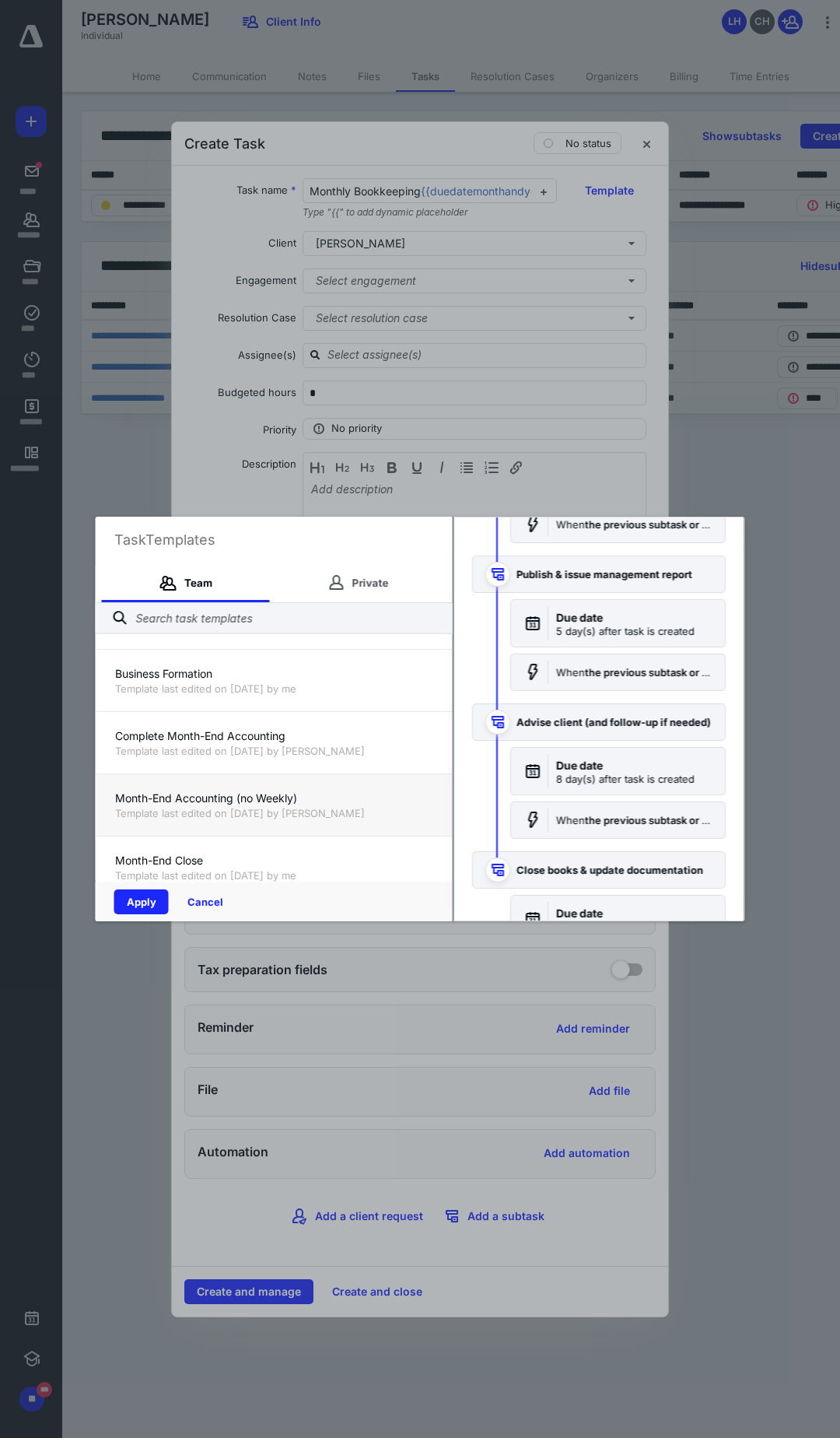 scroll, scrollTop: 1167, scrollLeft: 0, axis: vertical 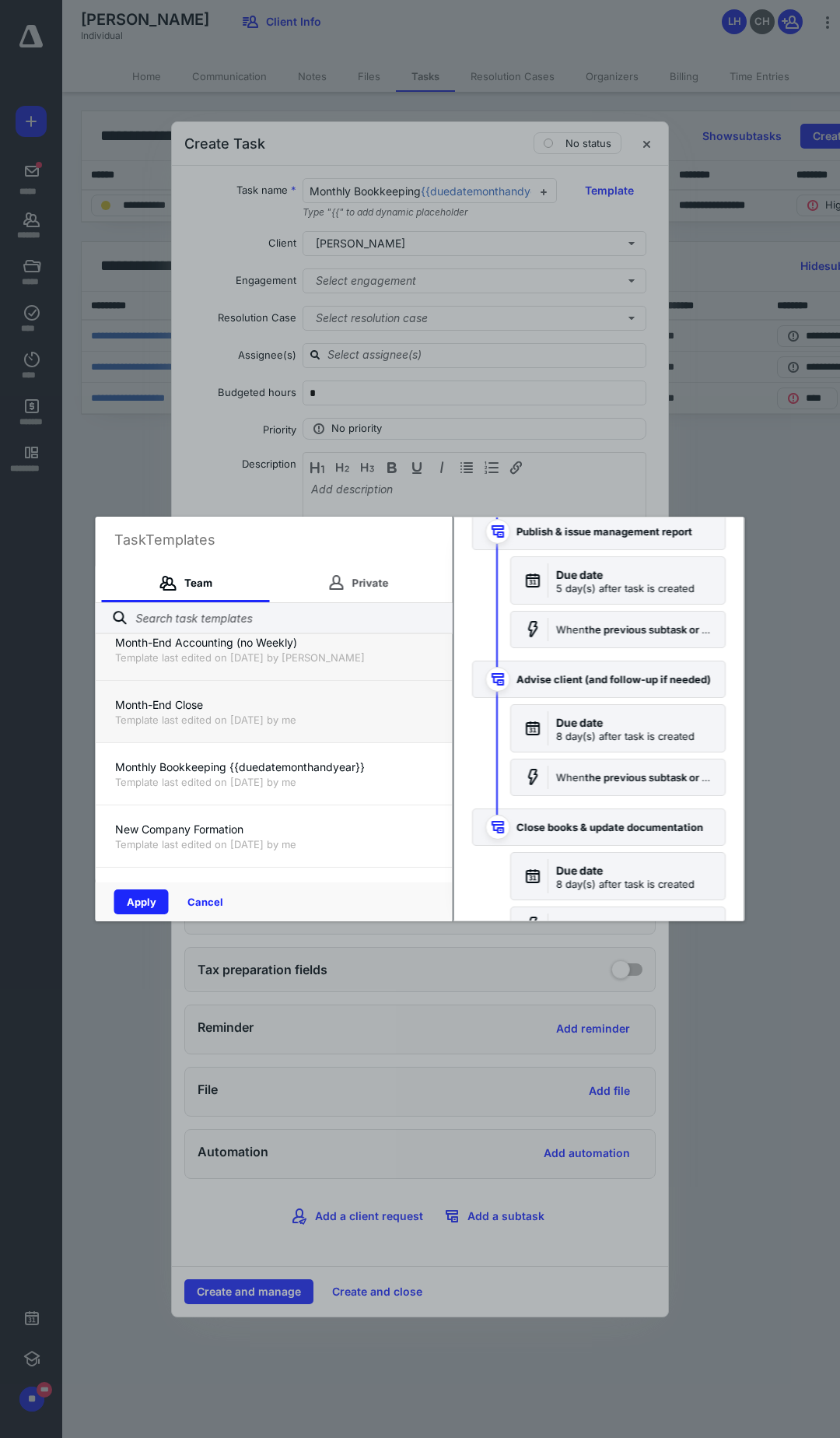 click on "Month-End Close Template last edited on 2/28/2025 by me" at bounding box center [274, 711] 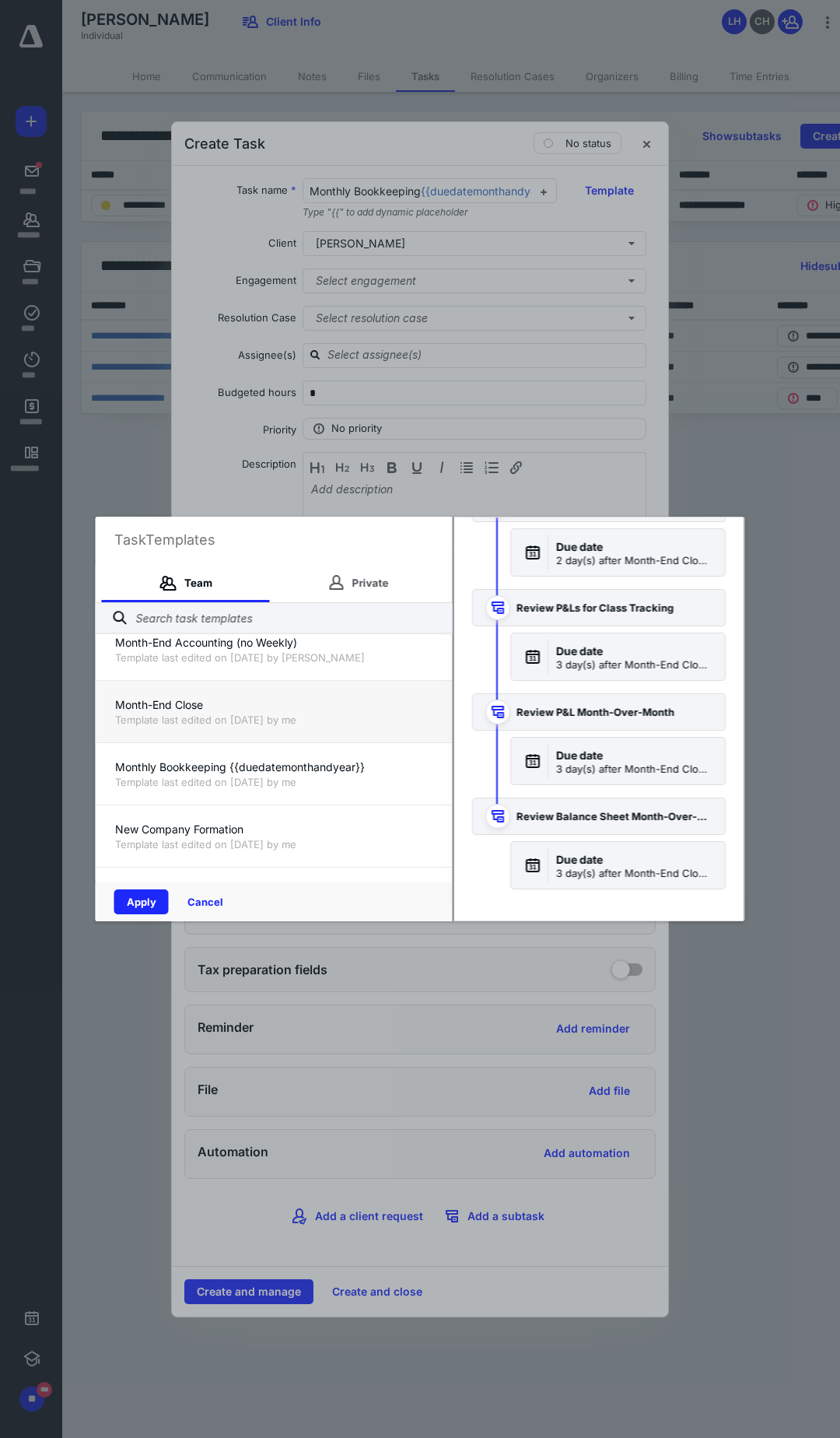 click on "Template last edited on 2/28/2025 by me" at bounding box center (274, 720) 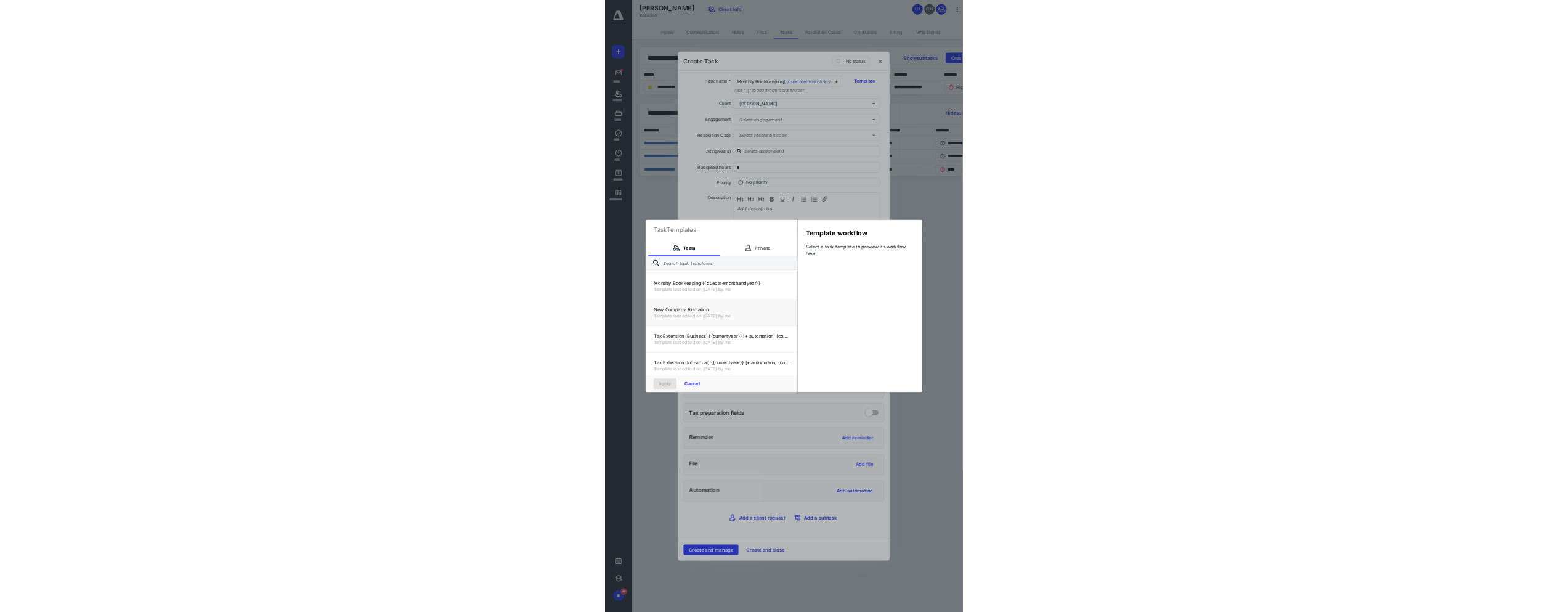 scroll, scrollTop: 370, scrollLeft: 0, axis: vertical 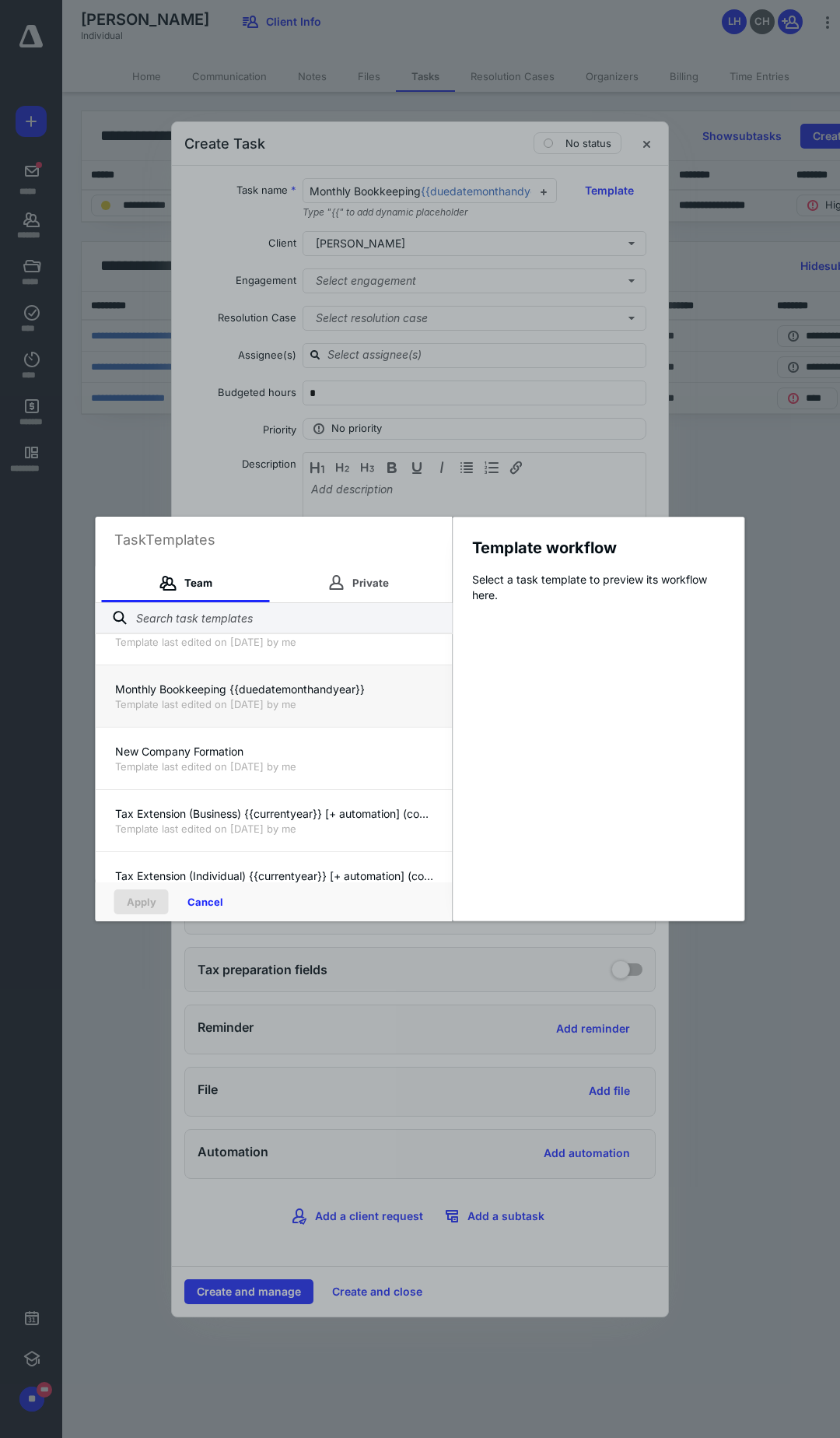 click on "Template last edited on 2/28/2025 by me" at bounding box center (274, 704) 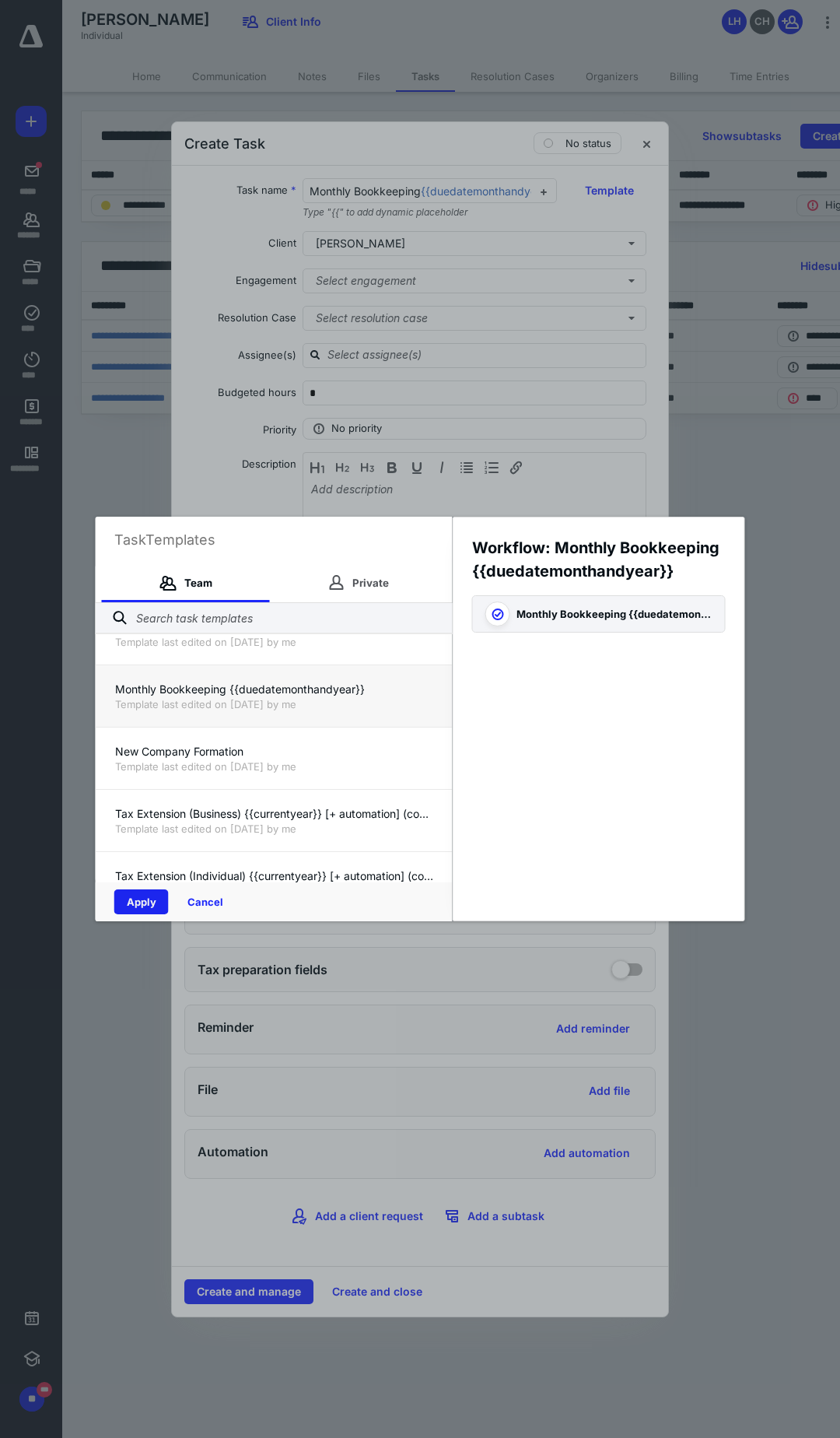 click on "Apply" at bounding box center [142, 902] 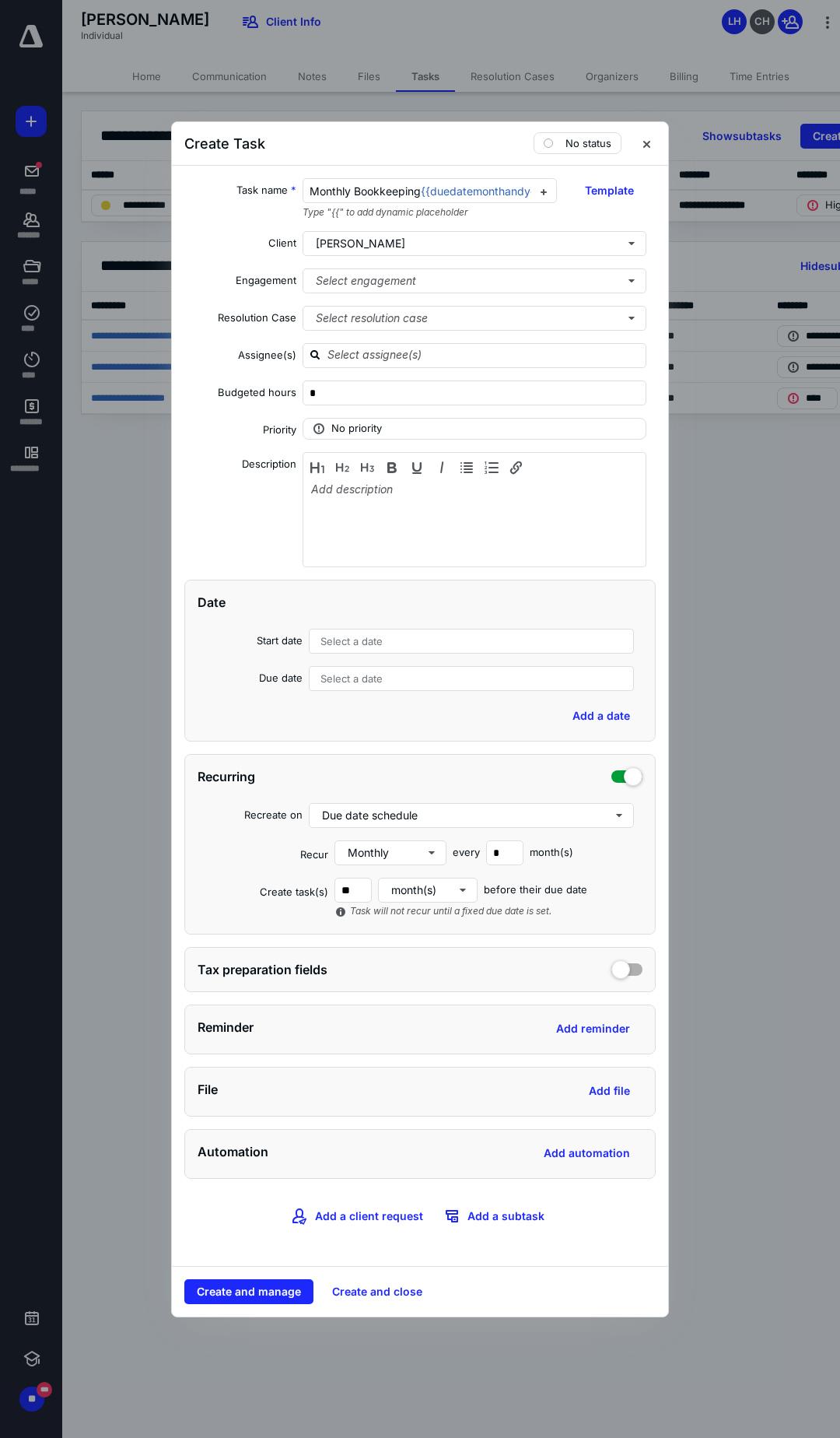 click on "Select a date" at bounding box center [471, 641] 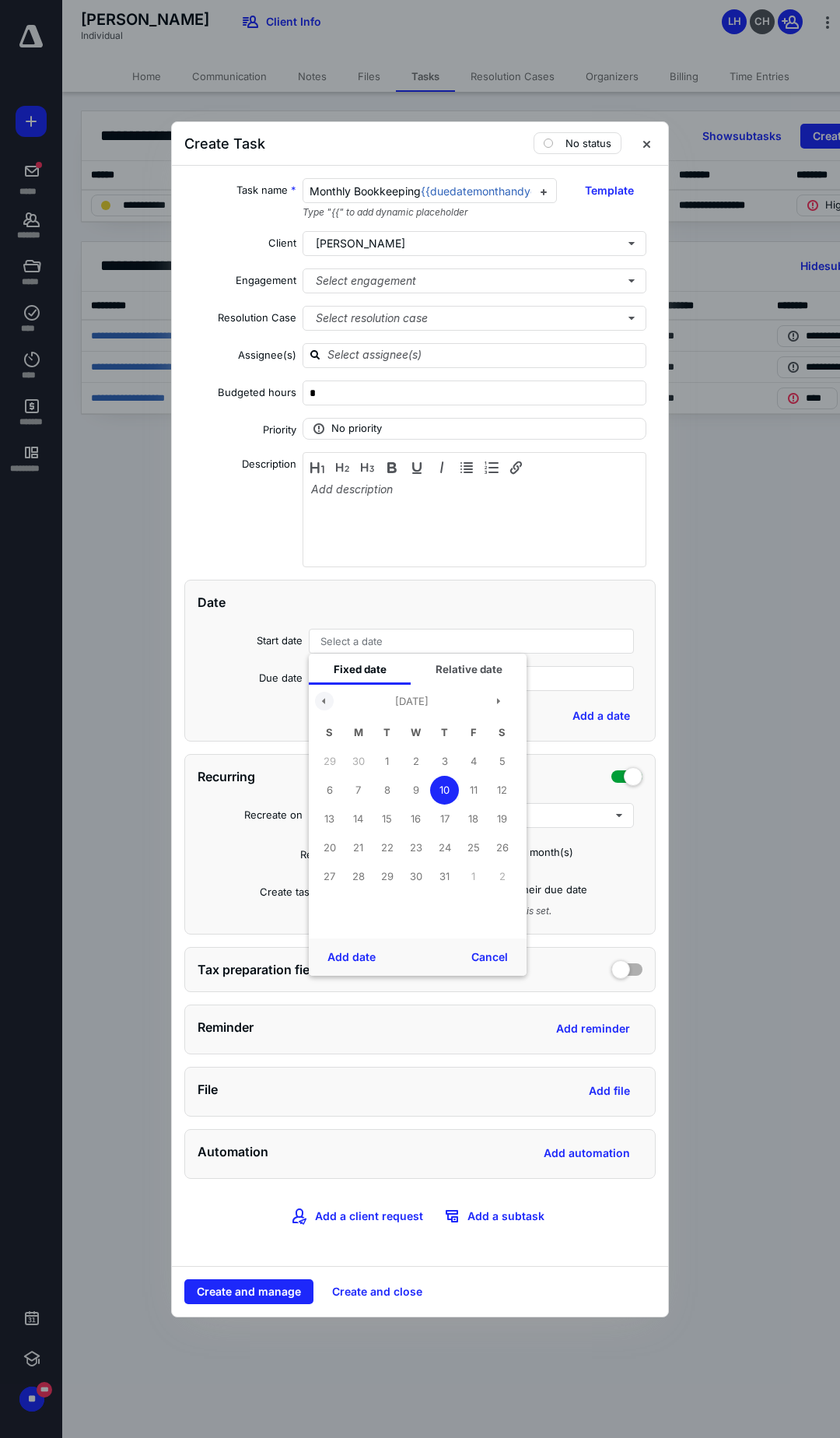 click at bounding box center (324, 701) 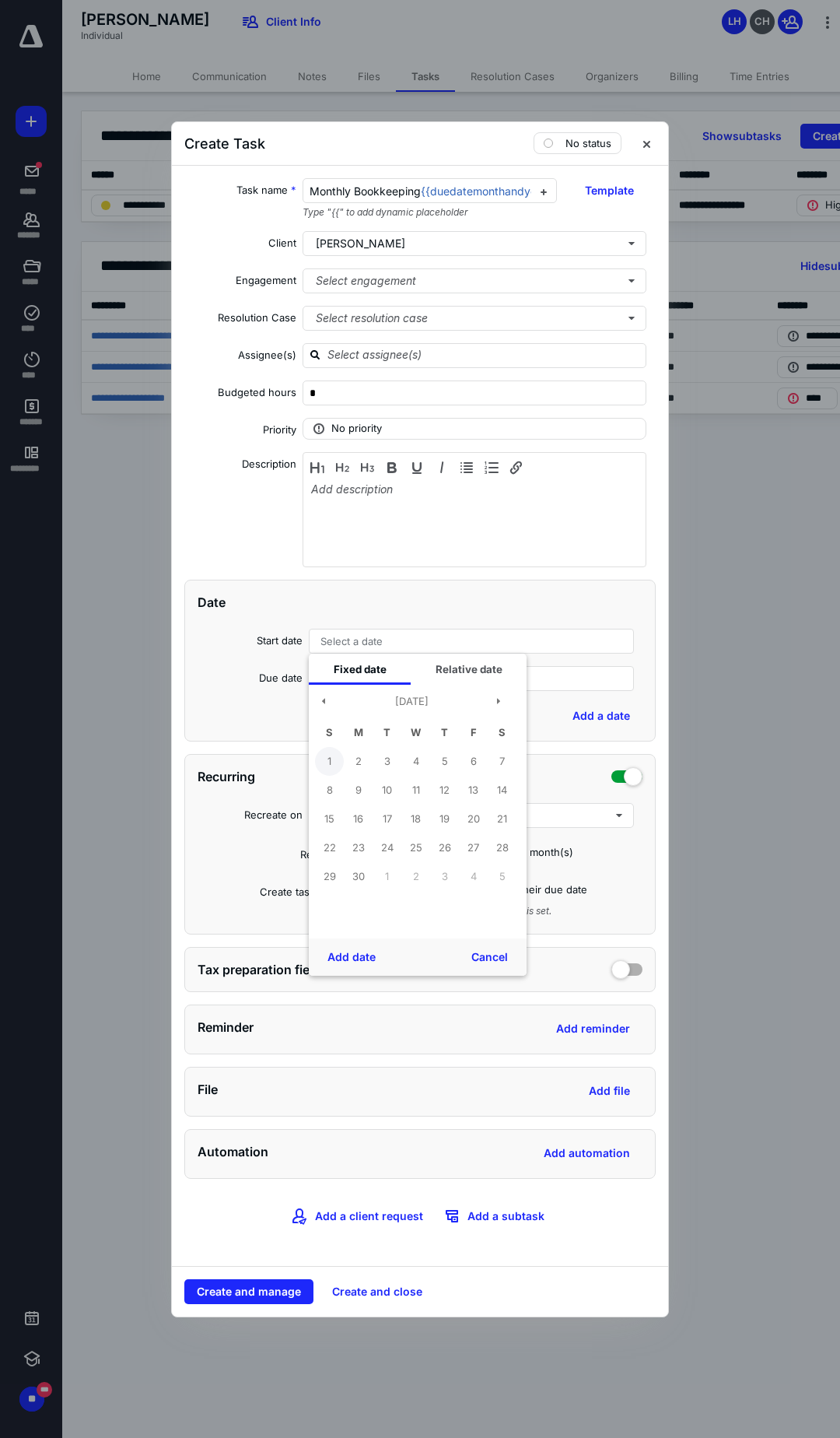 click on "1" at bounding box center (329, 761) 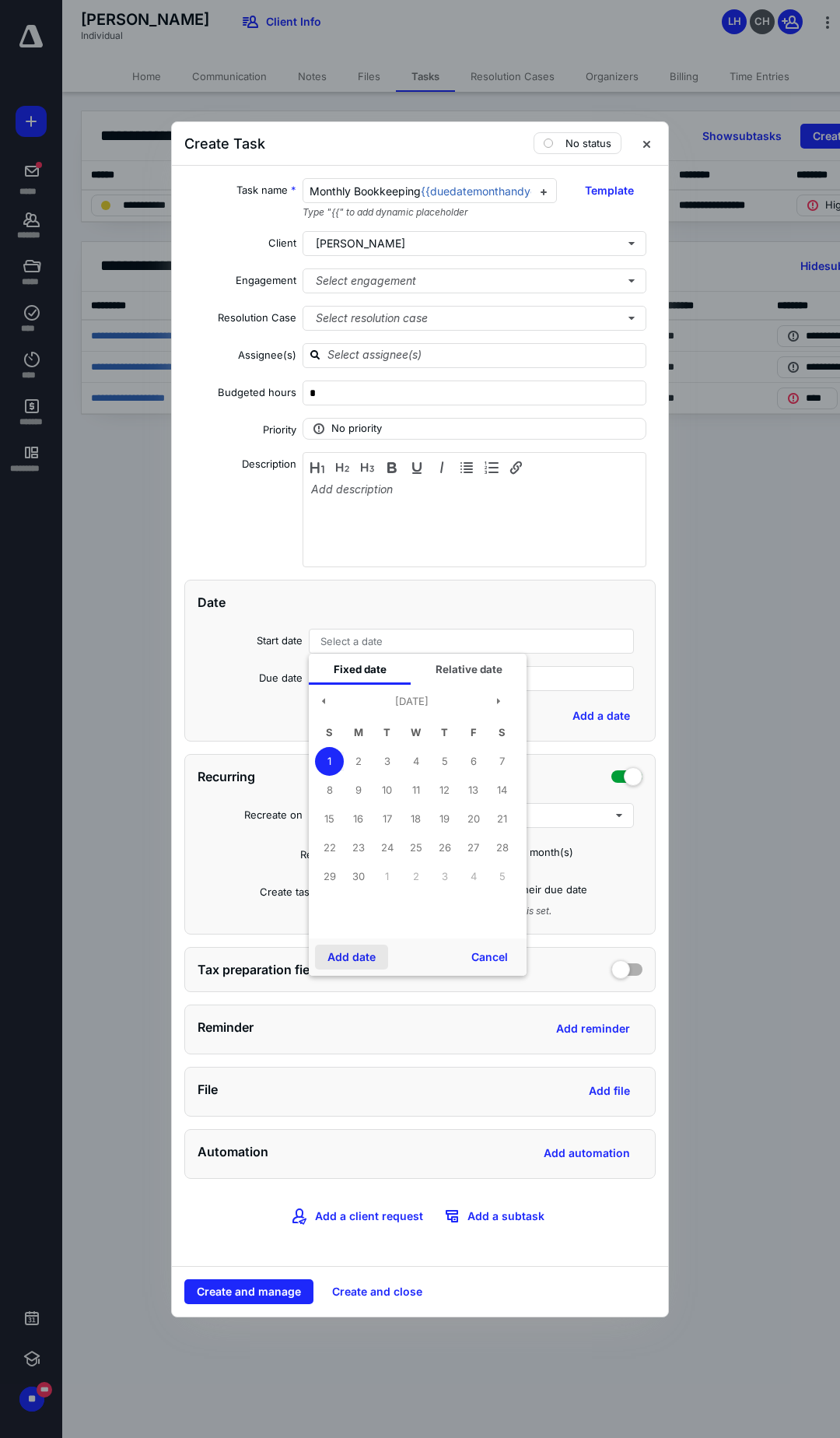 click on "Add date" at bounding box center [352, 957] 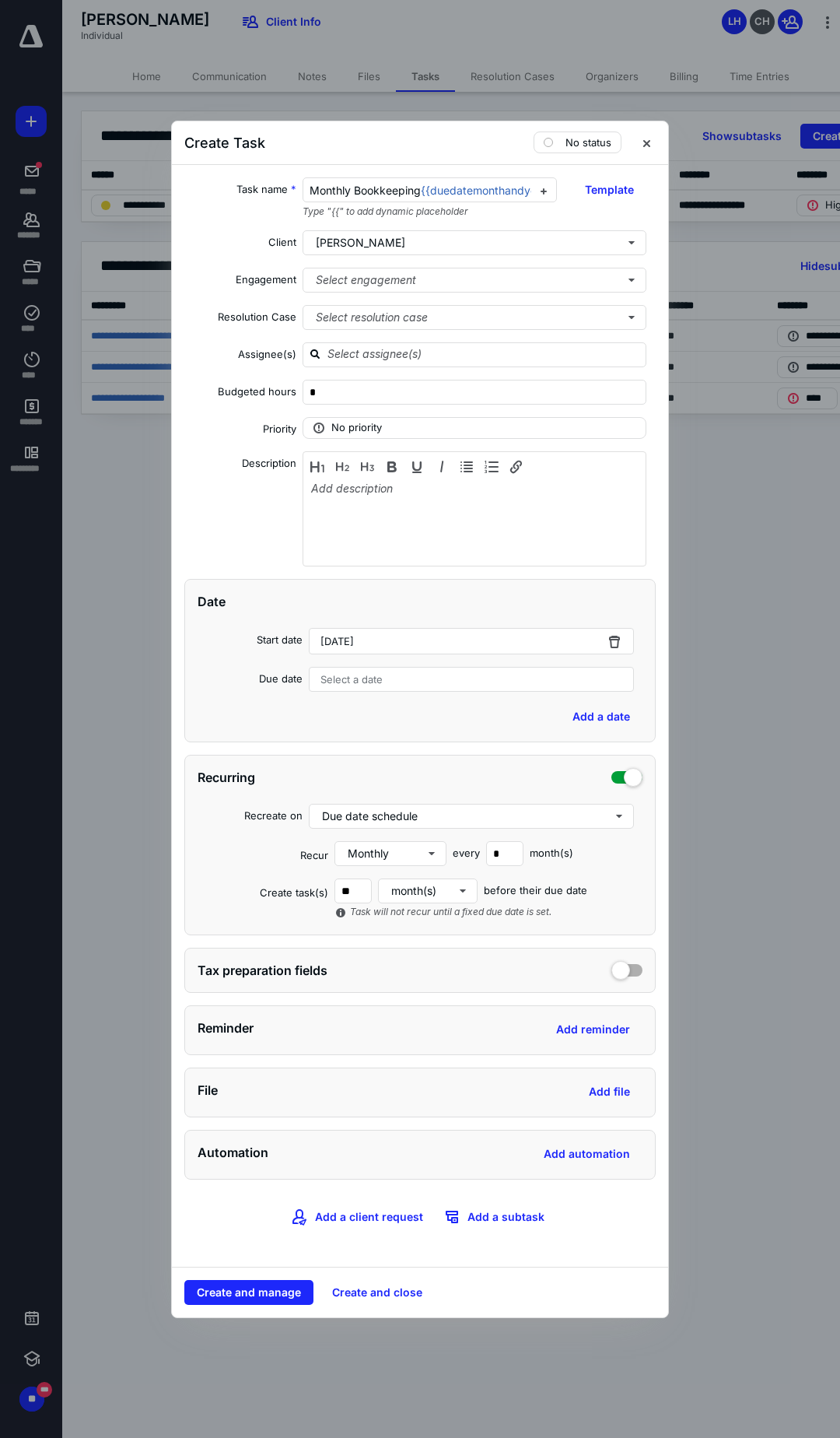 click on "Select a date" at bounding box center [471, 679] 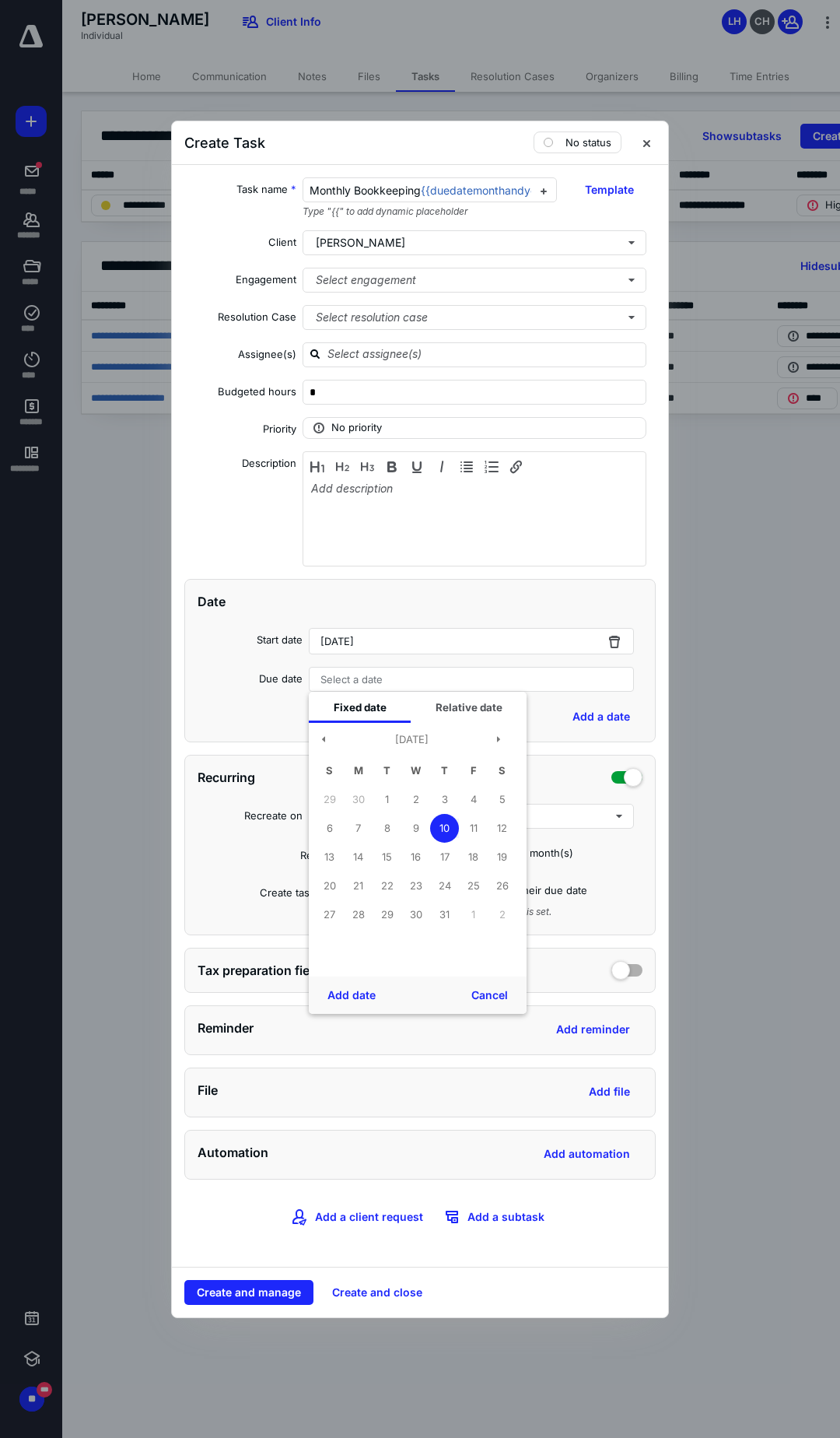 click on "10" at bounding box center (444, 828) 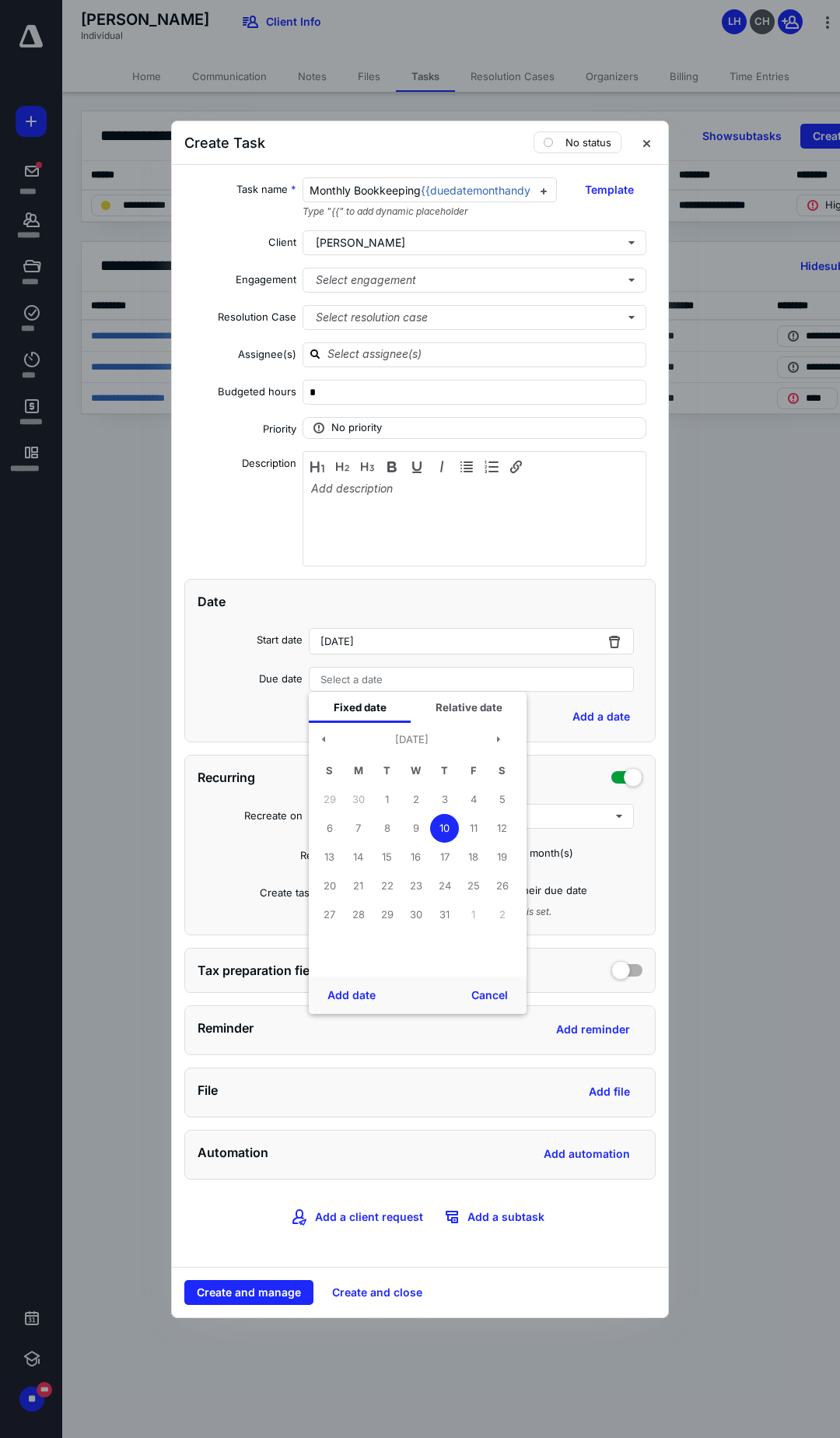 click on "10" at bounding box center [444, 828] 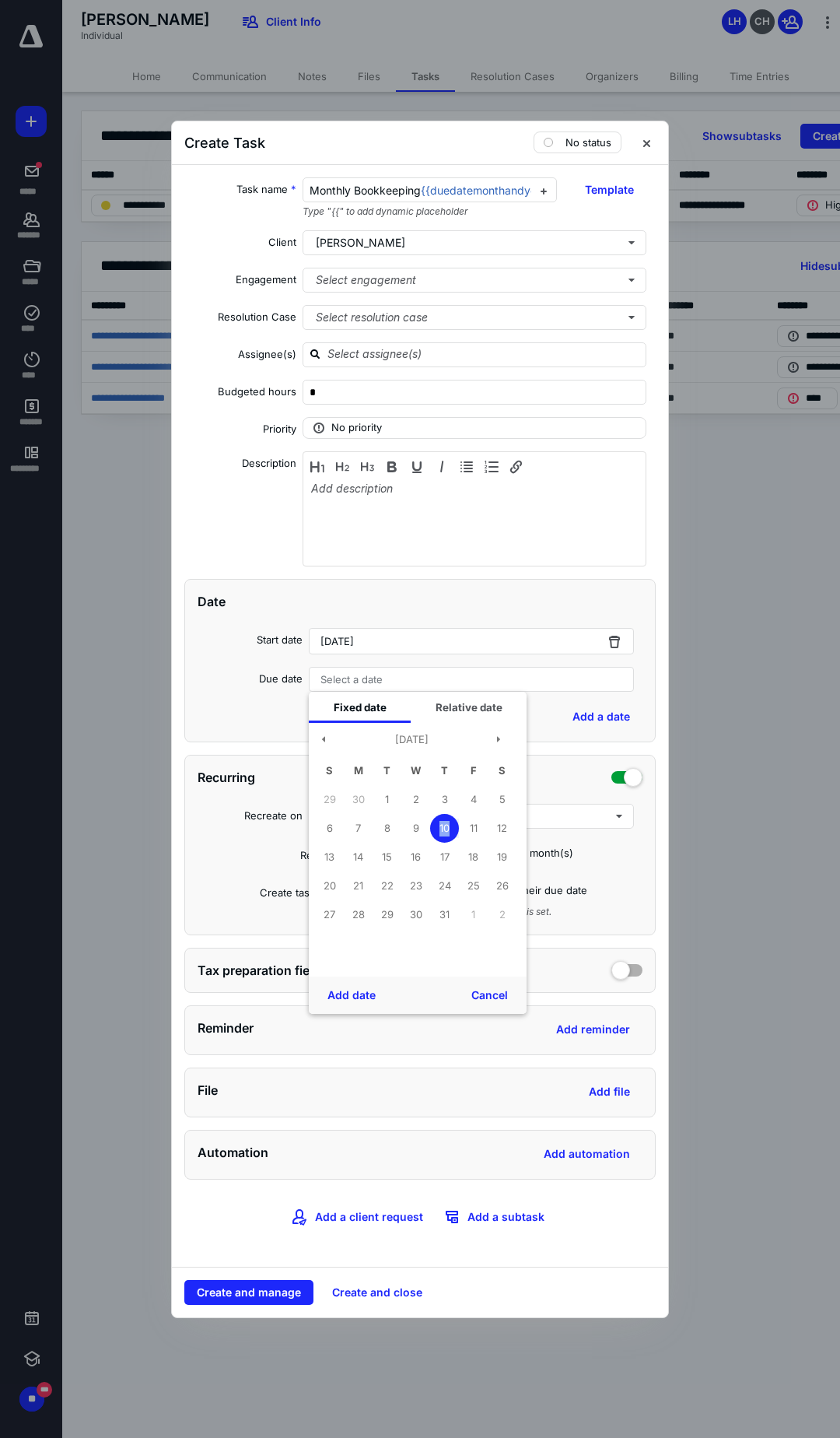 click on "10" at bounding box center [444, 828] 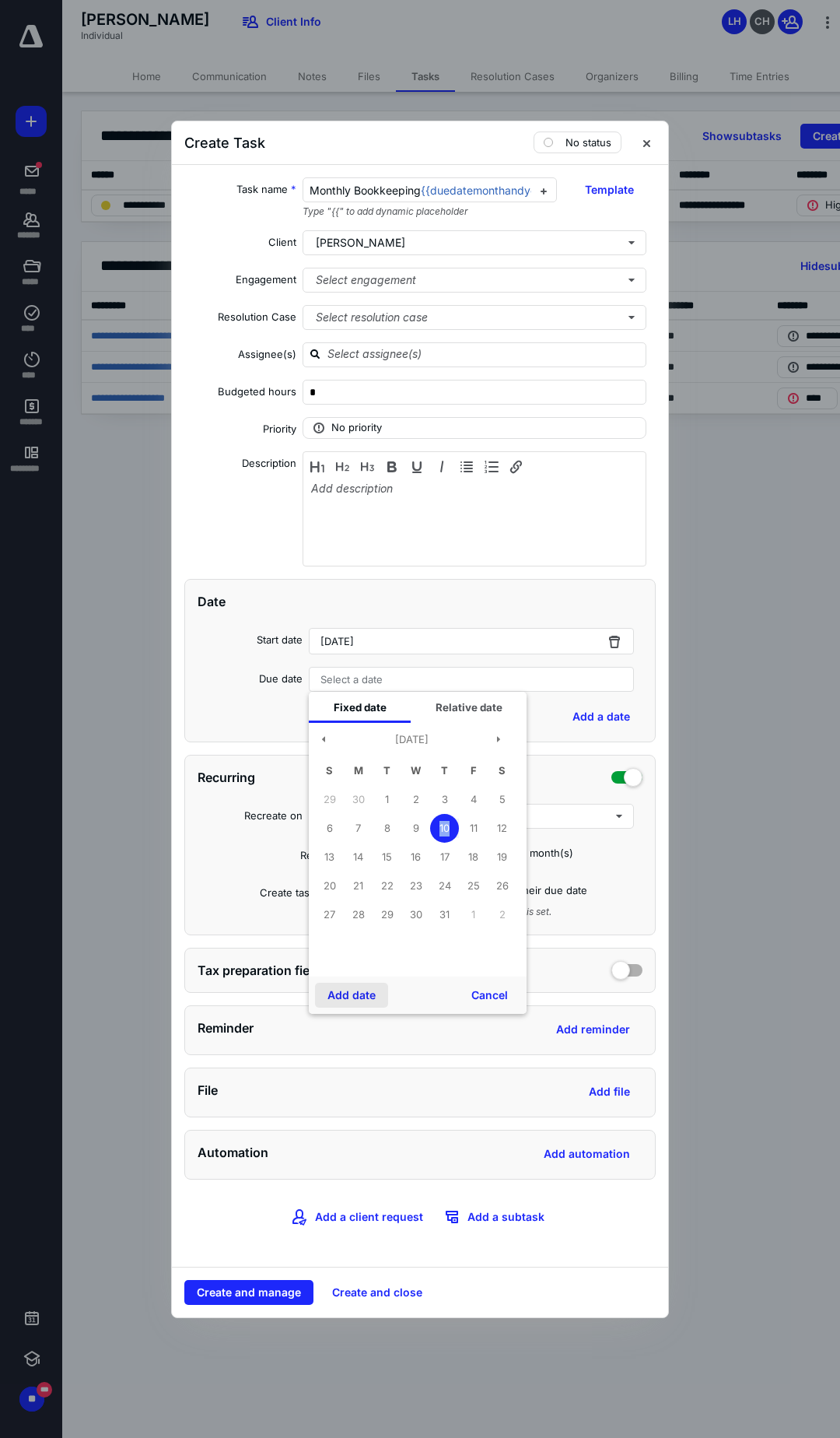click on "Add date" at bounding box center (352, 995) 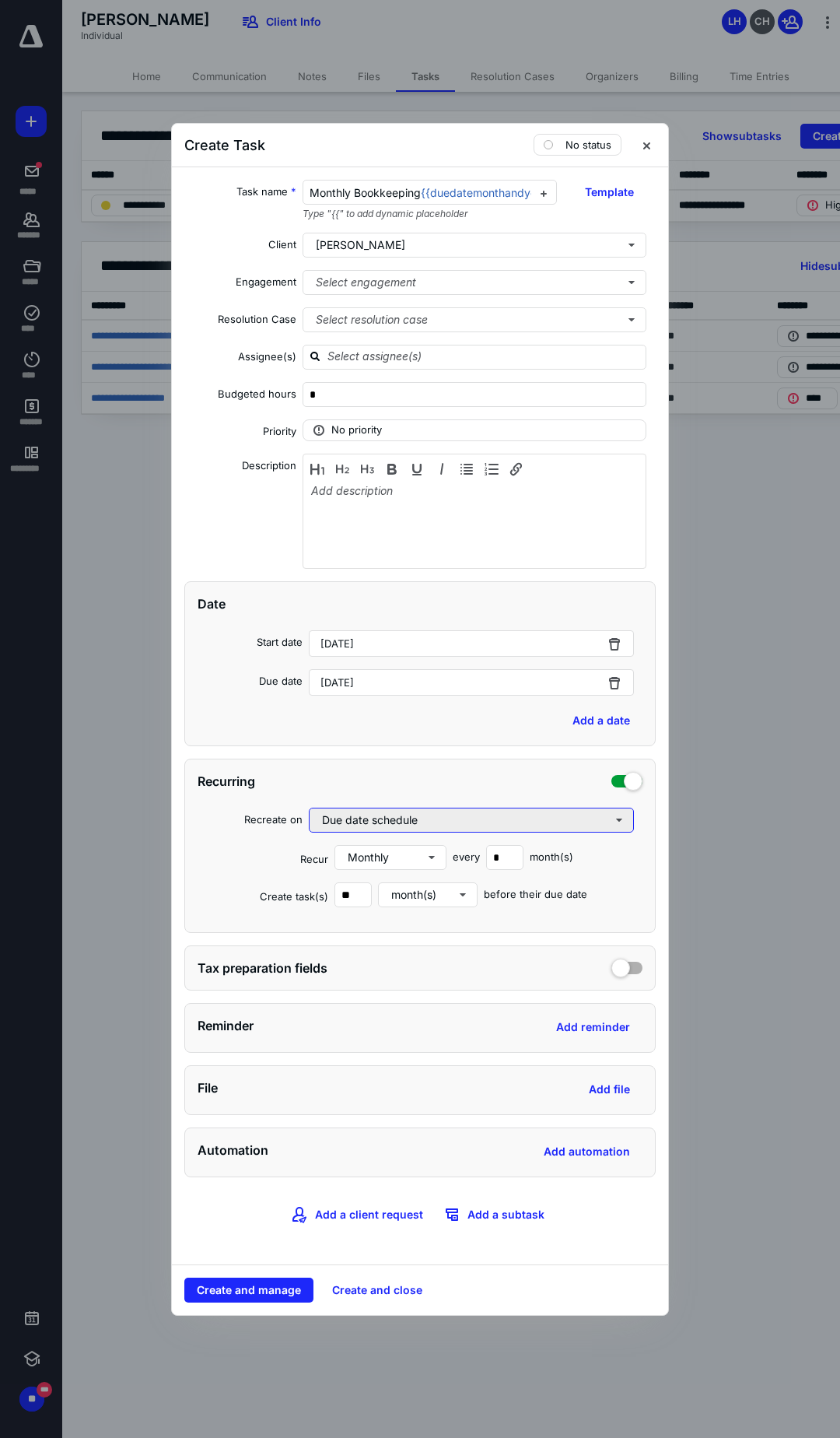 click on "Due date schedule" at bounding box center (471, 820) 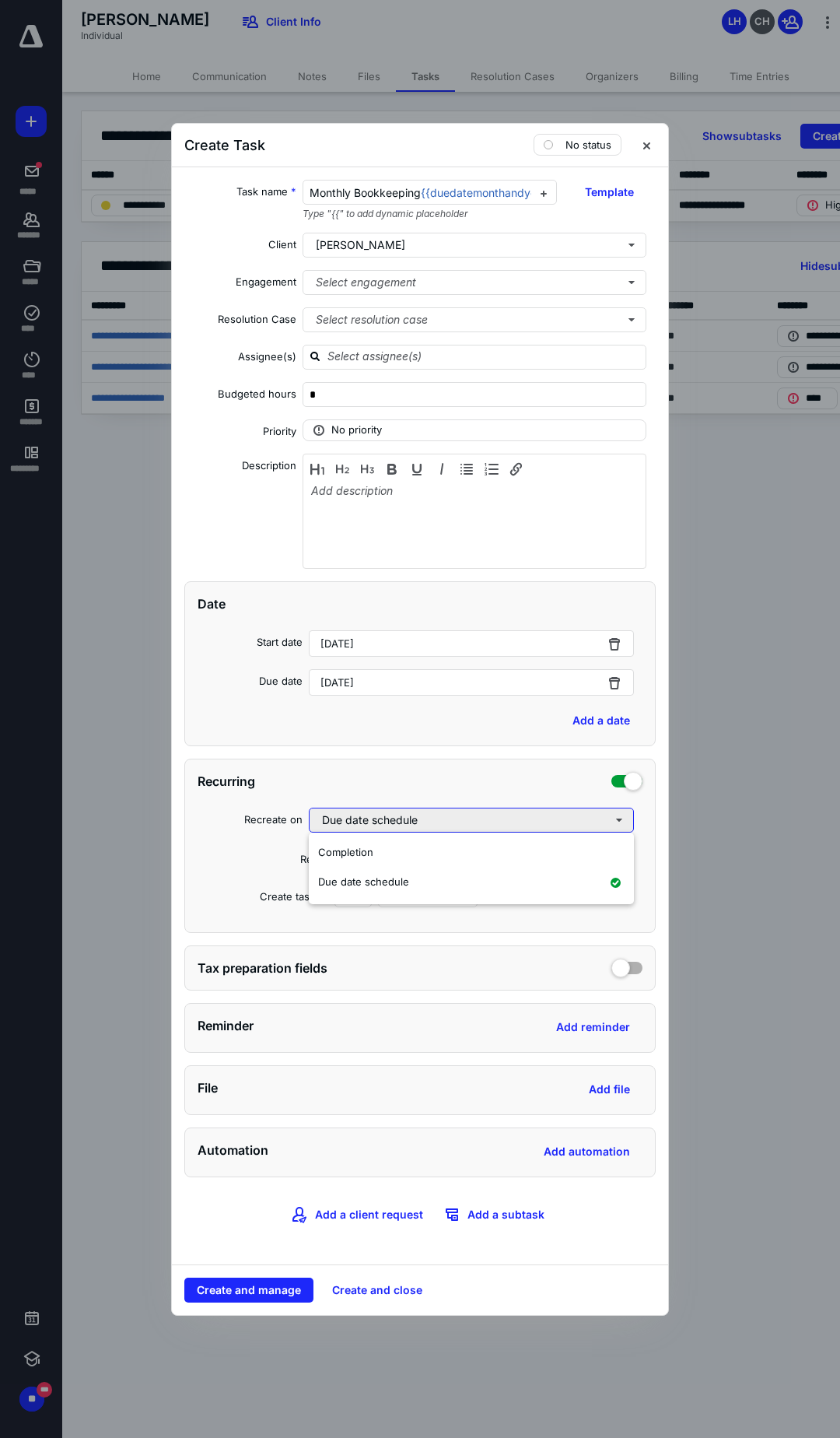 click on "Due date schedule" at bounding box center (471, 820) 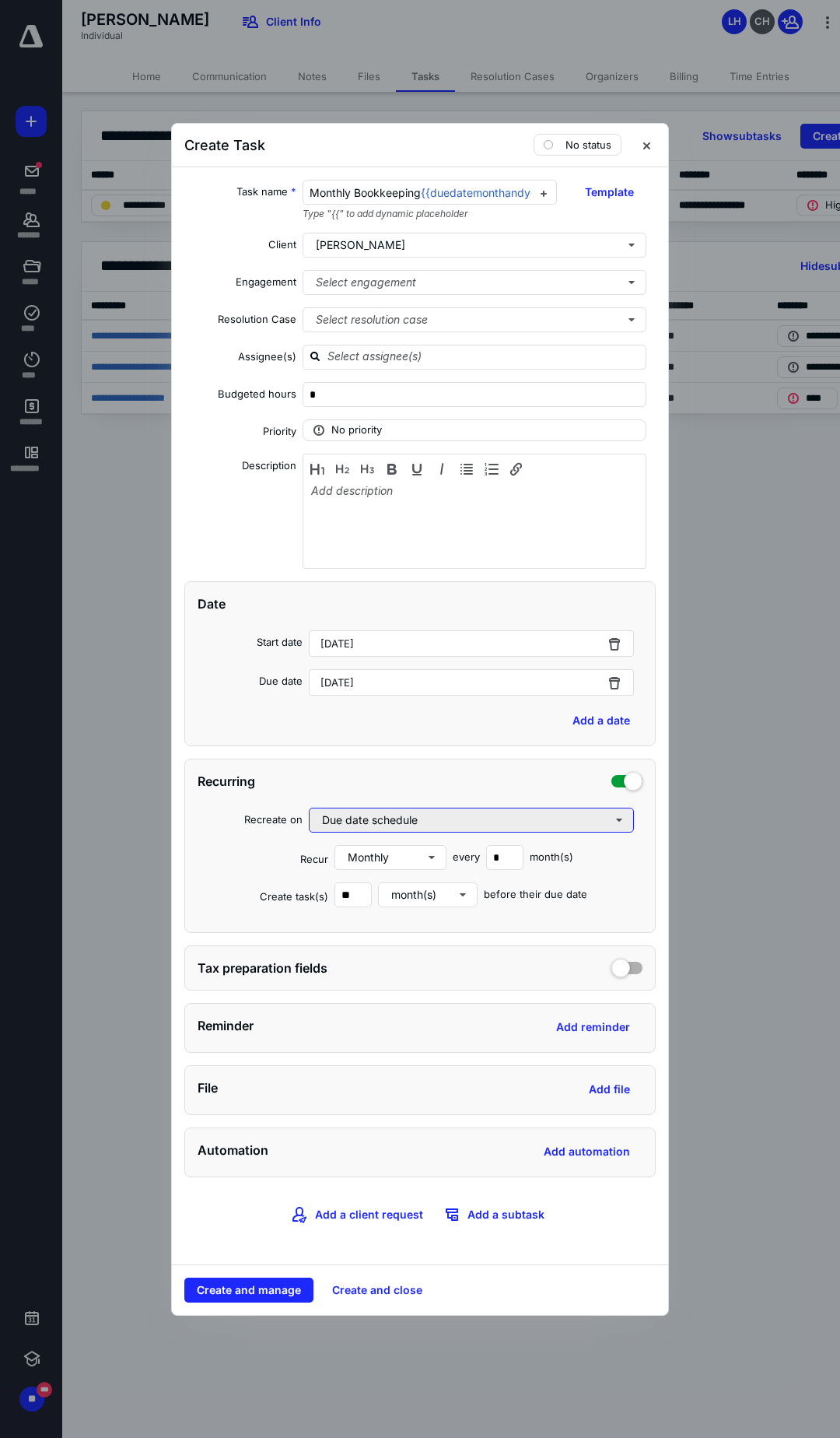 click on "Due date schedule" at bounding box center (471, 820) 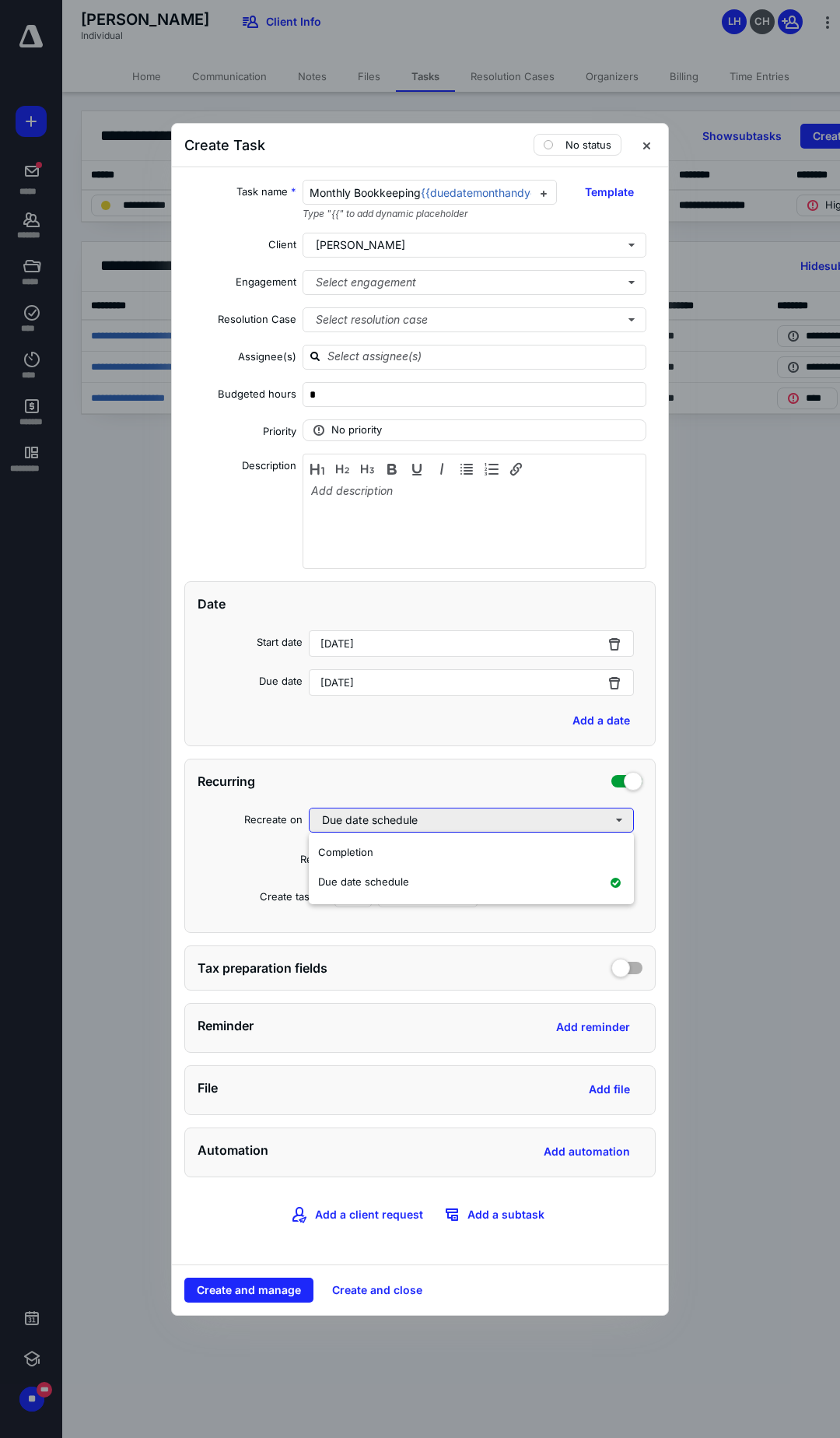 click on "Due date schedule" at bounding box center (471, 820) 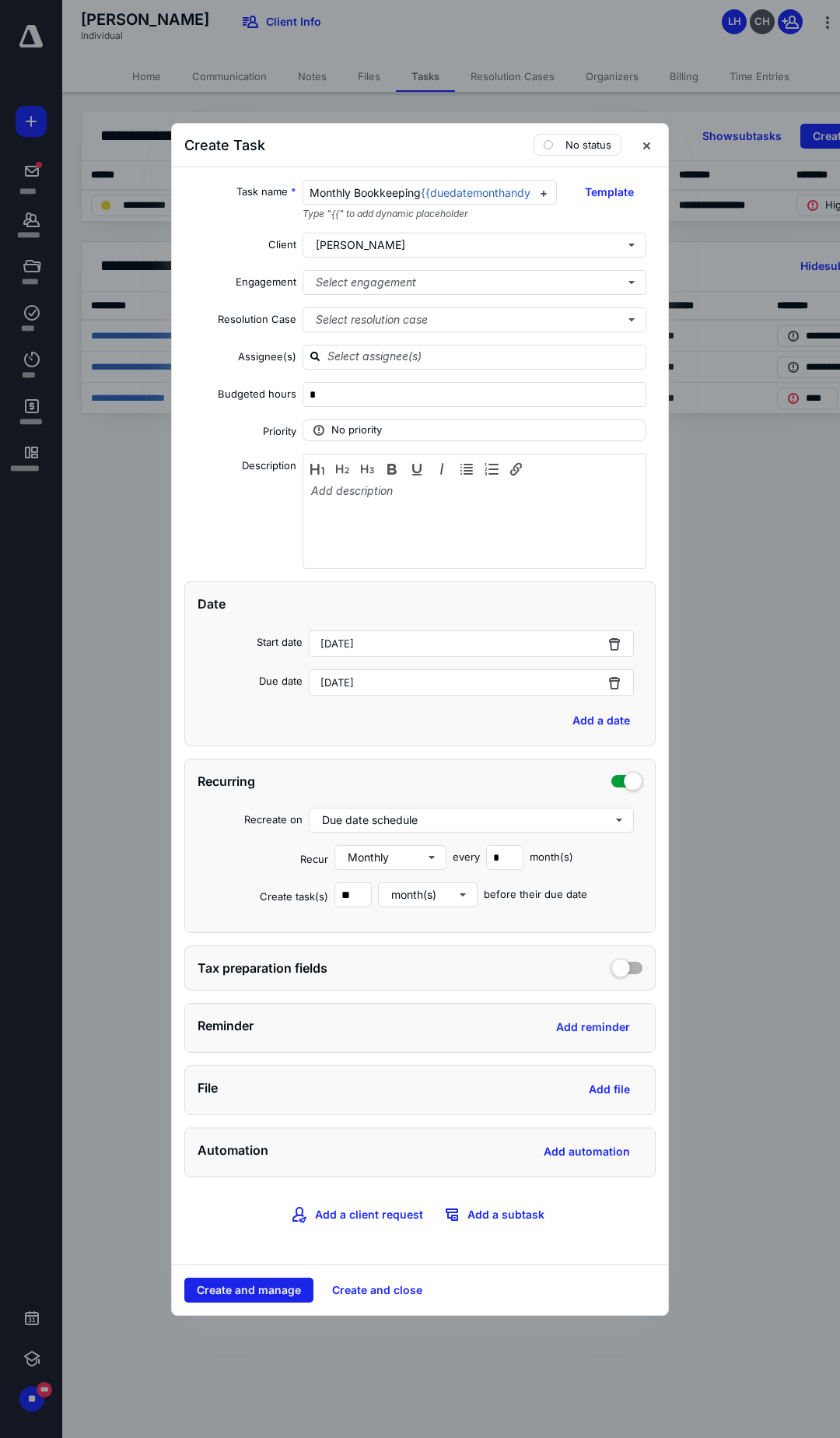 click on "Create and manage" at bounding box center [249, 1290] 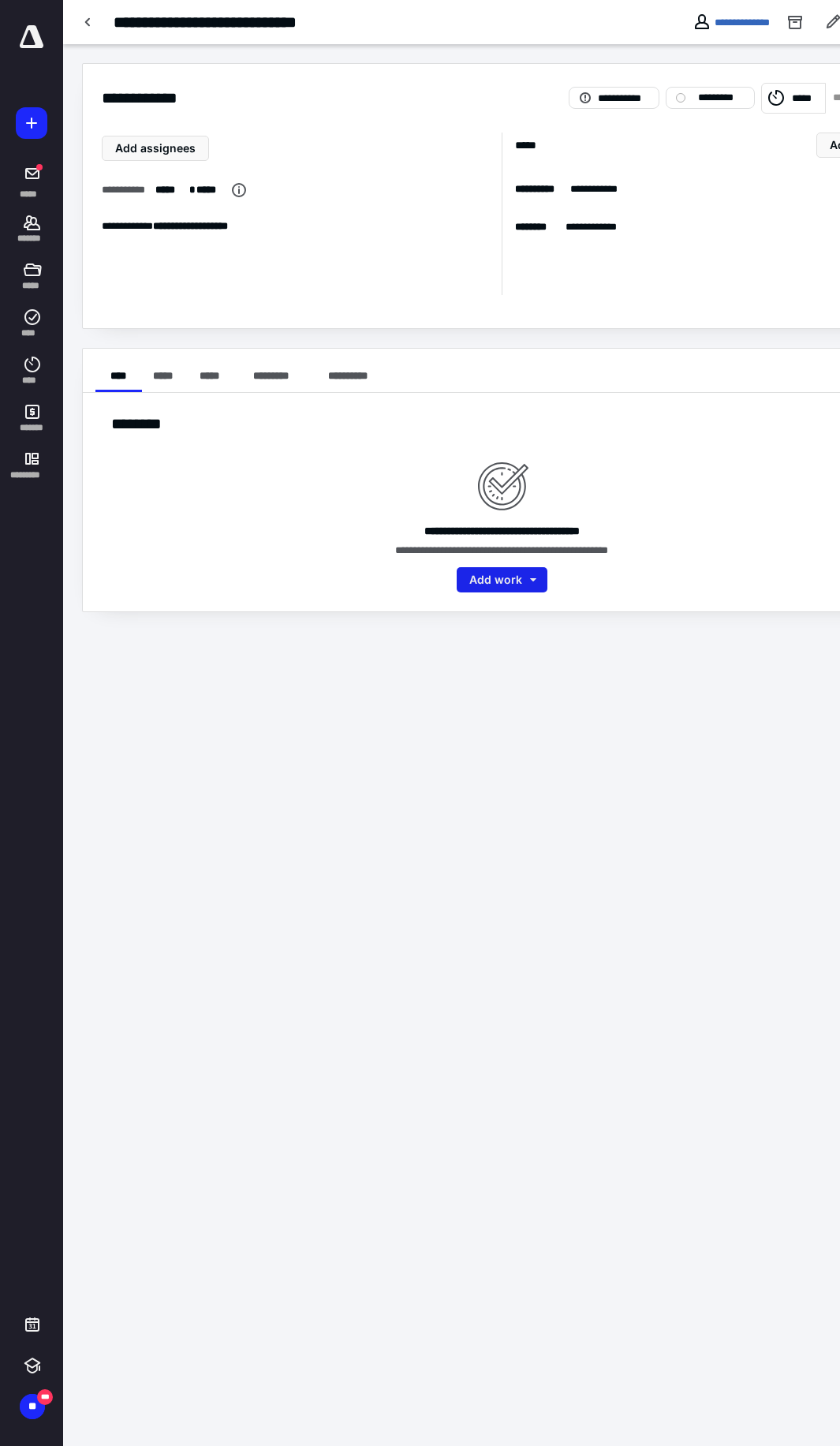 click on "Add work" at bounding box center (502, 580) 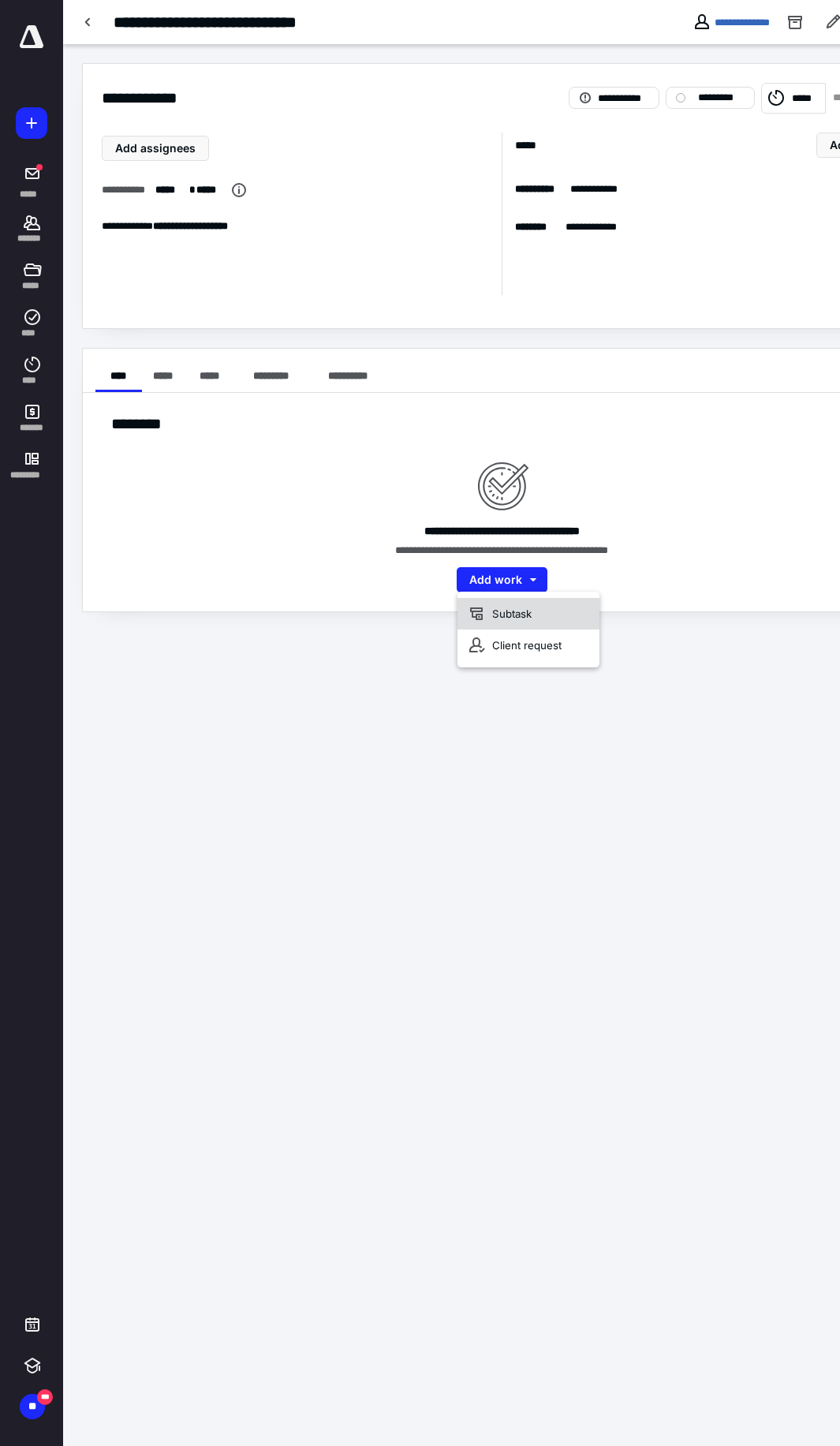 click on "Subtask" at bounding box center (528, 614) 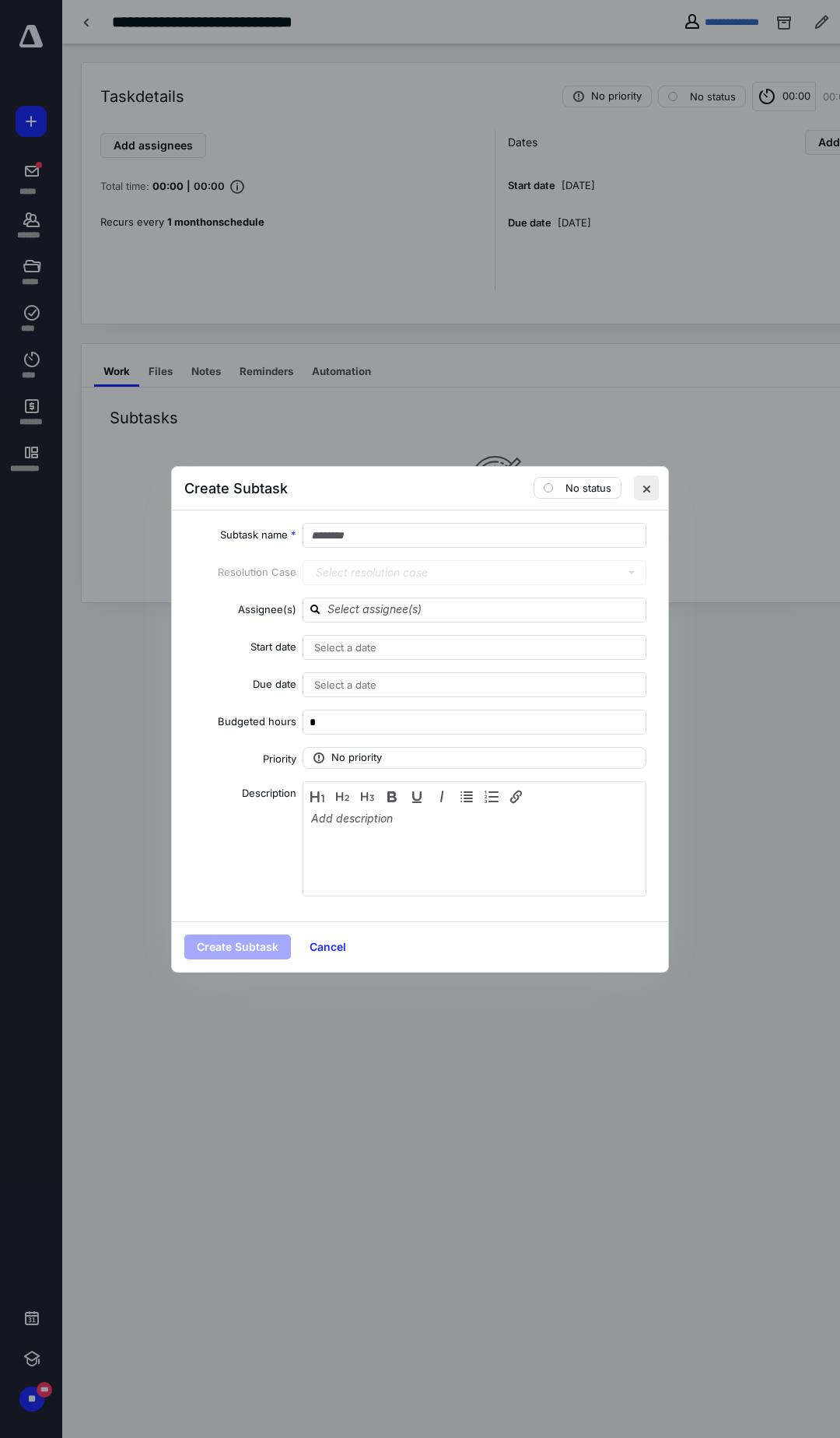 click at bounding box center (646, 488) 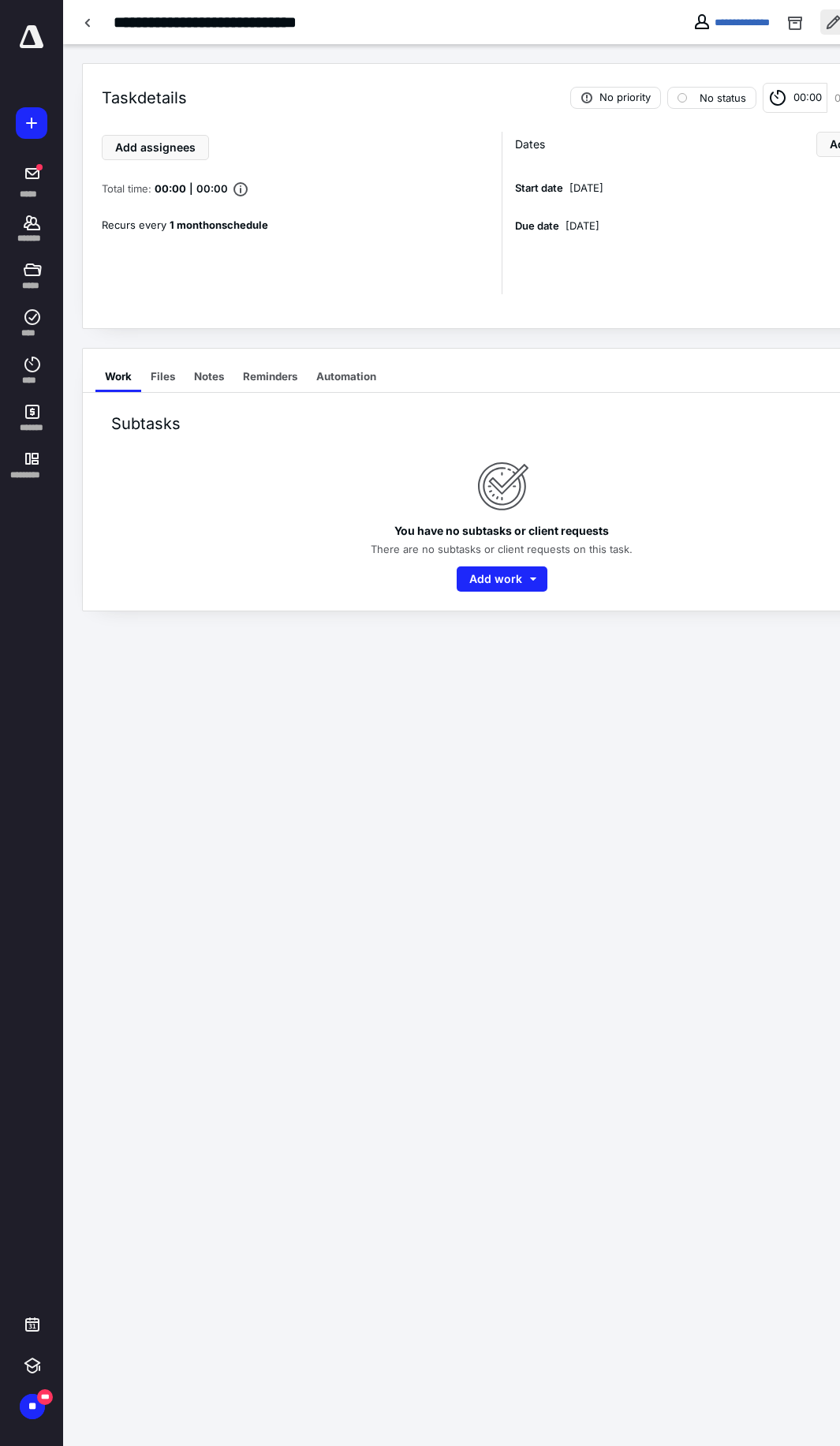 click at bounding box center (833, 22) 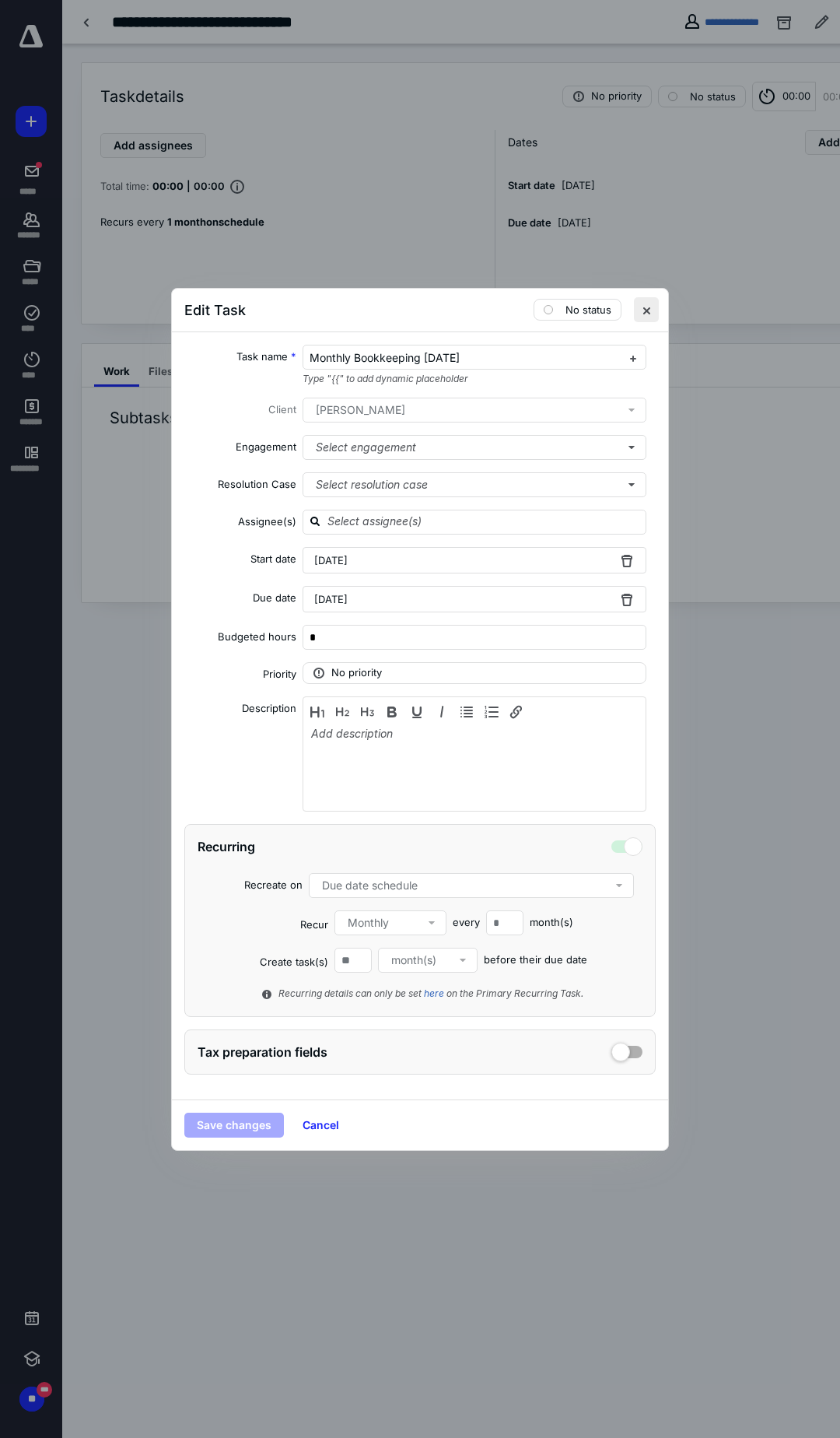 click at bounding box center (646, 310) 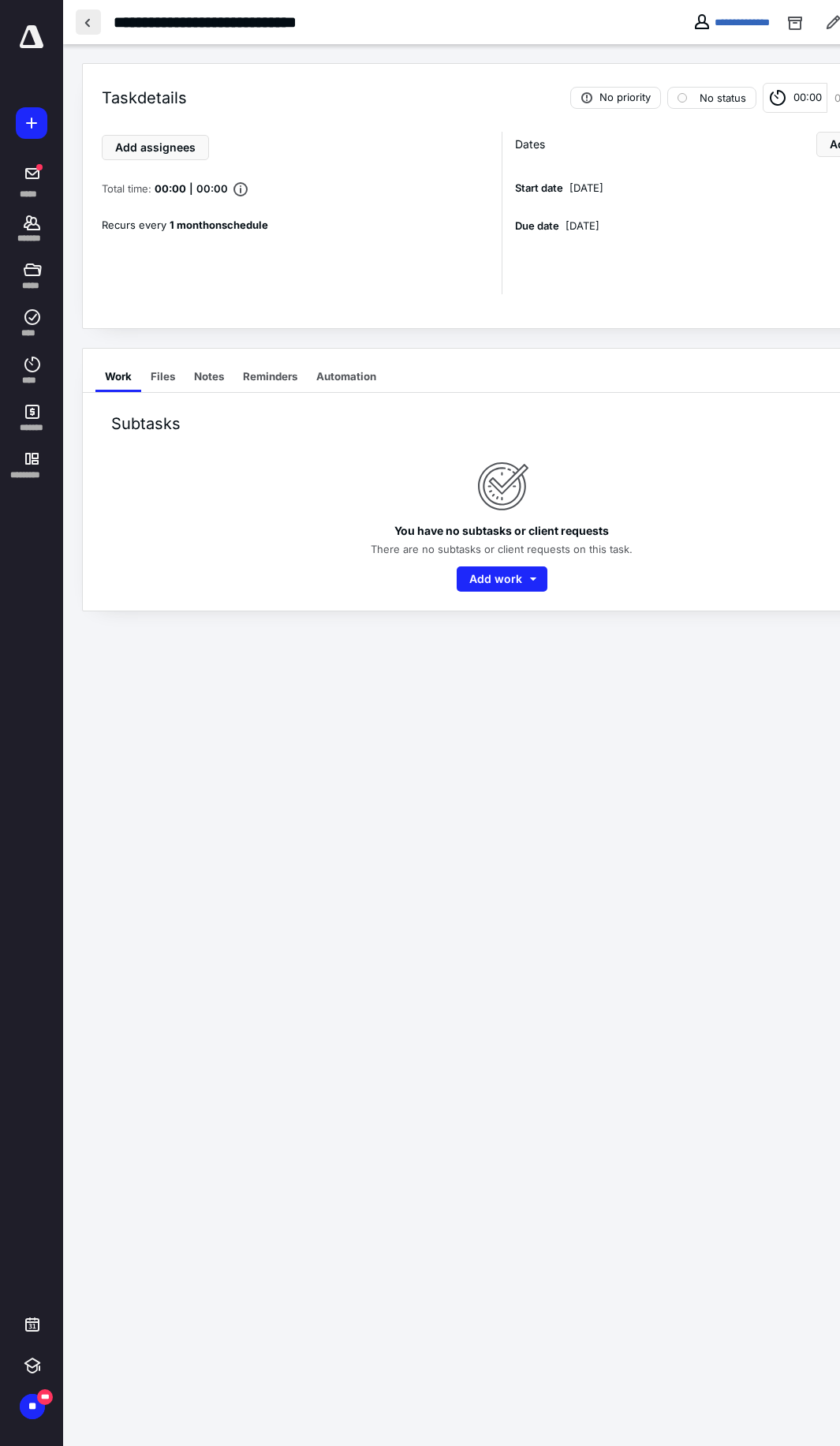 click at bounding box center (88, 22) 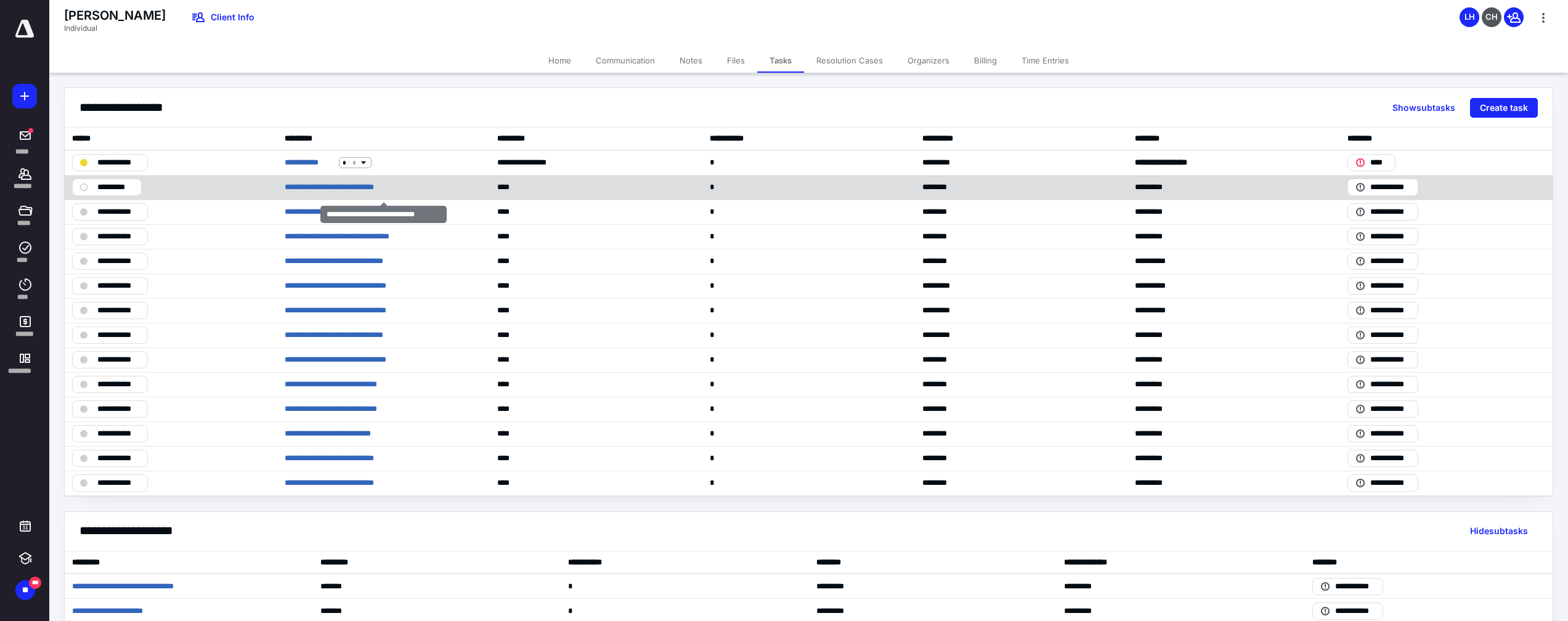 drag, startPoint x: 442, startPoint y: 189, endPoint x: 424, endPoint y: 185, distance: 18.439089 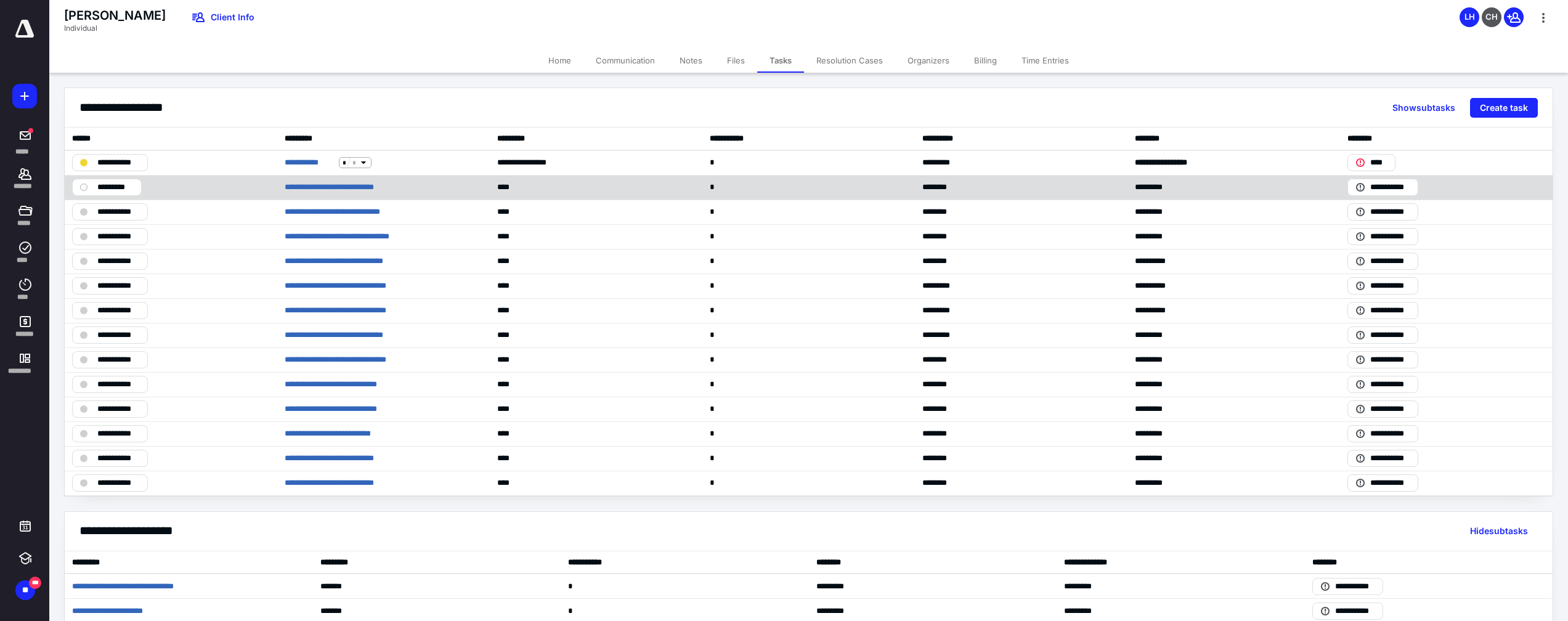 click on "**********" at bounding box center [1446, 187] 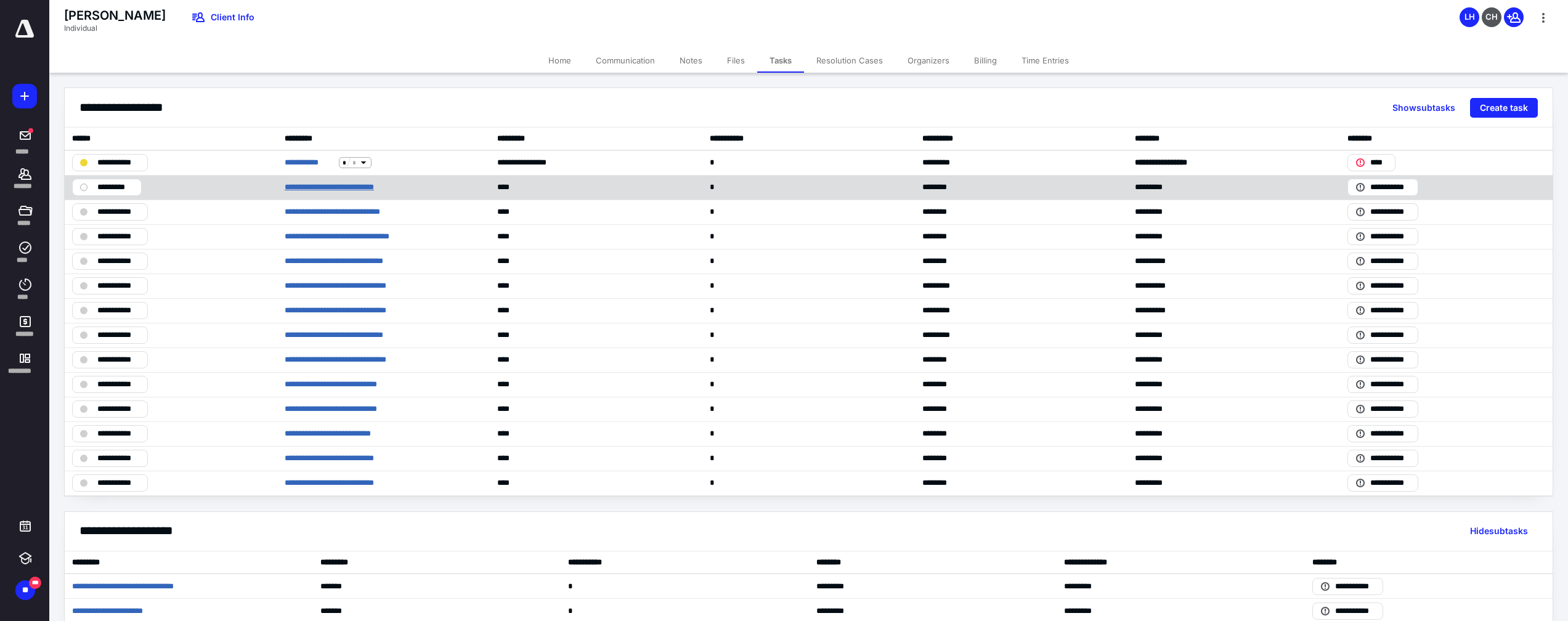click on "**********" at bounding box center [346, 187] 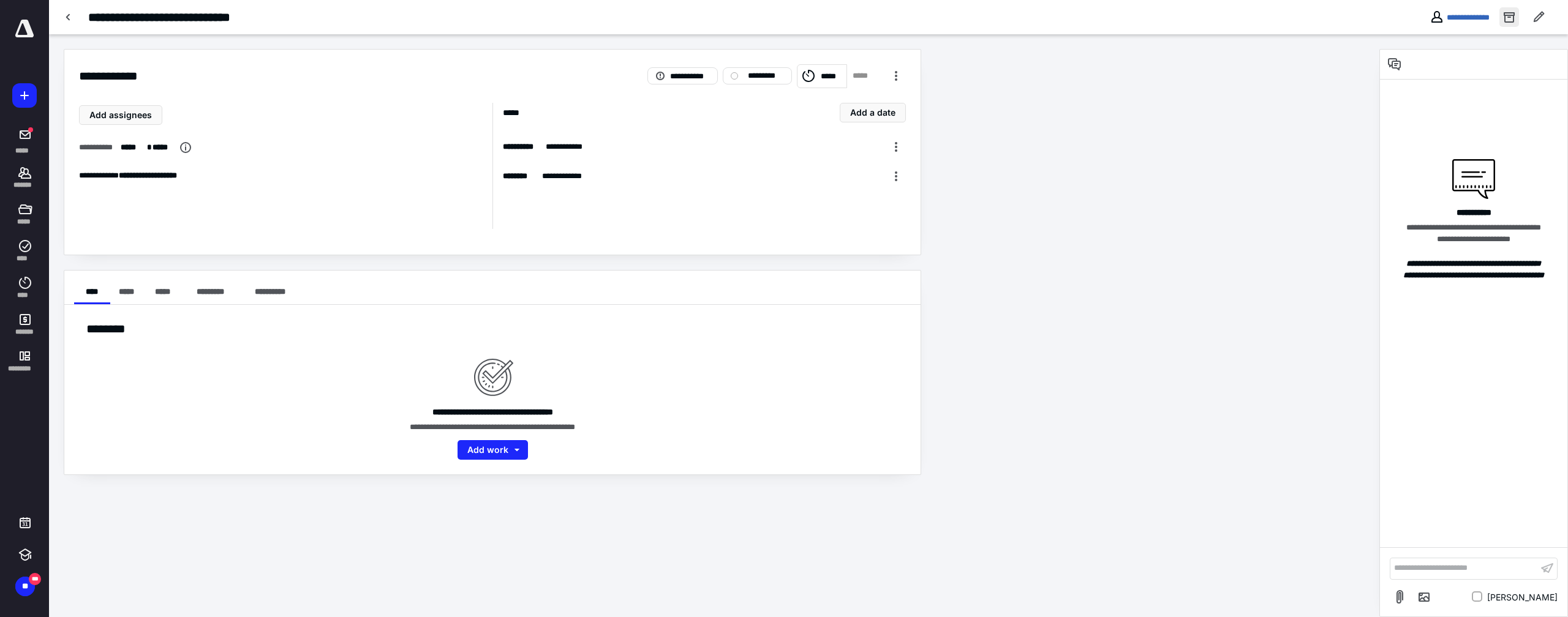 click at bounding box center (1509, 17) 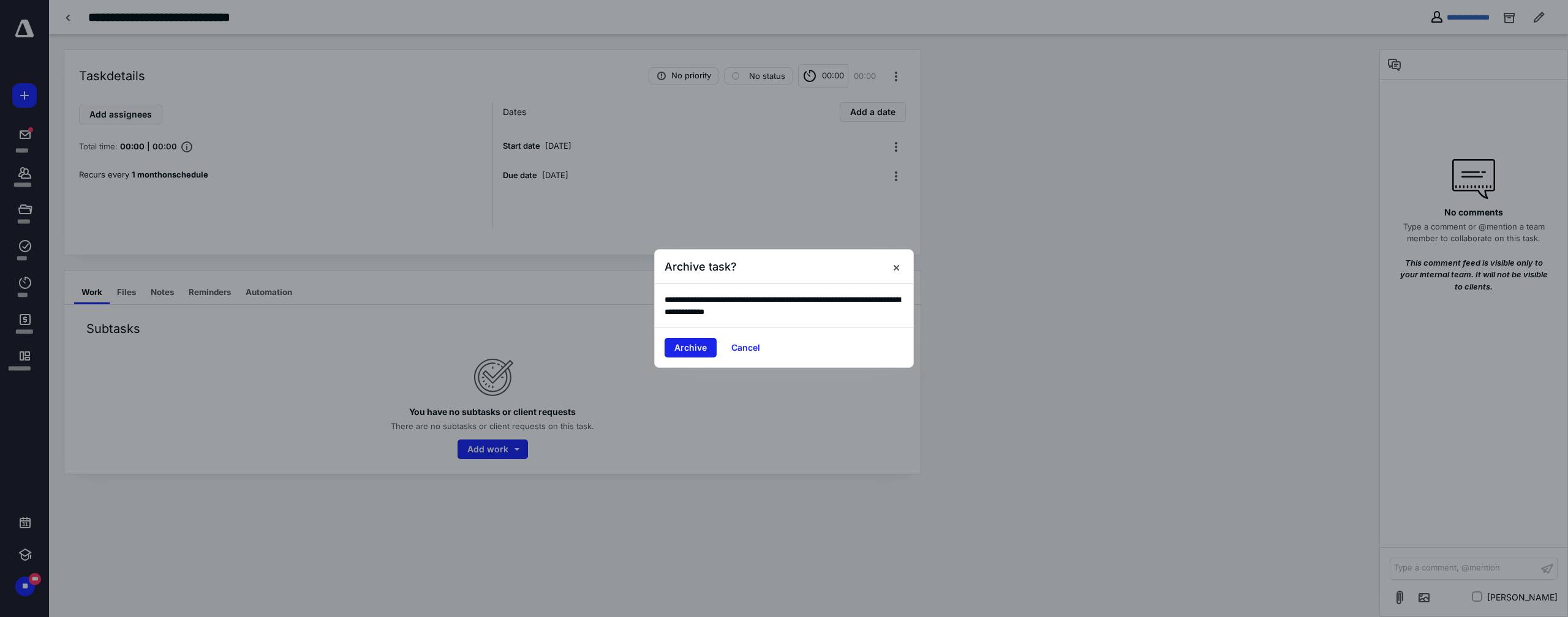 click on "Archive" at bounding box center (690, 348) 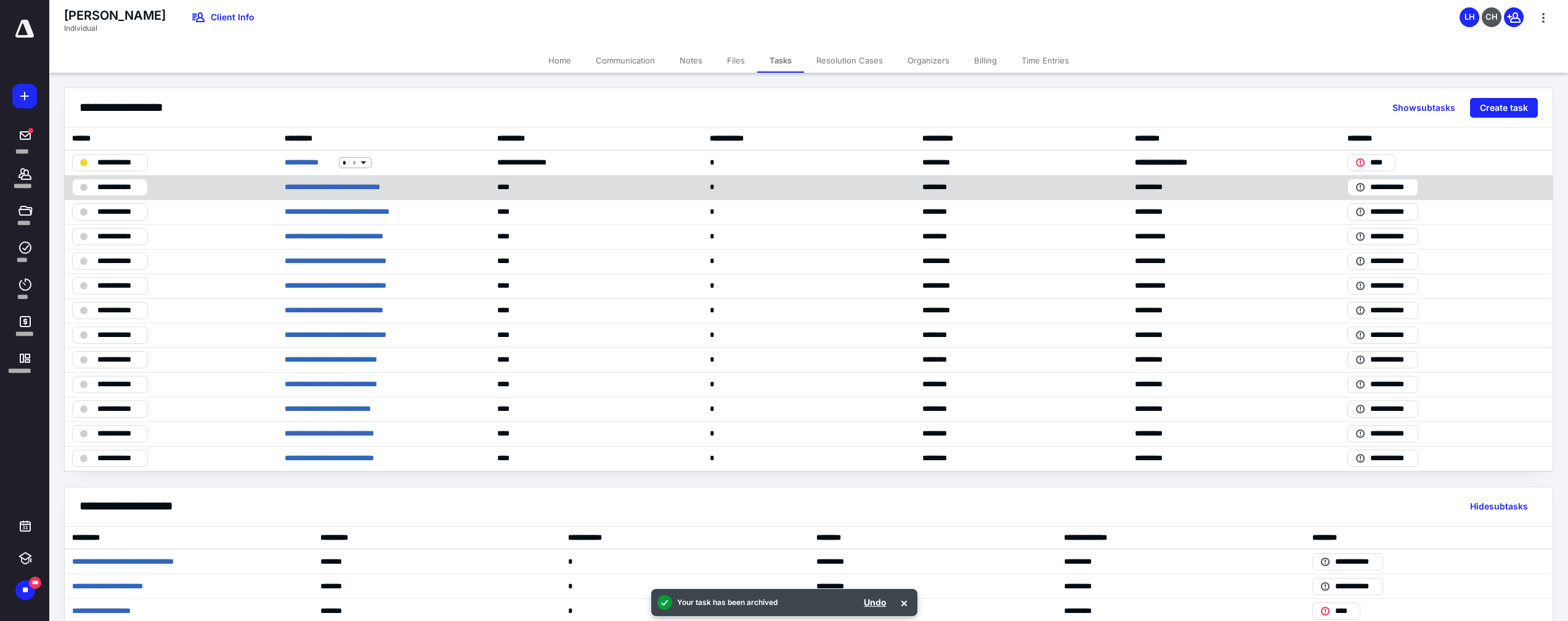 click on "****" at bounding box center (596, 187) 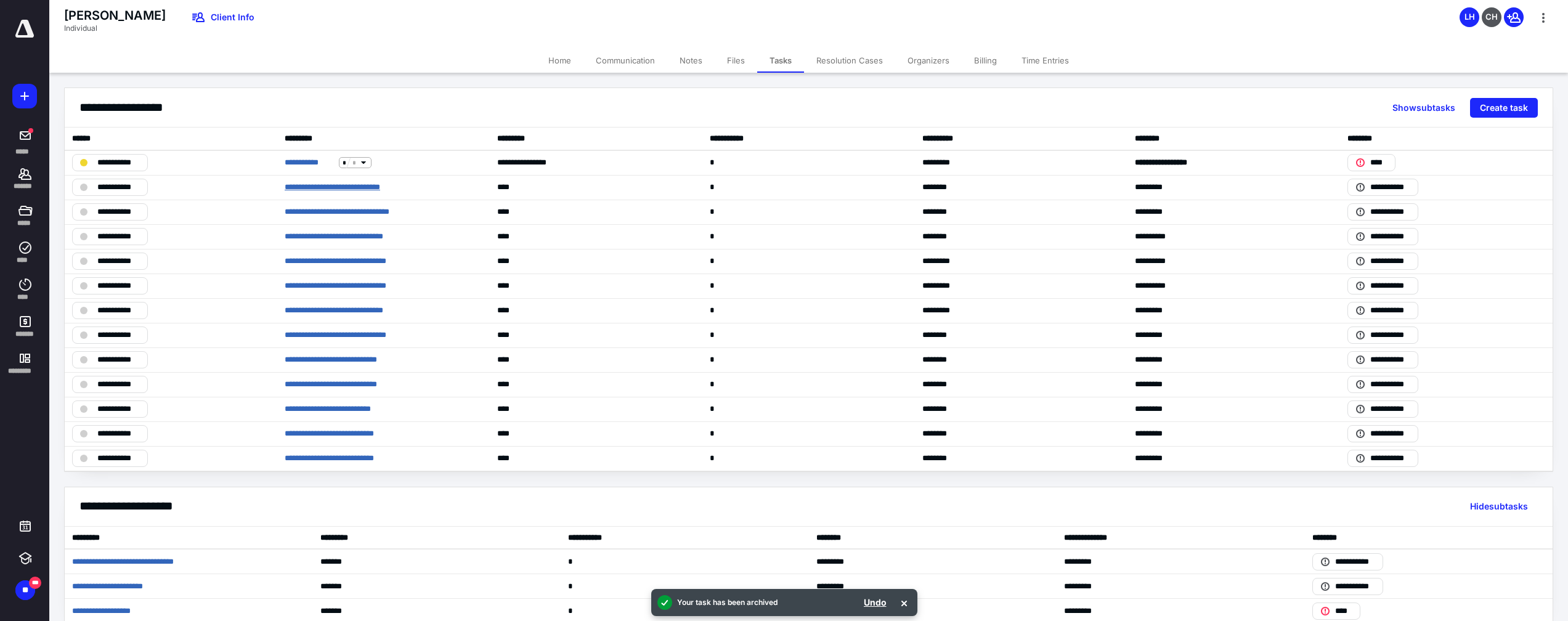 click on "**********" at bounding box center (351, 187) 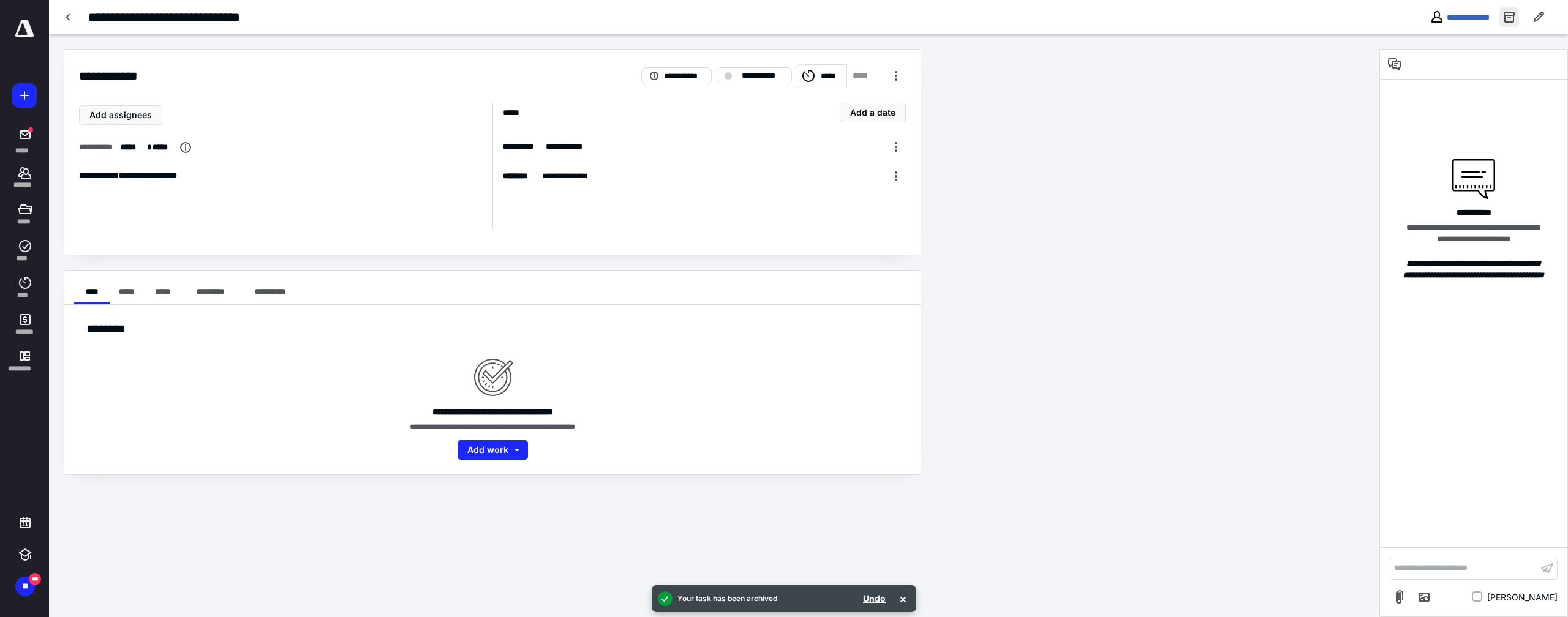 click at bounding box center [1509, 17] 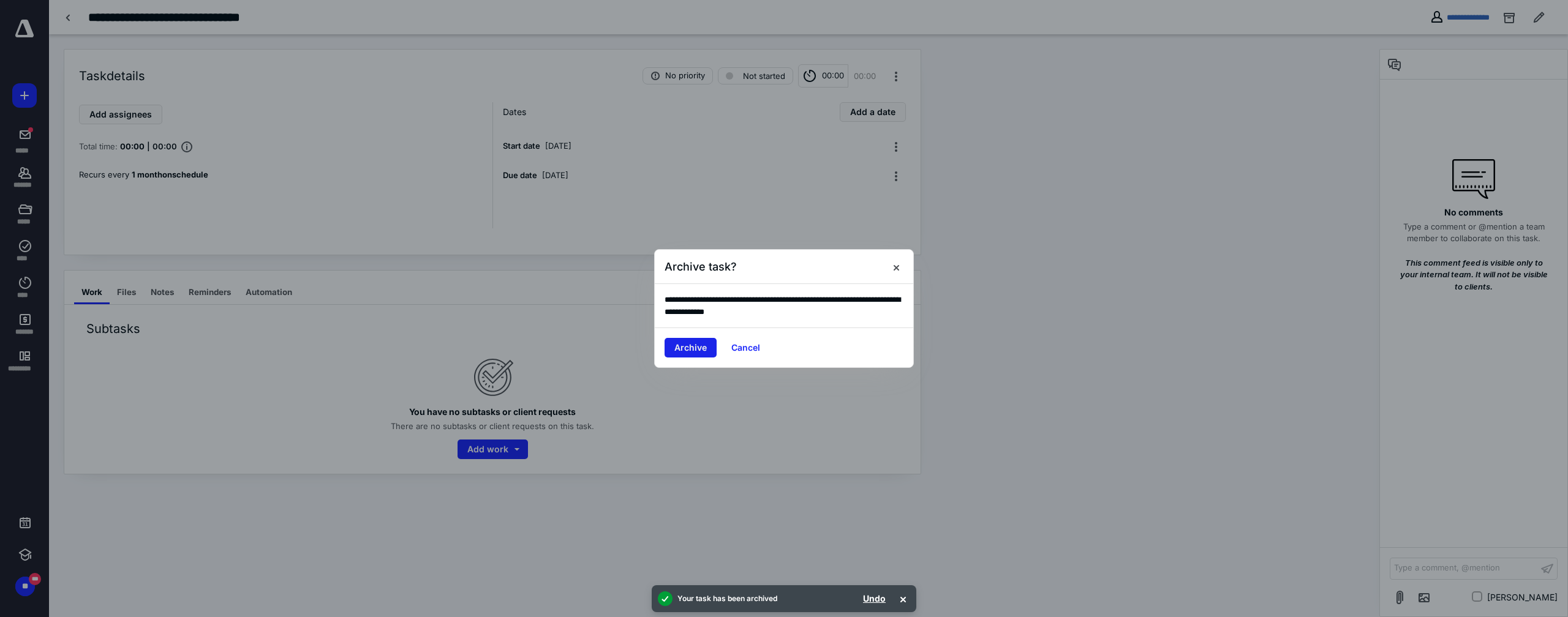 click on "Archive" at bounding box center (690, 348) 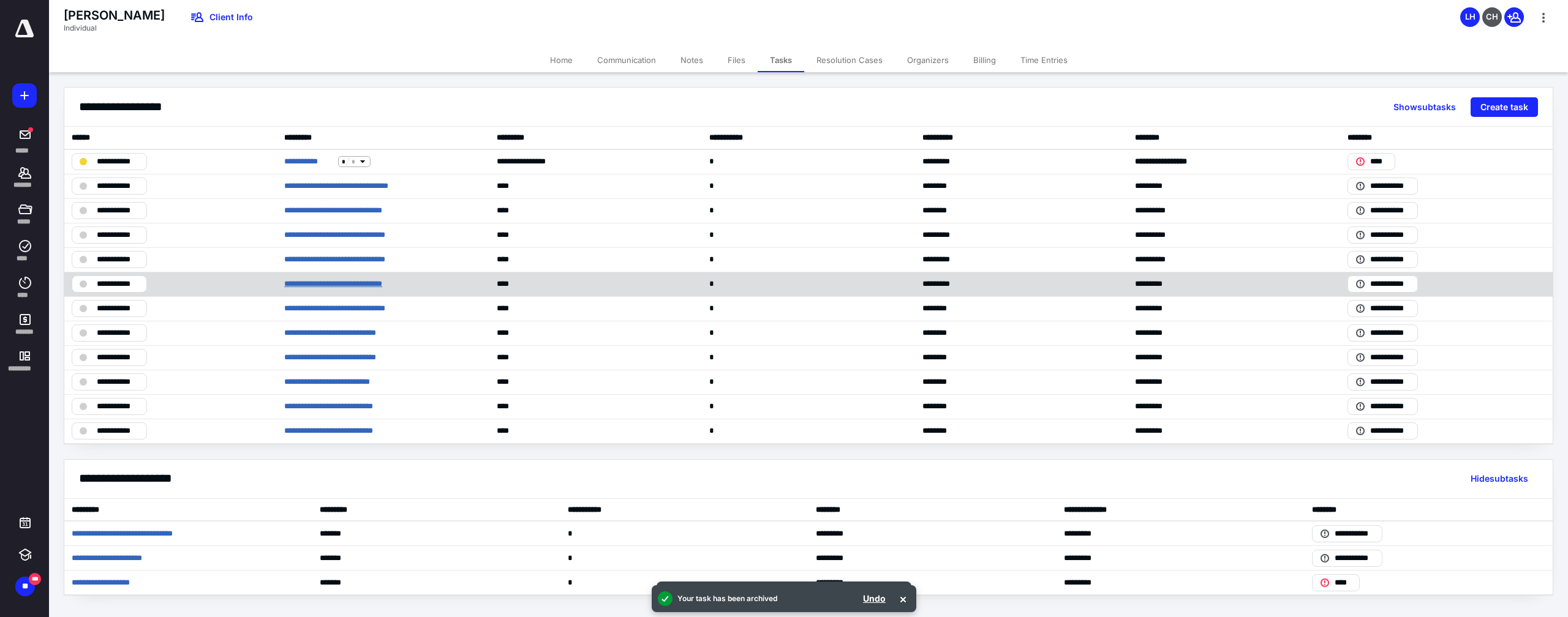 click on "**********" at bounding box center (352, 284) 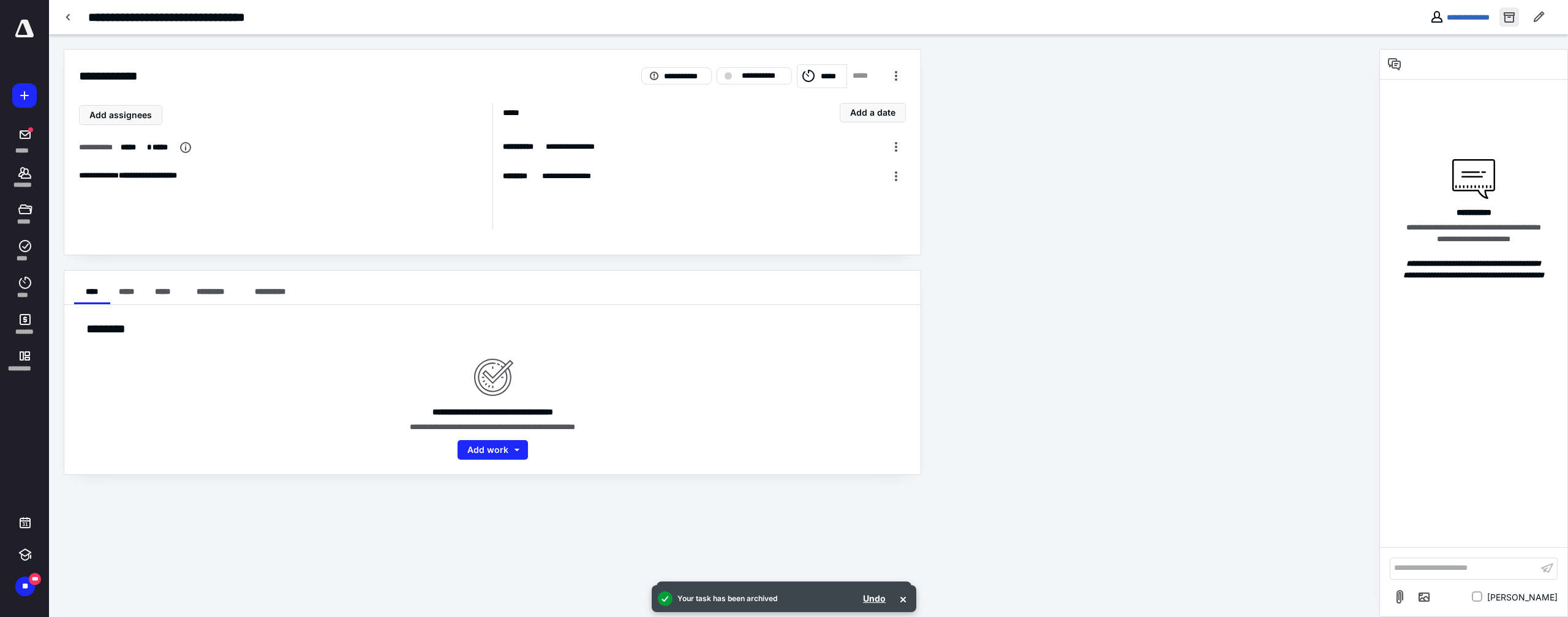 click at bounding box center [1509, 17] 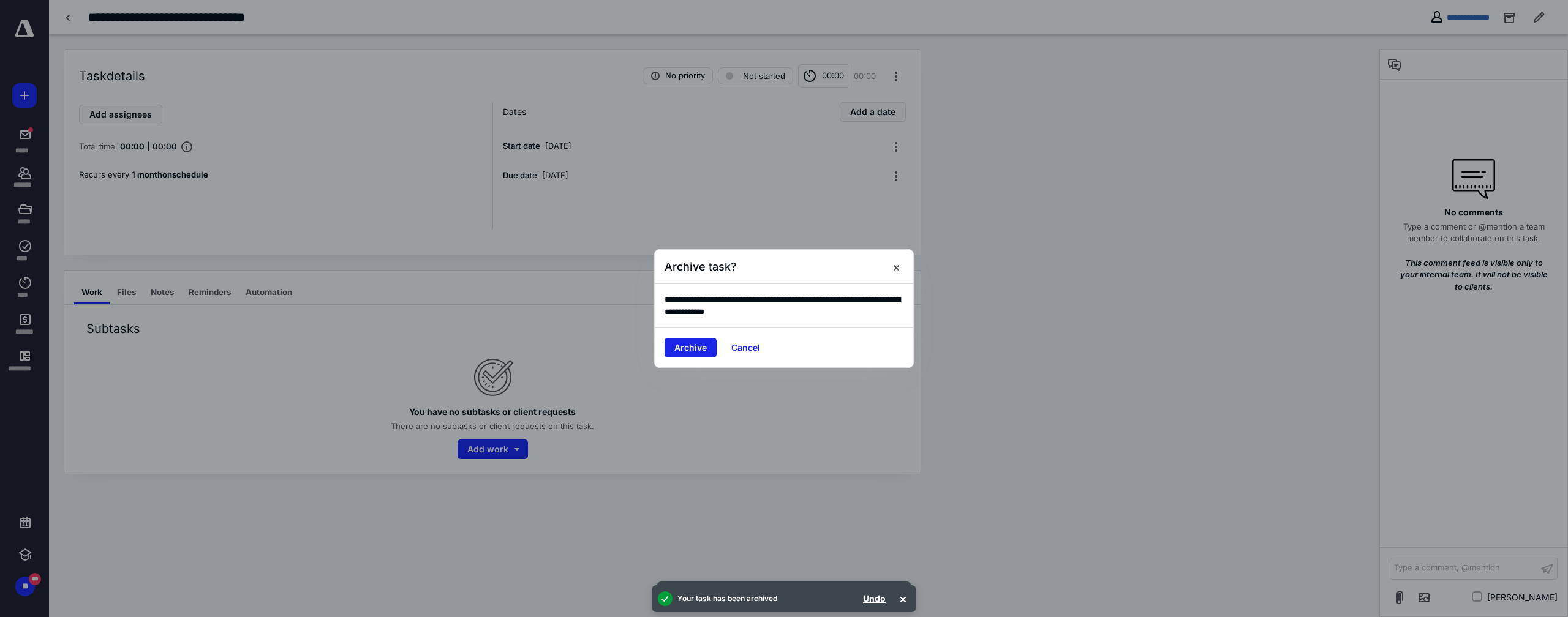 click on "Archive" at bounding box center [690, 348] 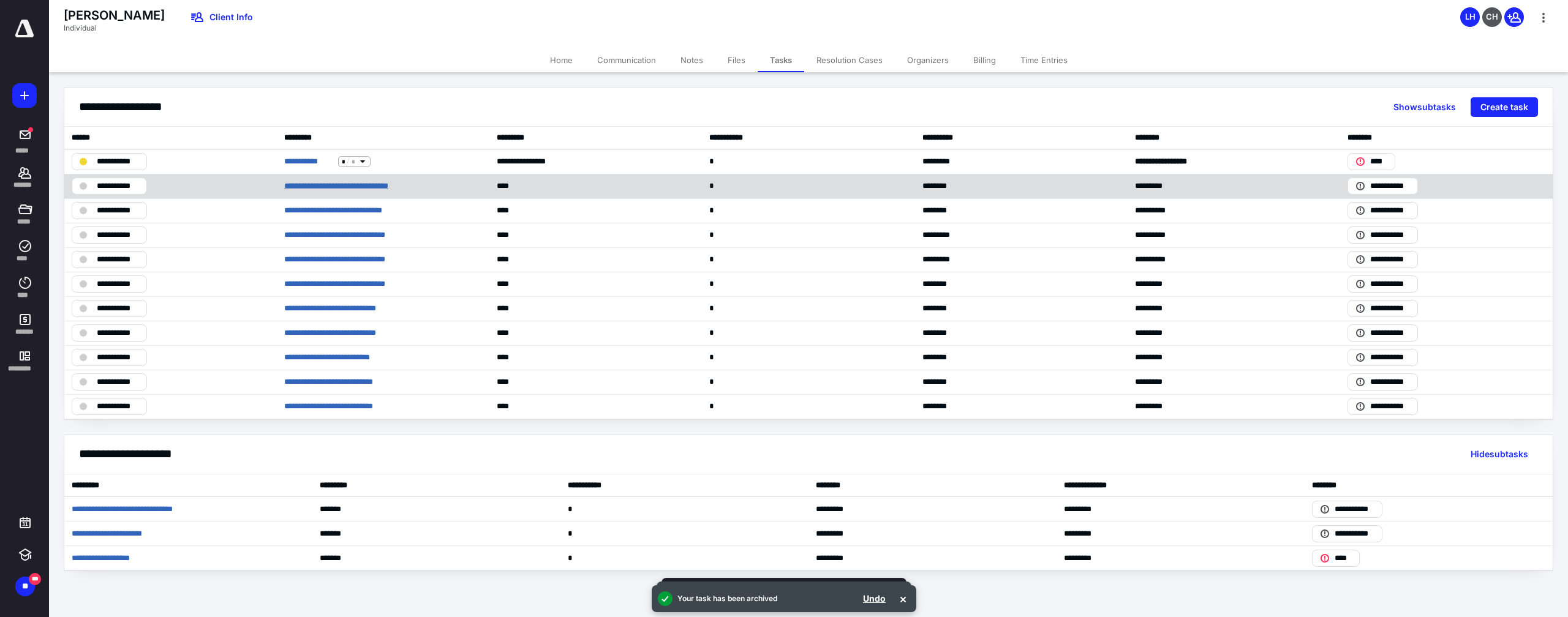 click on "**********" at bounding box center [358, 186] 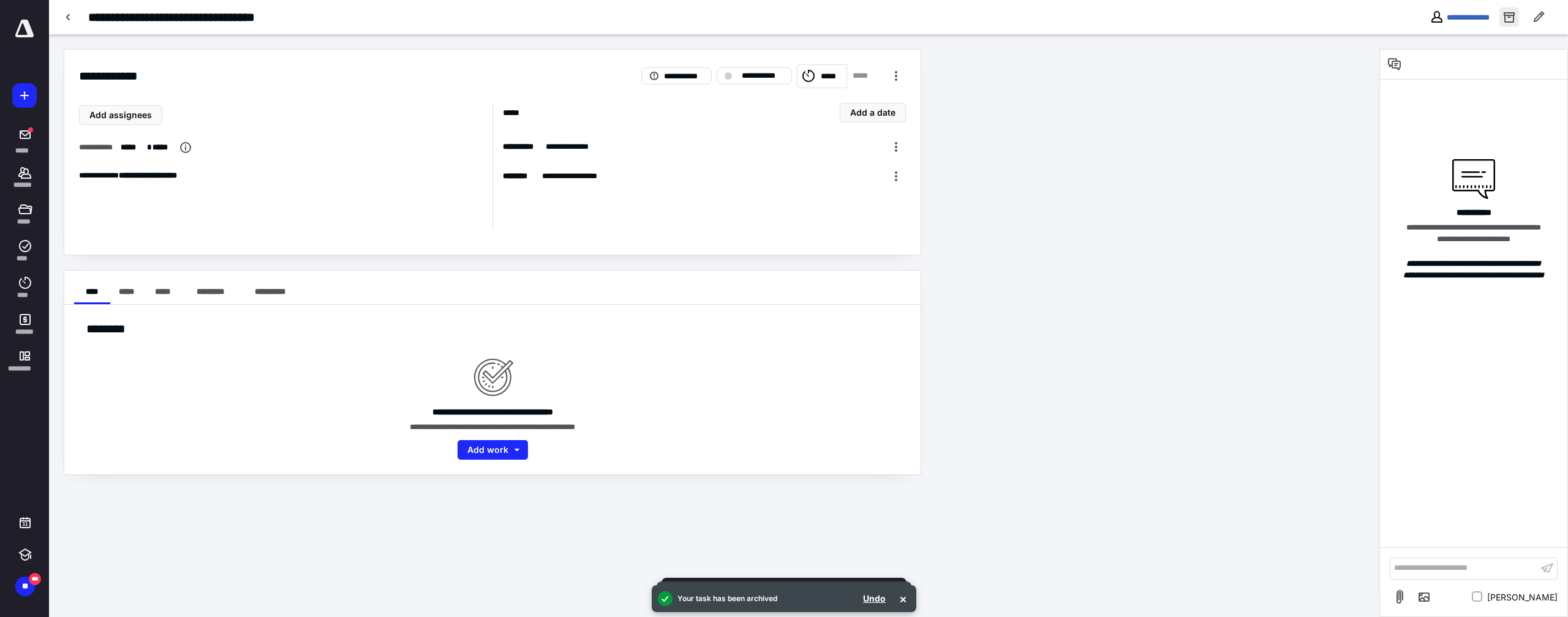 click at bounding box center (1509, 17) 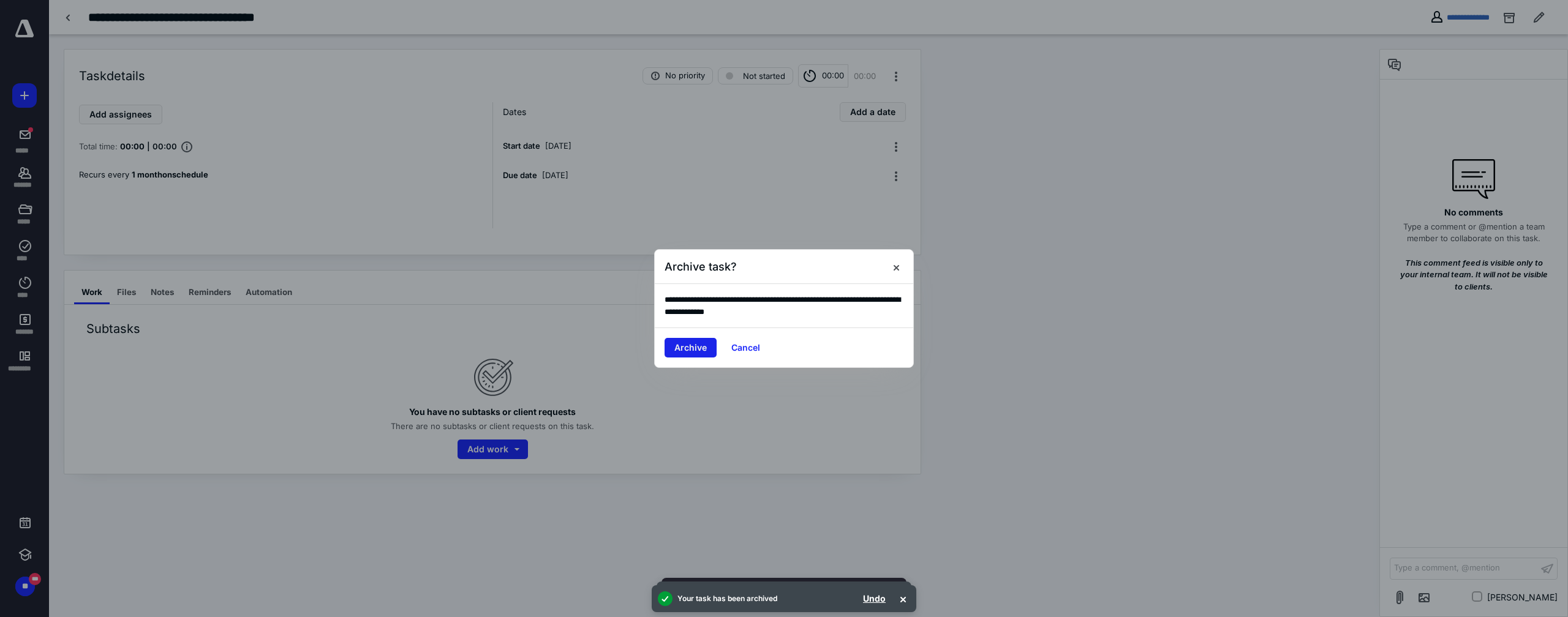 click on "Archive" at bounding box center [690, 348] 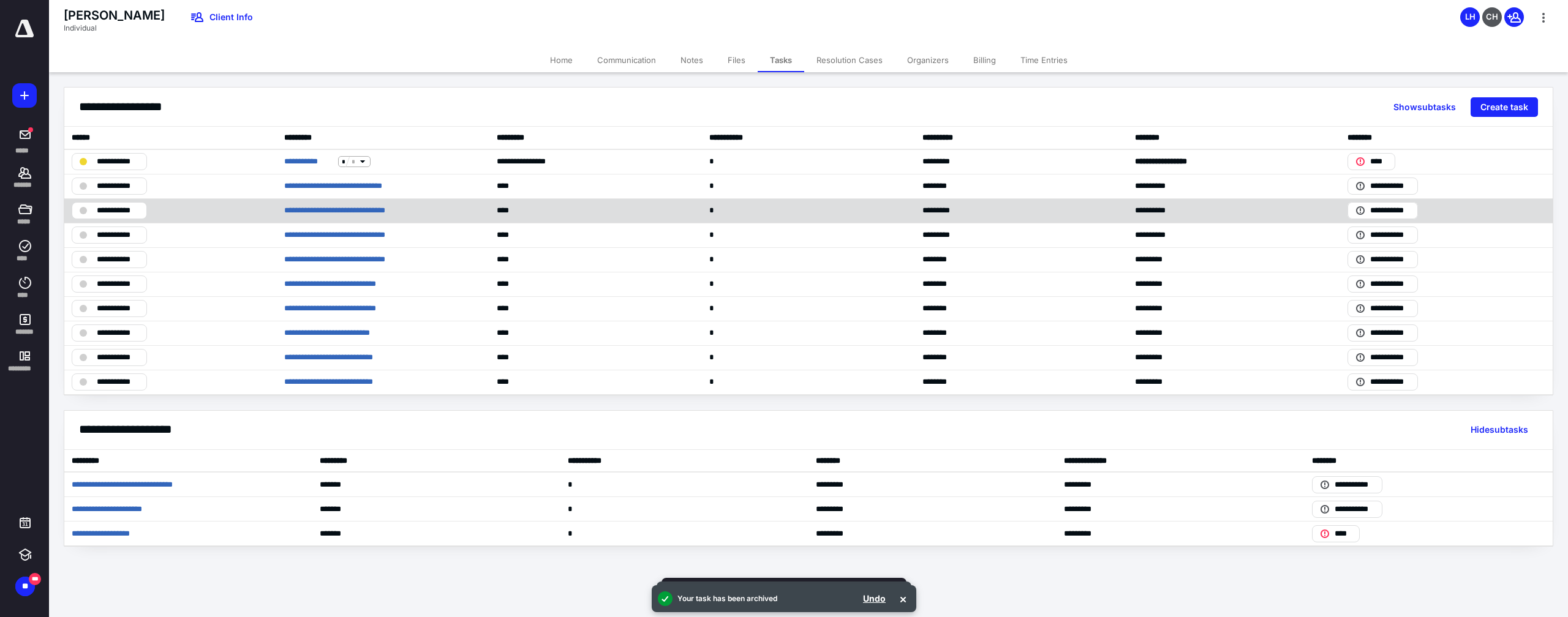 click on "**********" at bounding box center (383, 211) 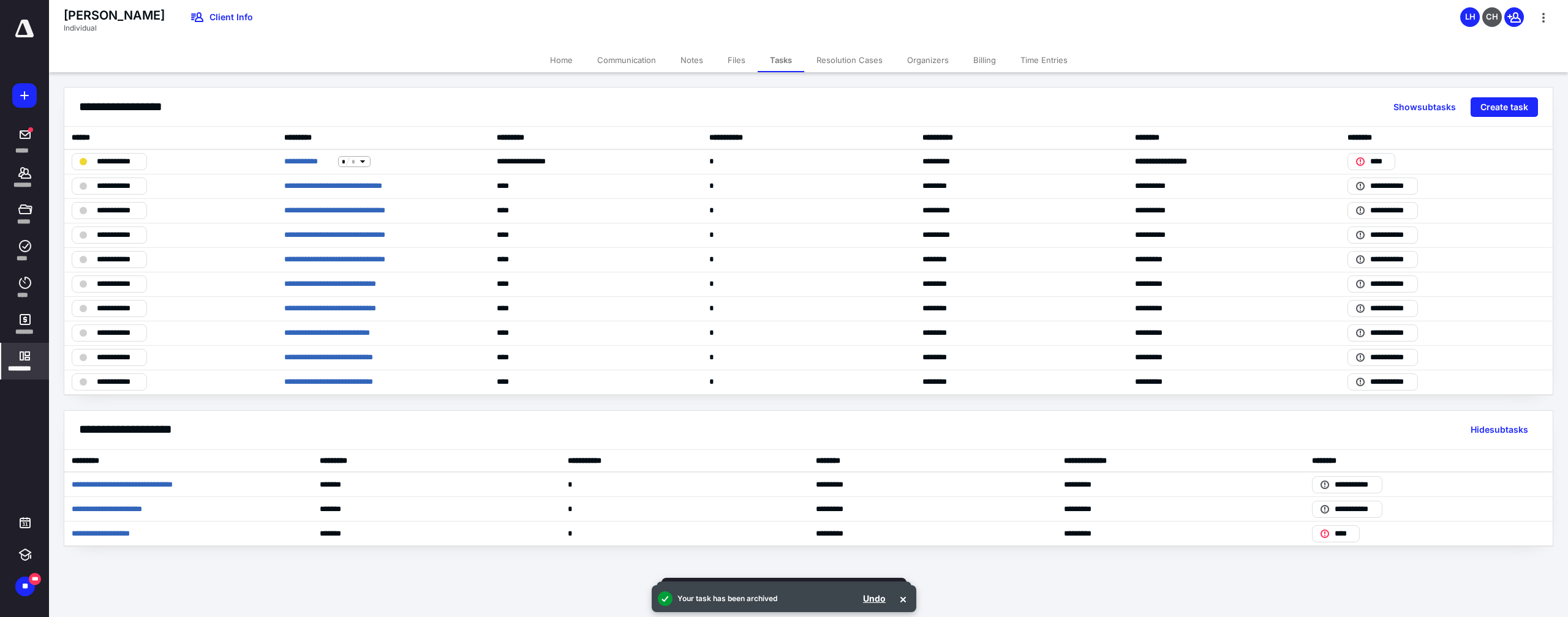 click 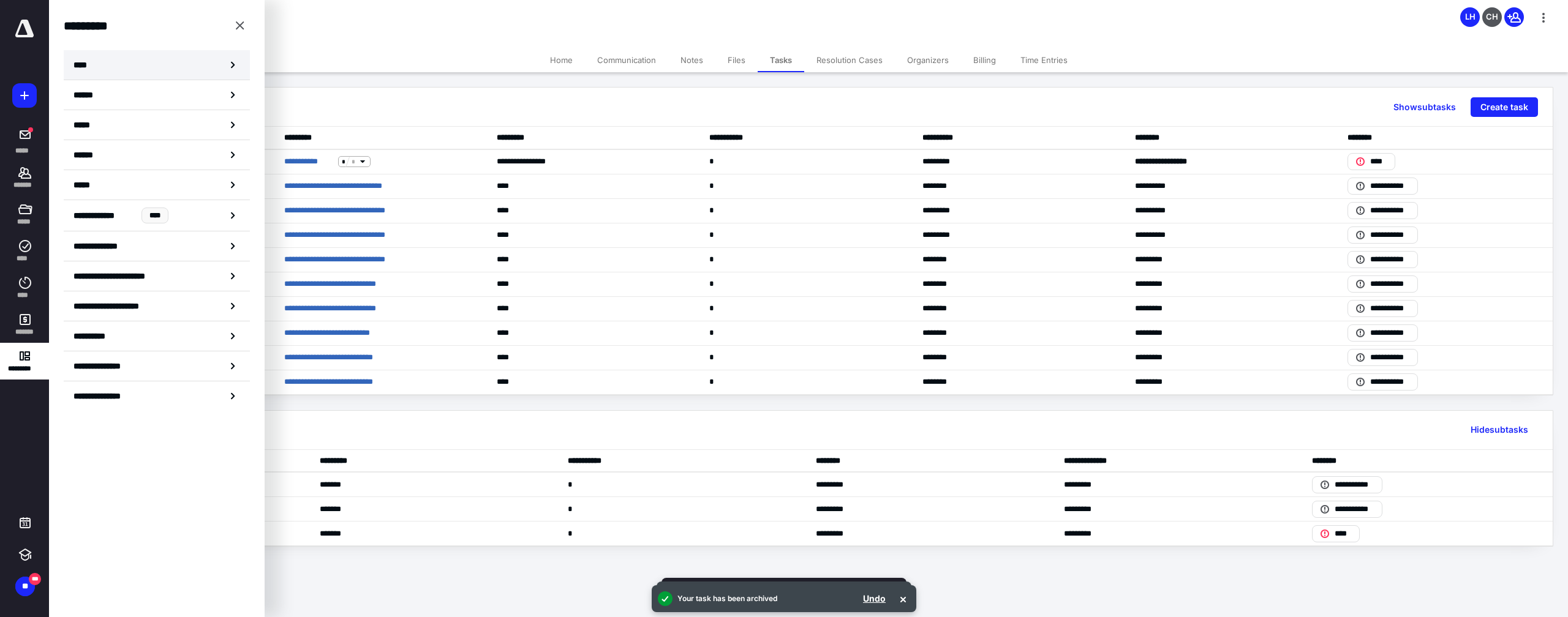 click on "****" at bounding box center (157, 65) 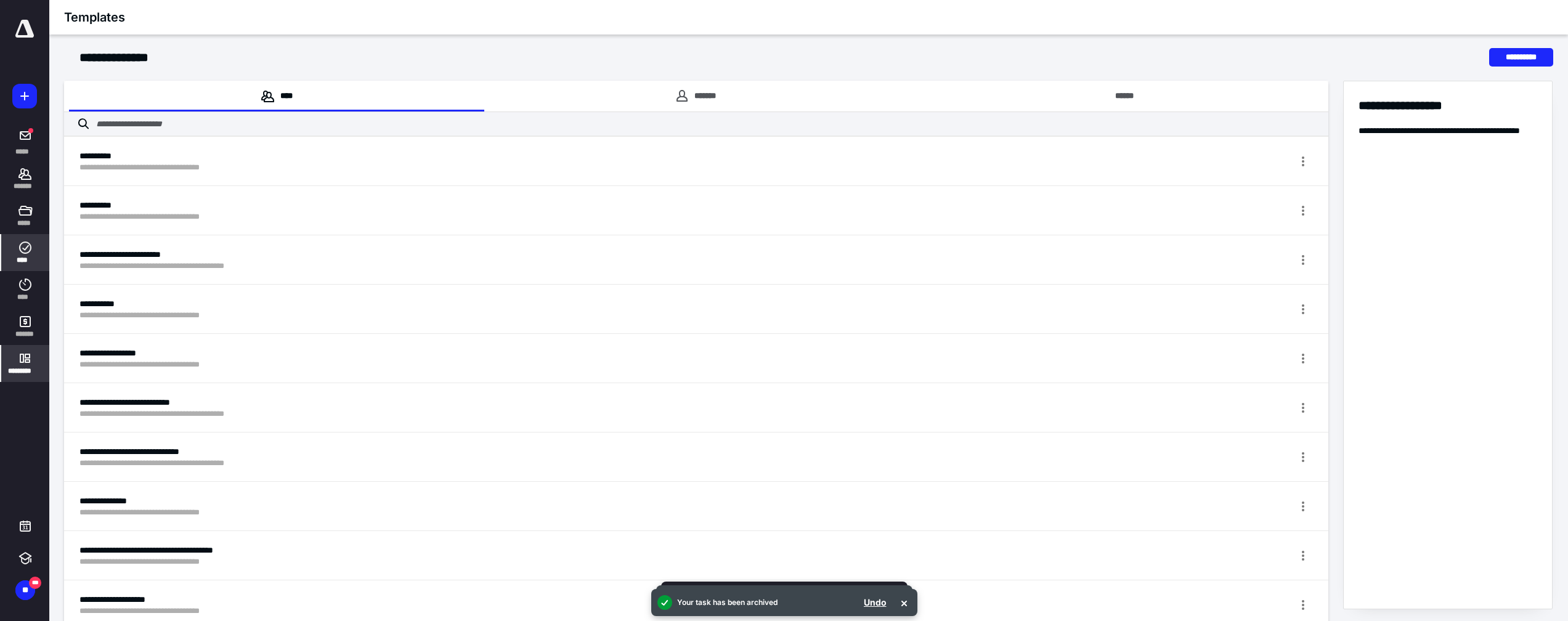 click on "****" at bounding box center (25, 260) 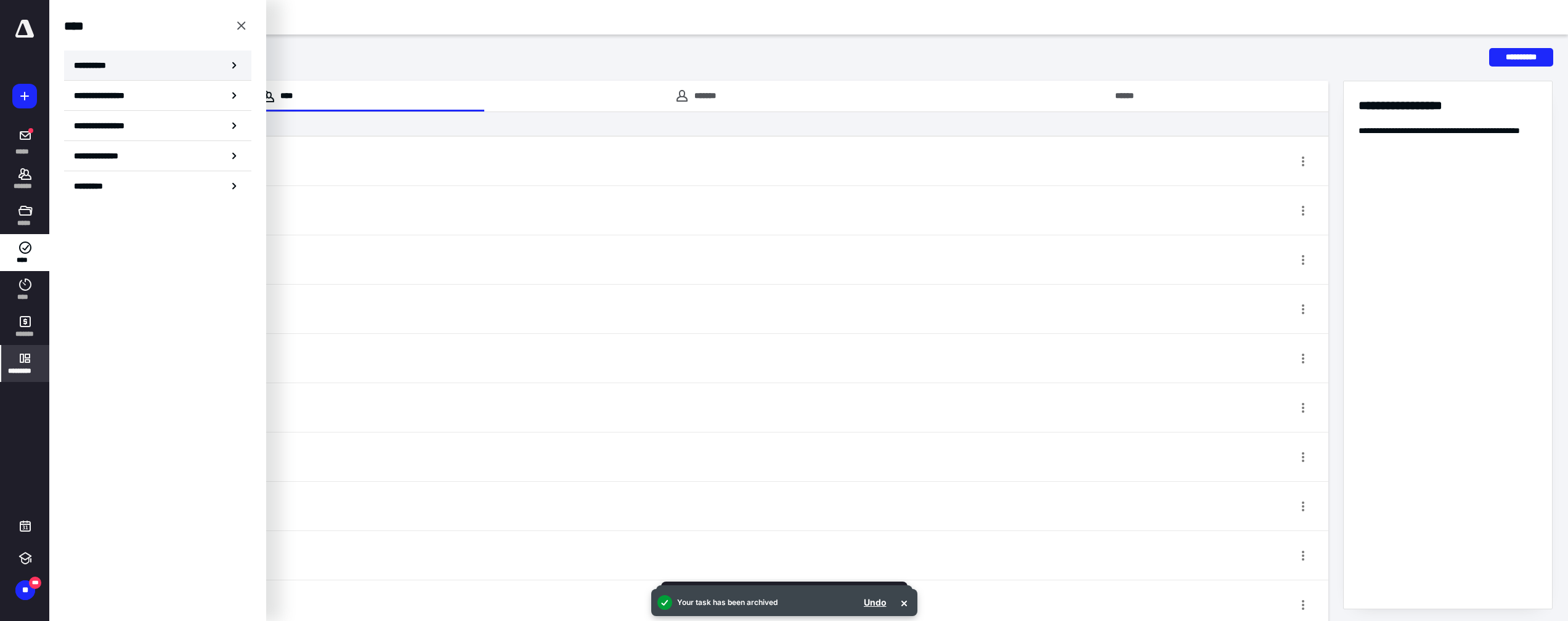 click on "**********" at bounding box center [158, 65] 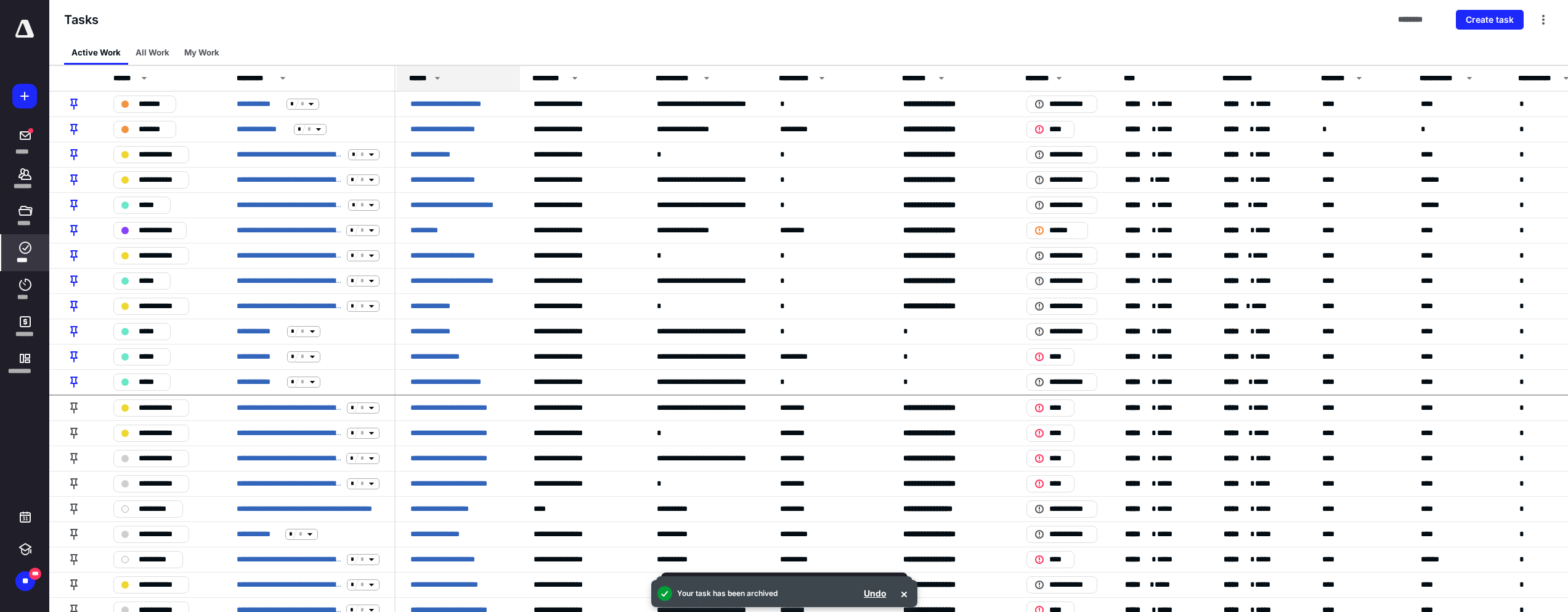 click 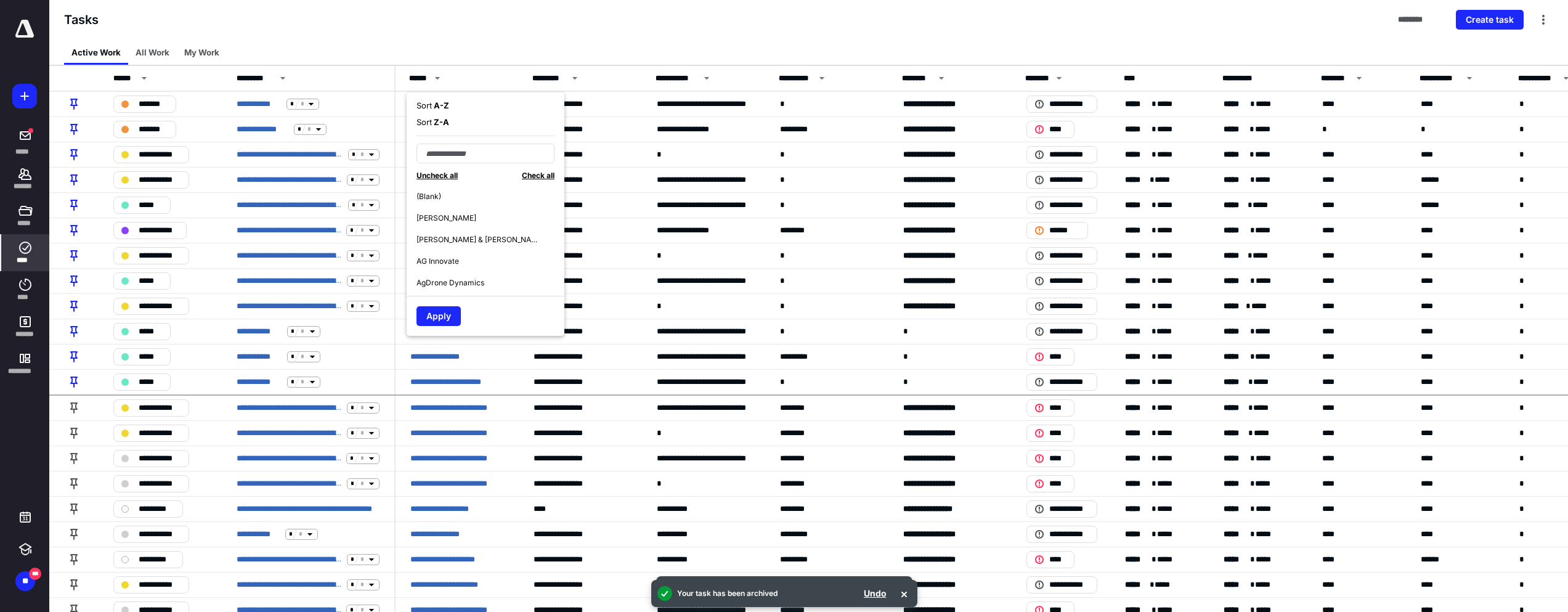 click on "Abraham, Zishe" at bounding box center [446, 218] 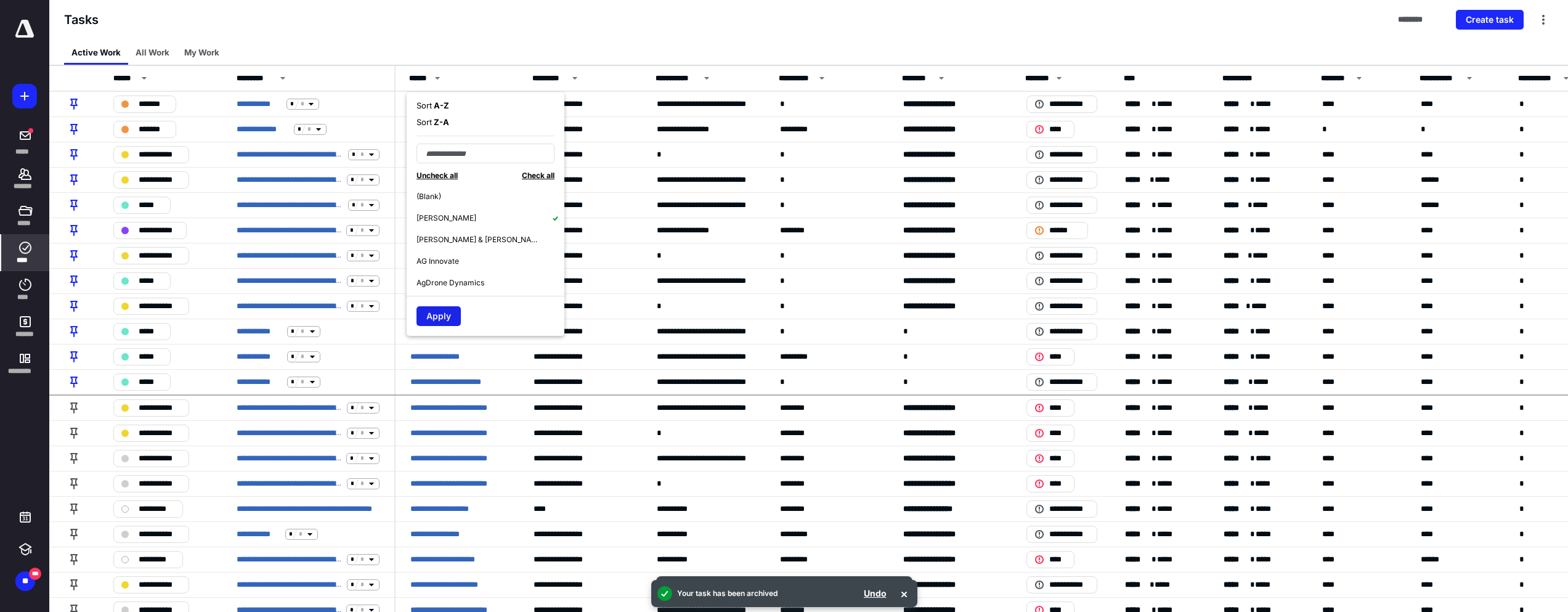 click on "Apply" at bounding box center (439, 316) 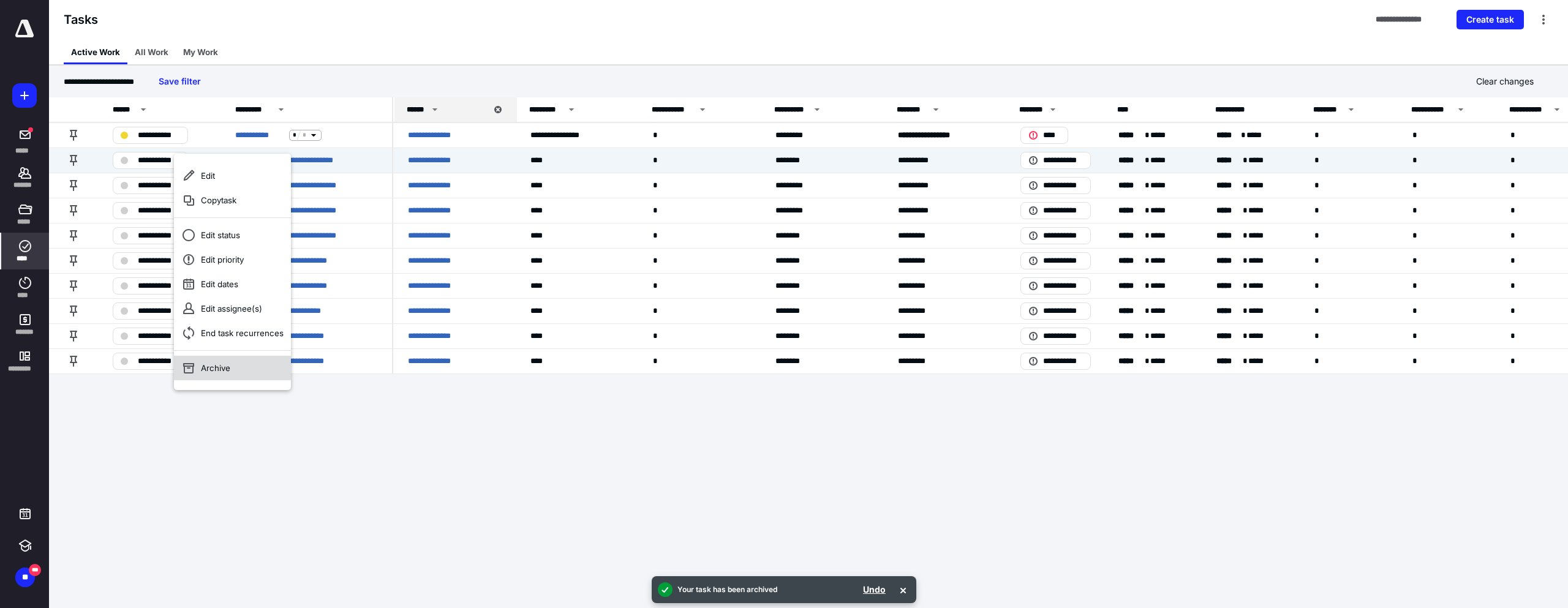 click on "Archive" at bounding box center [232, 368] 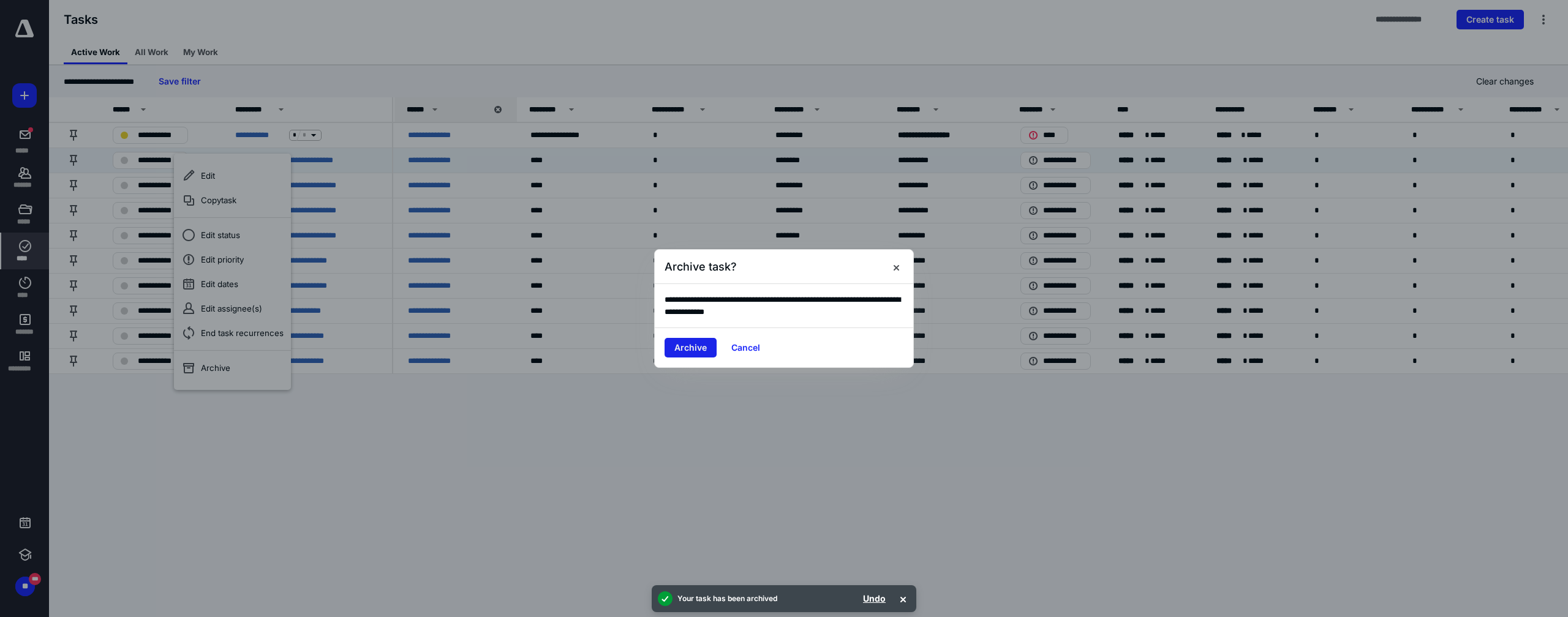click on "Archive" at bounding box center (690, 348) 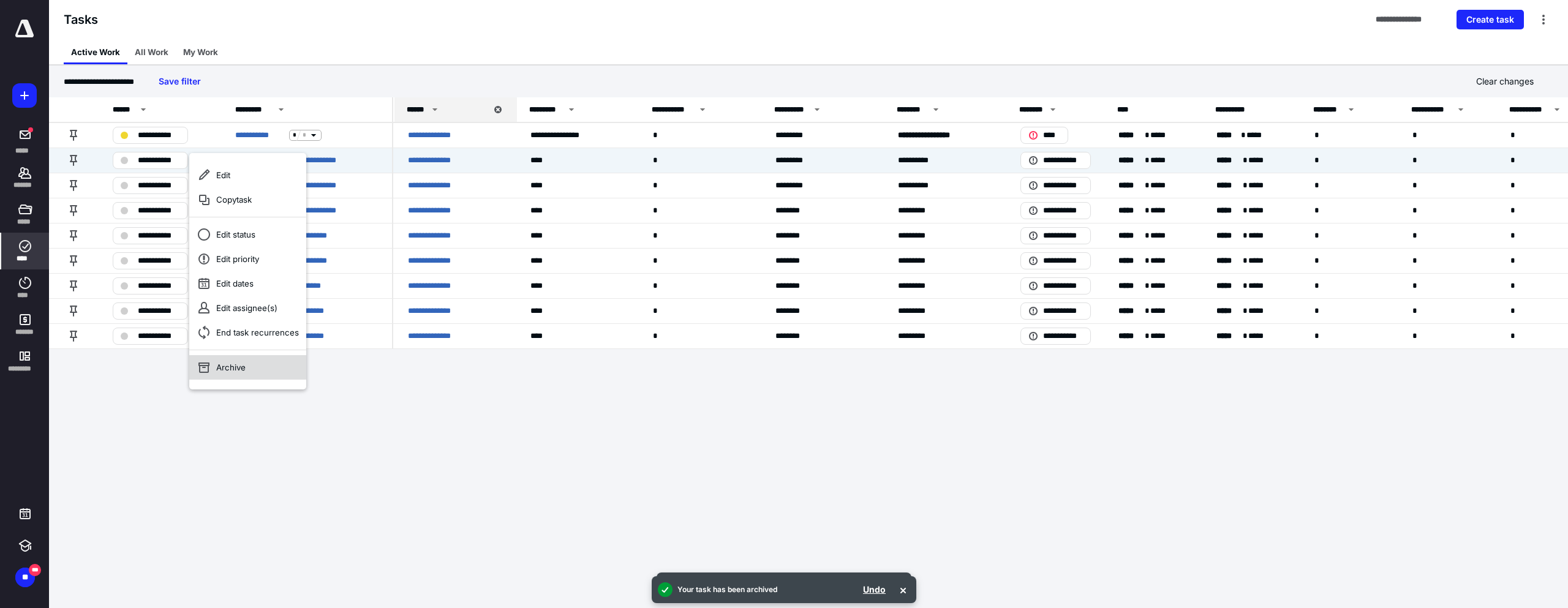 click on "Archive" at bounding box center (247, 367) 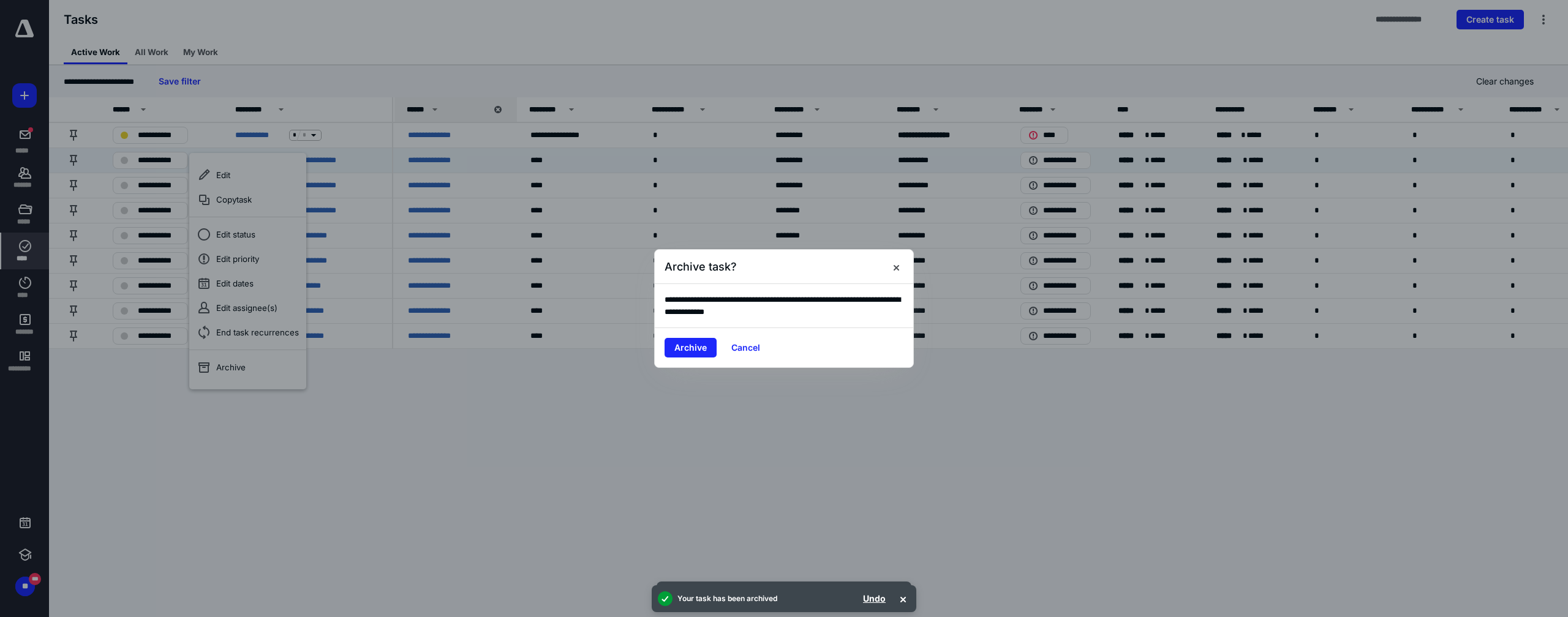 drag, startPoint x: 699, startPoint y: 346, endPoint x: 516, endPoint y: 288, distance: 191.9714 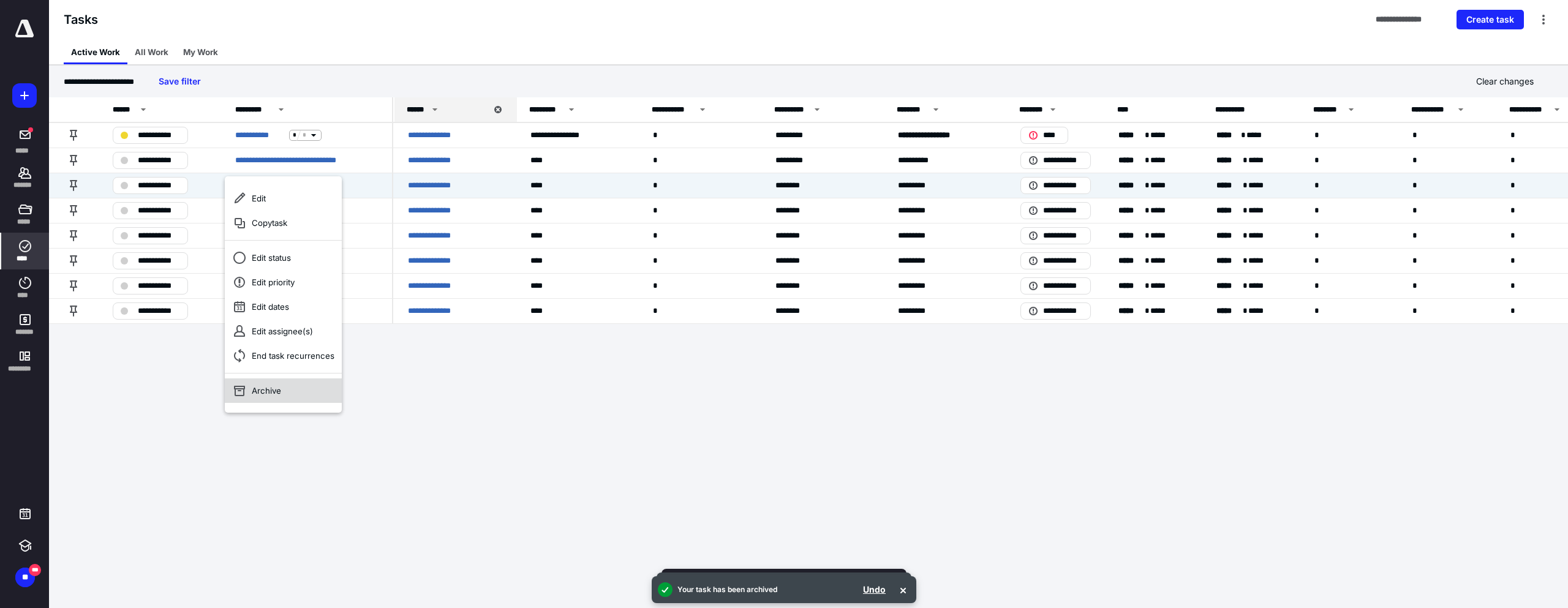 click on "Archive" at bounding box center [283, 391] 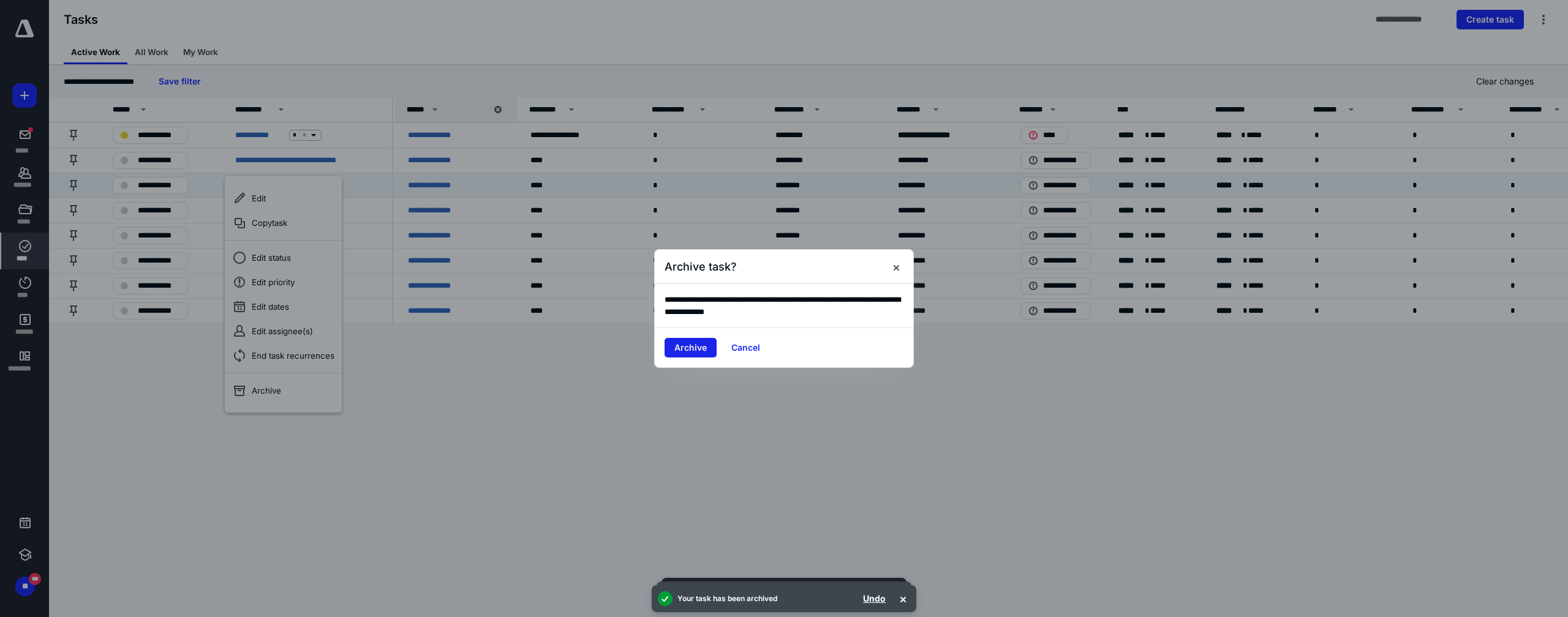 click on "Archive" at bounding box center (690, 348) 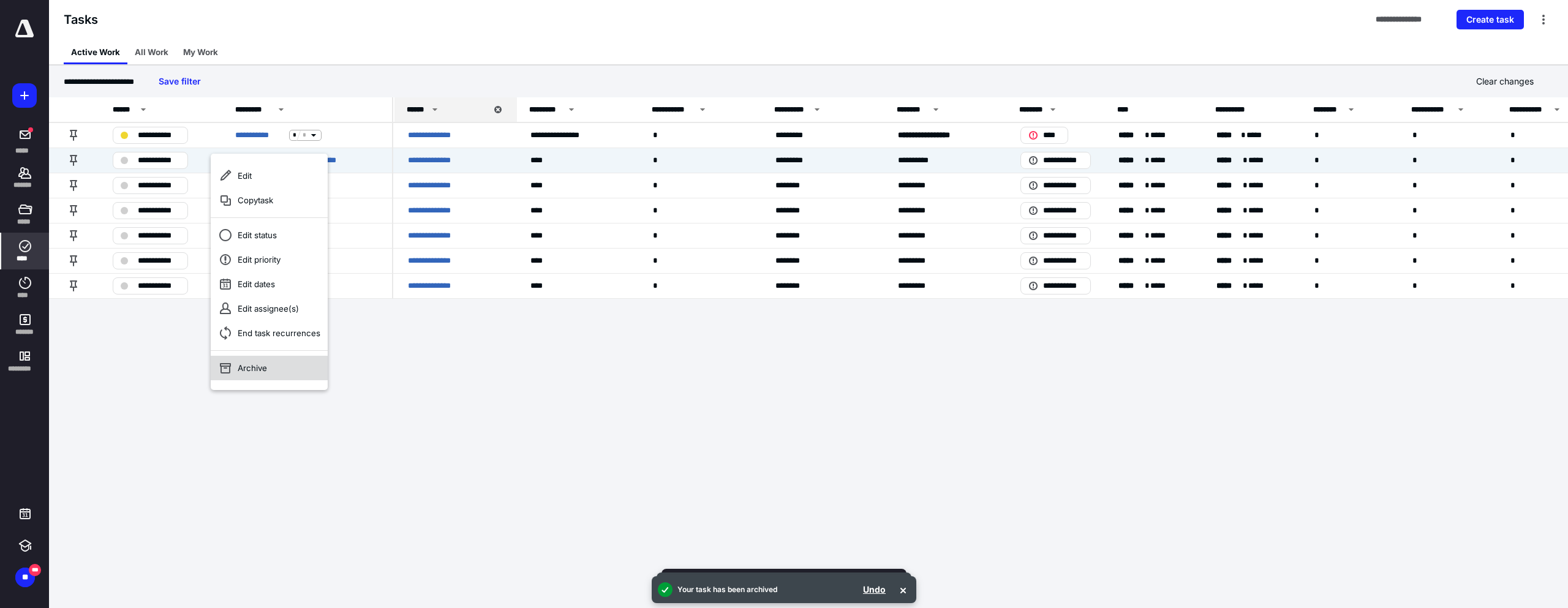 click on "Archive" at bounding box center (269, 368) 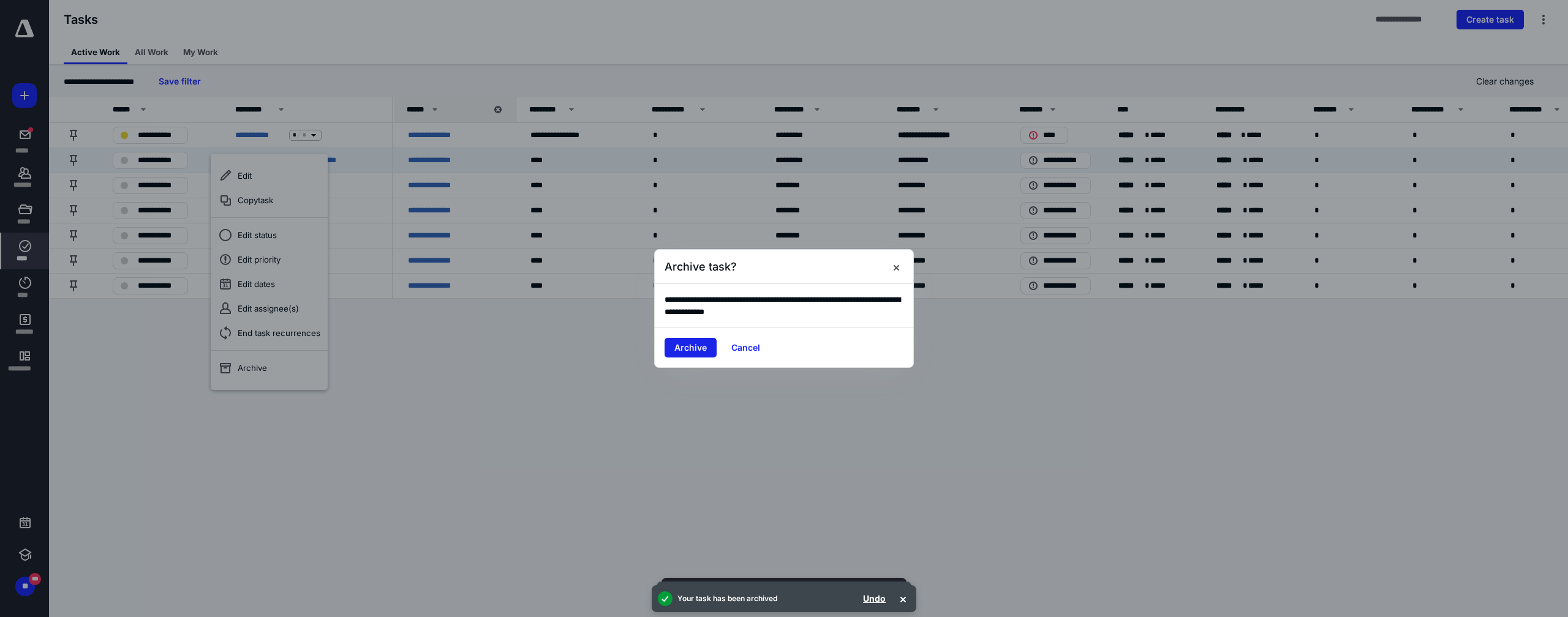click on "Archive" at bounding box center [690, 348] 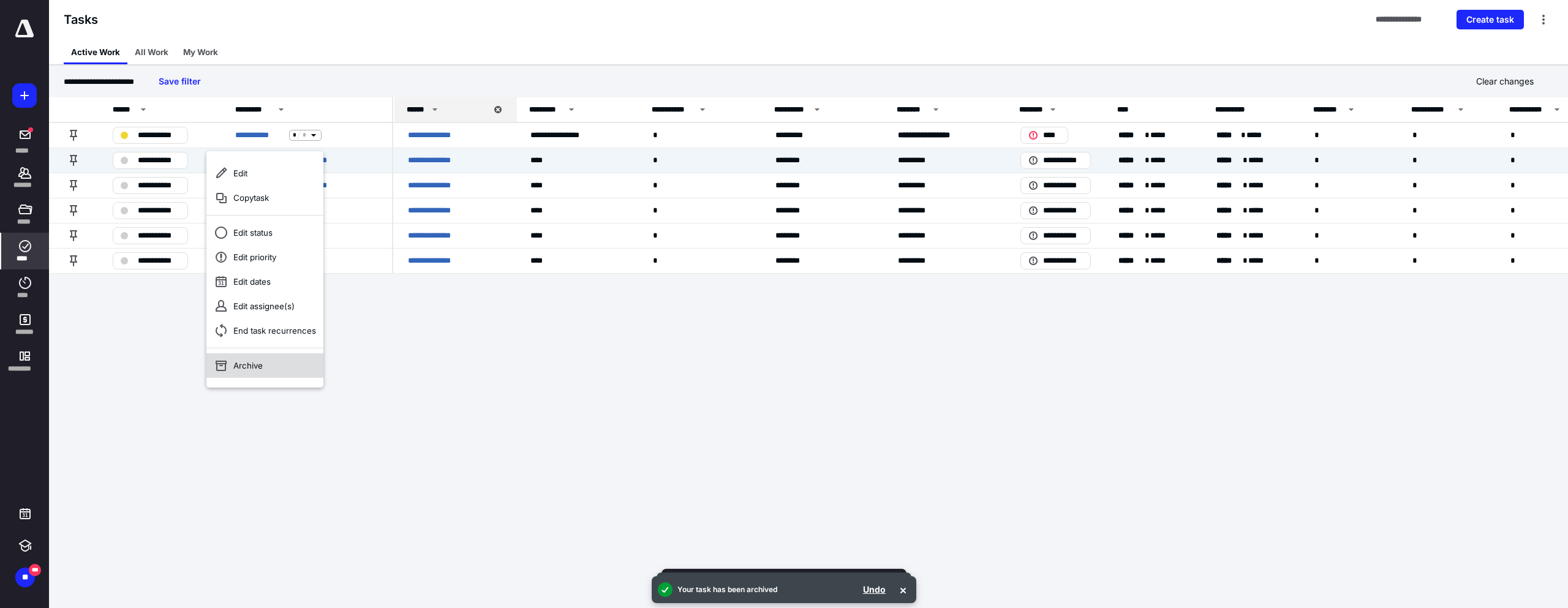 click on "Archive" at bounding box center [265, 366] 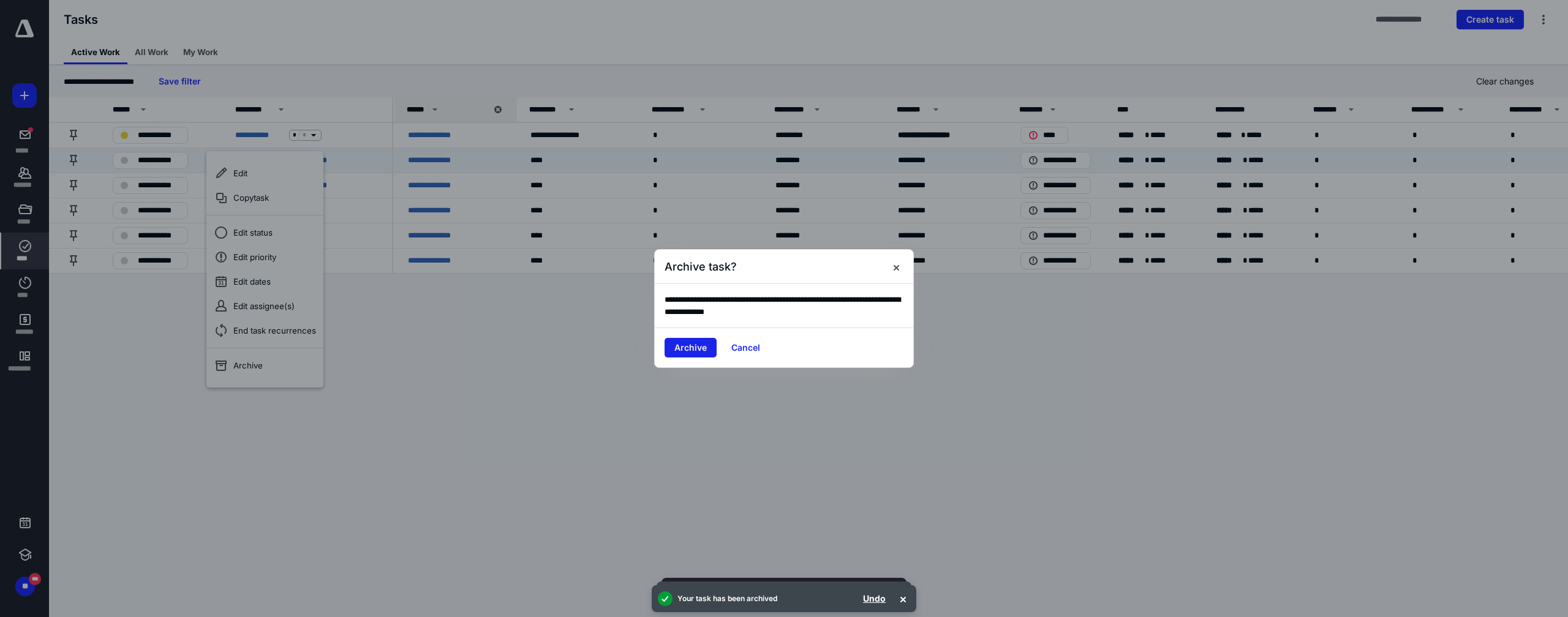 drag, startPoint x: 696, startPoint y: 348, endPoint x: 671, endPoint y: 342, distance: 25.70992 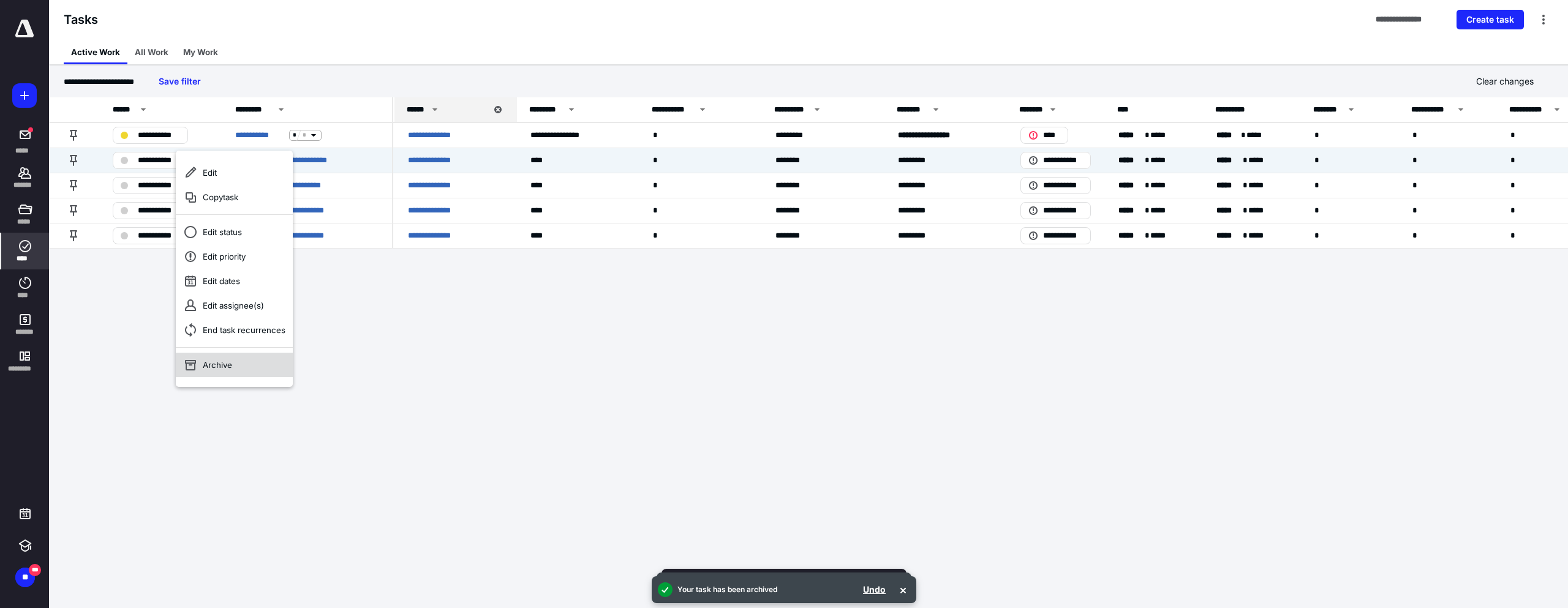 click on "Archive" at bounding box center (234, 365) 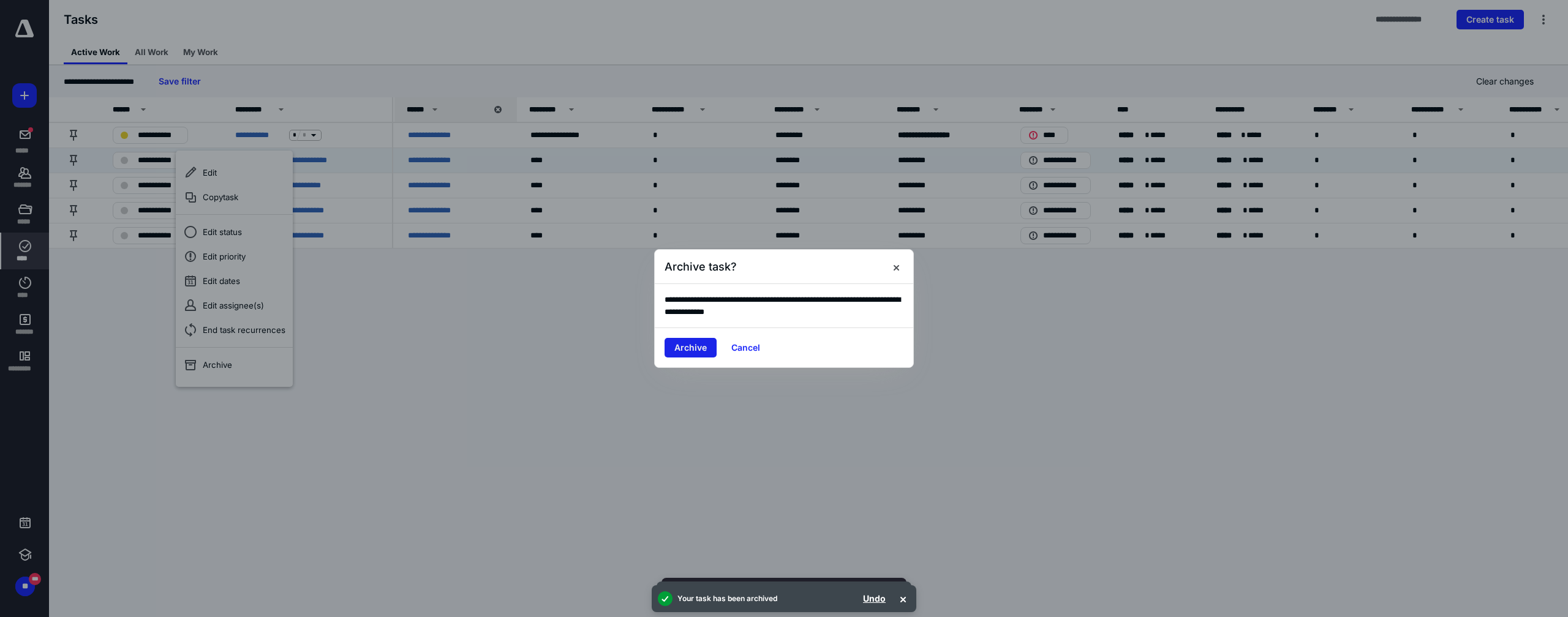 click on "Archive" at bounding box center (690, 348) 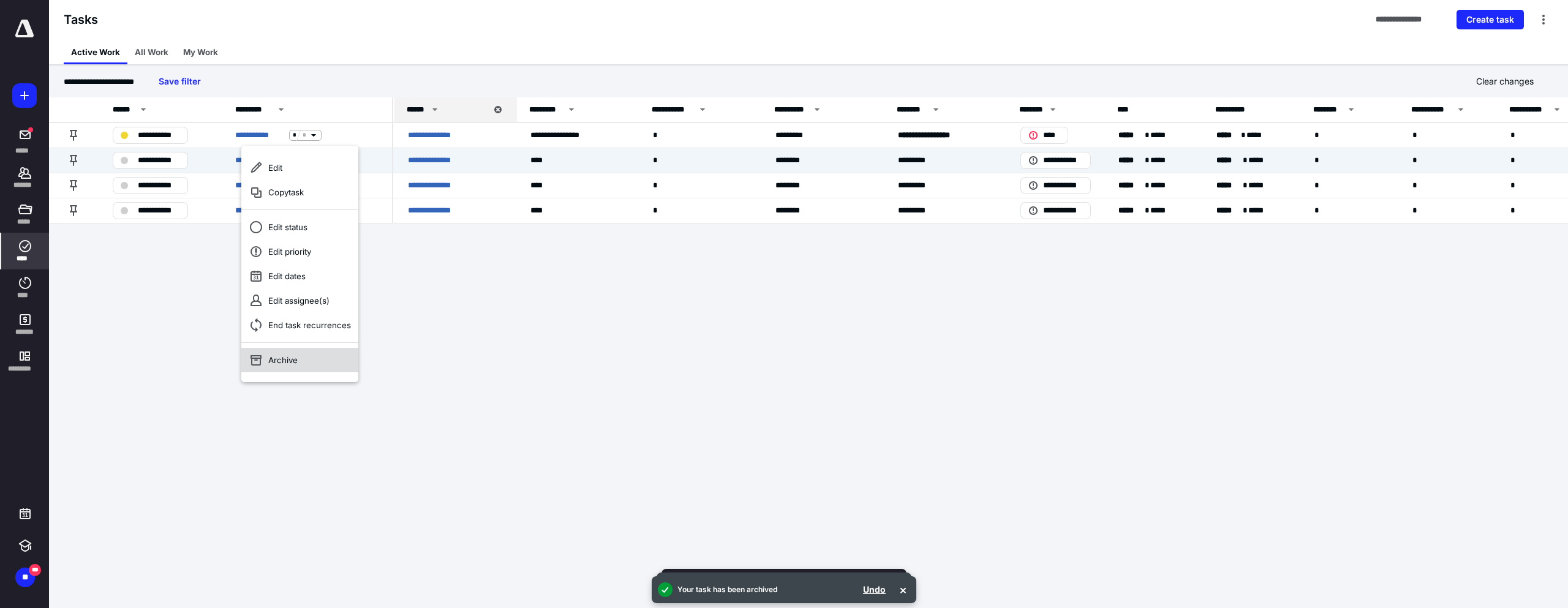 click on "Archive" at bounding box center (300, 360) 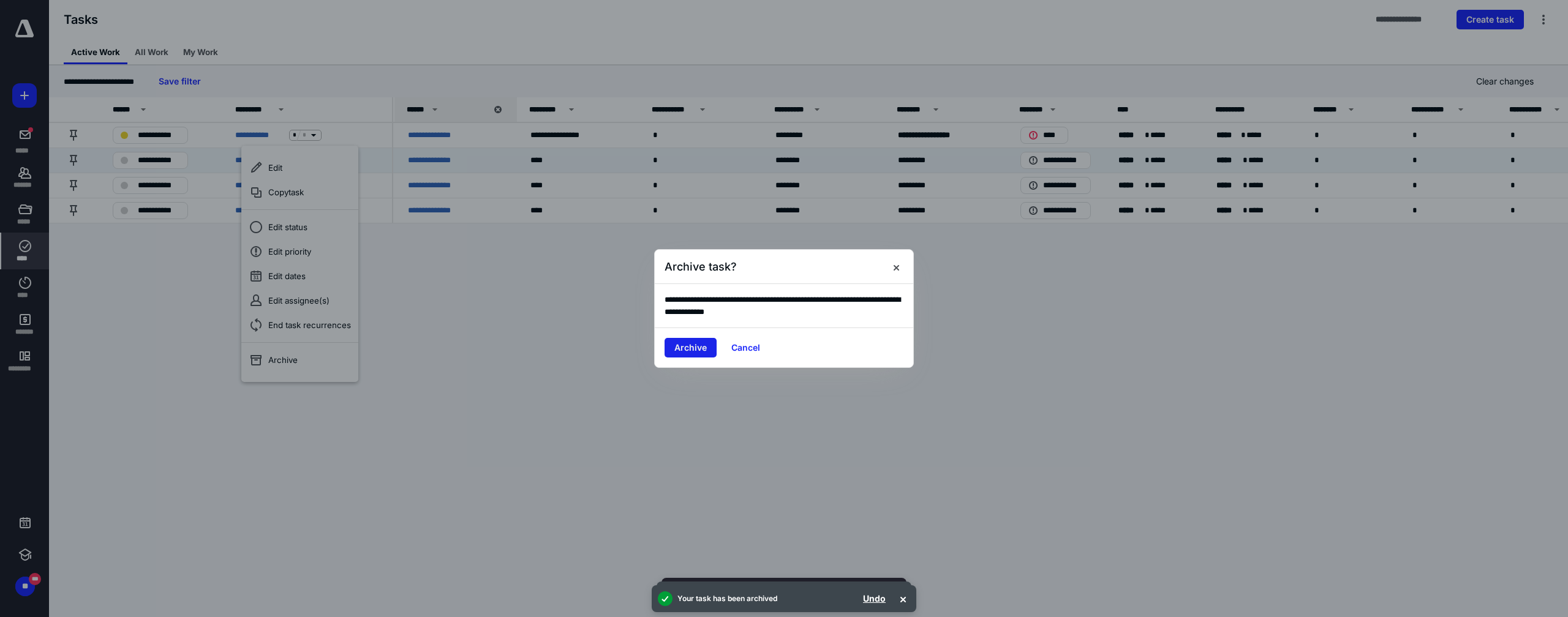 click on "Archive" at bounding box center (690, 348) 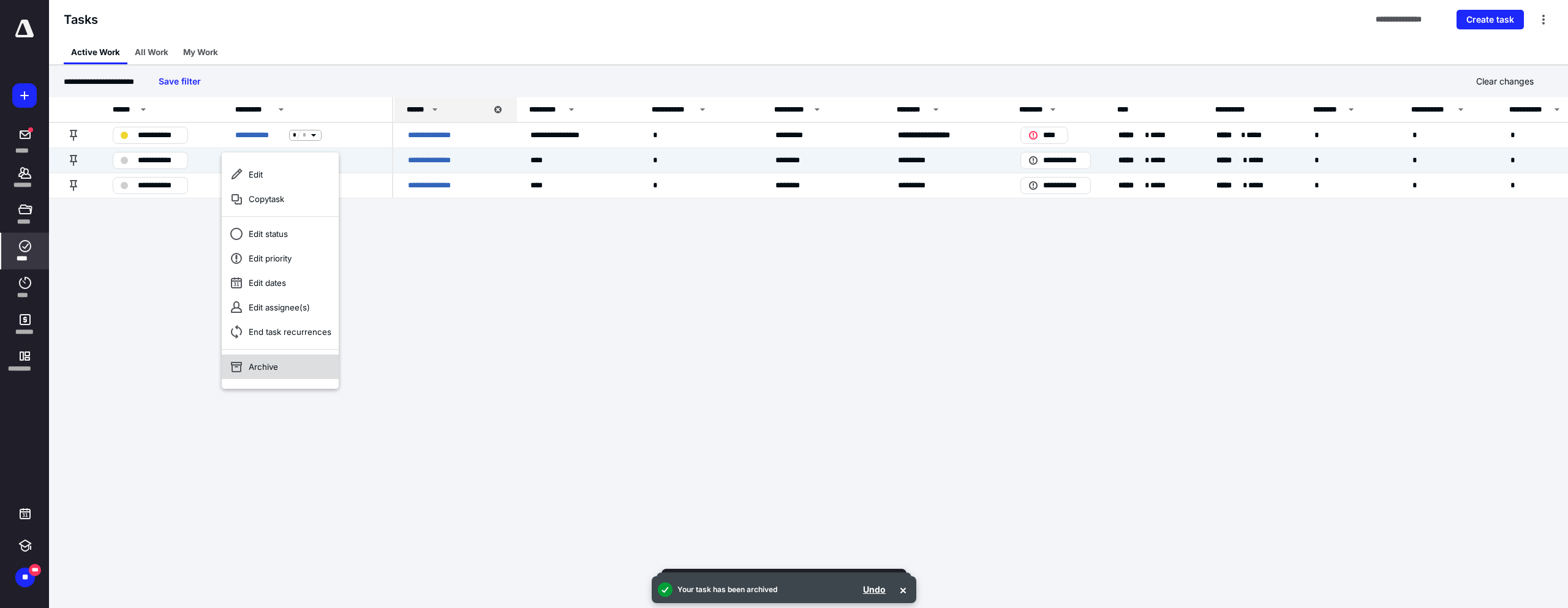 click on "Archive" at bounding box center (280, 367) 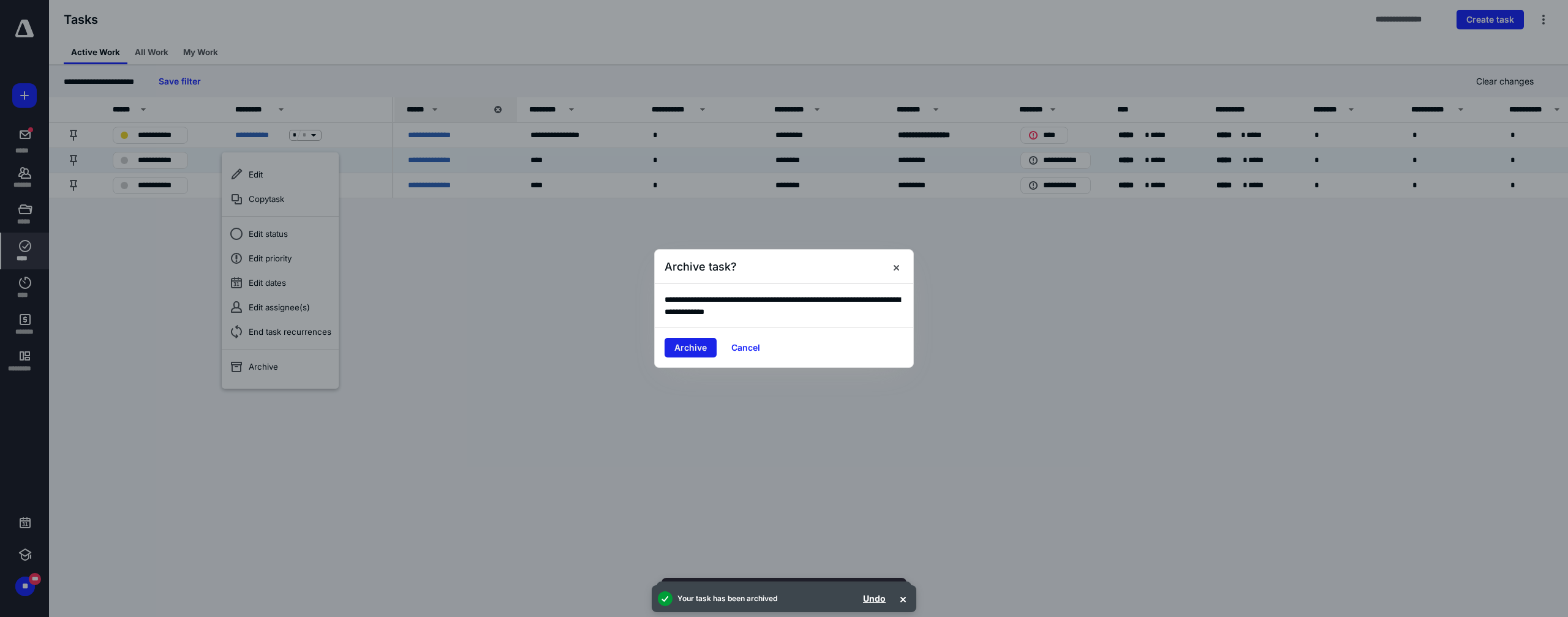 click on "Archive" at bounding box center [690, 348] 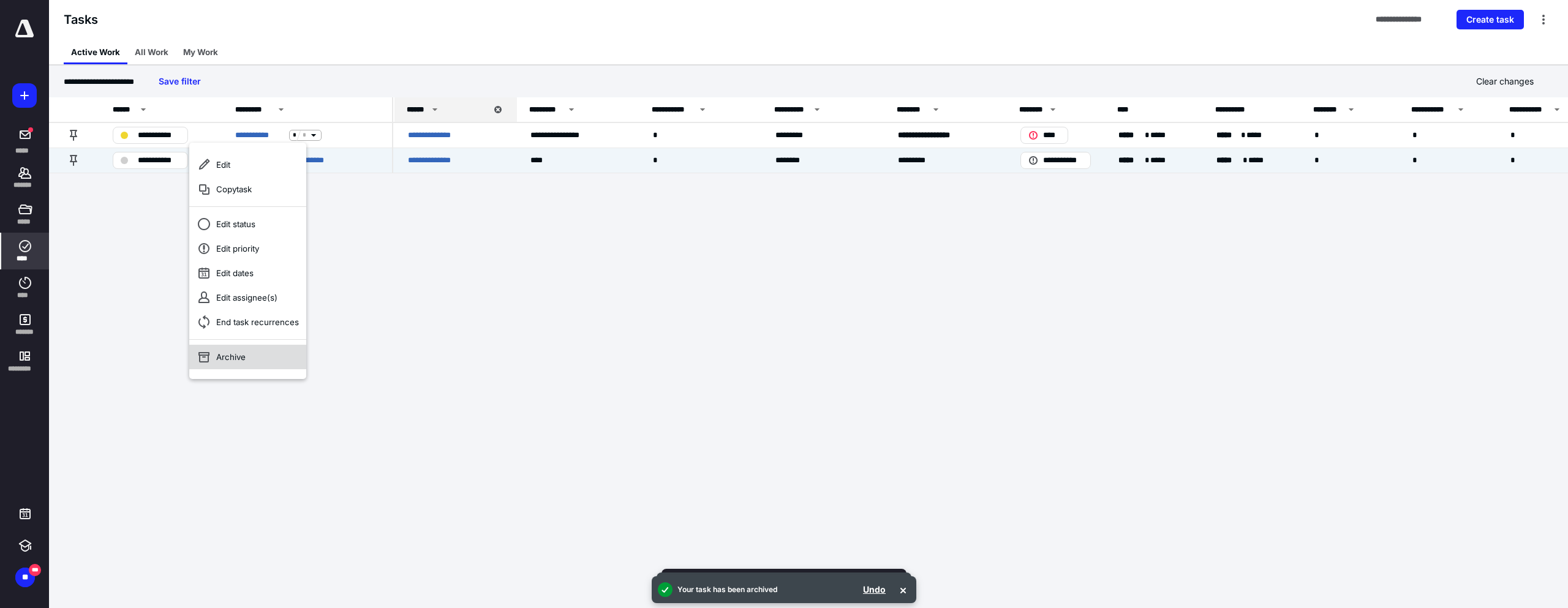 click on "Archive" at bounding box center (247, 357) 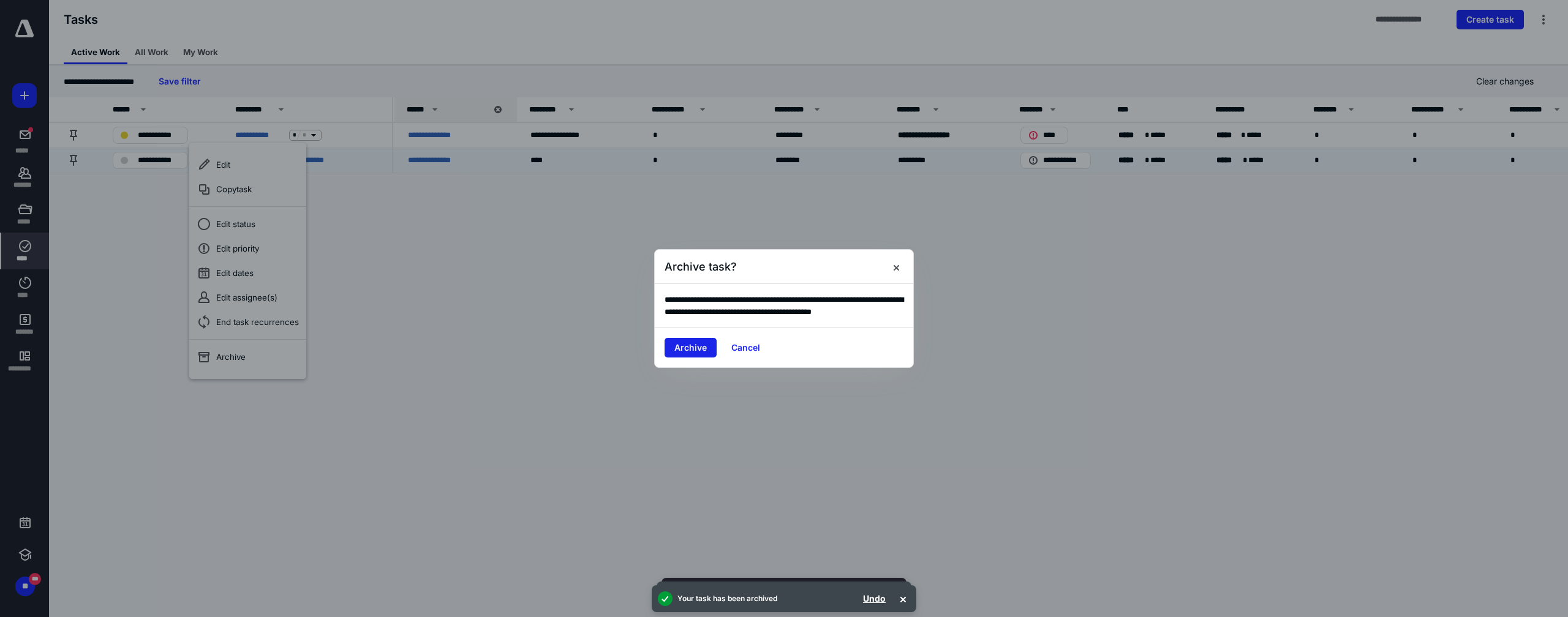 click on "Archive" at bounding box center [690, 348] 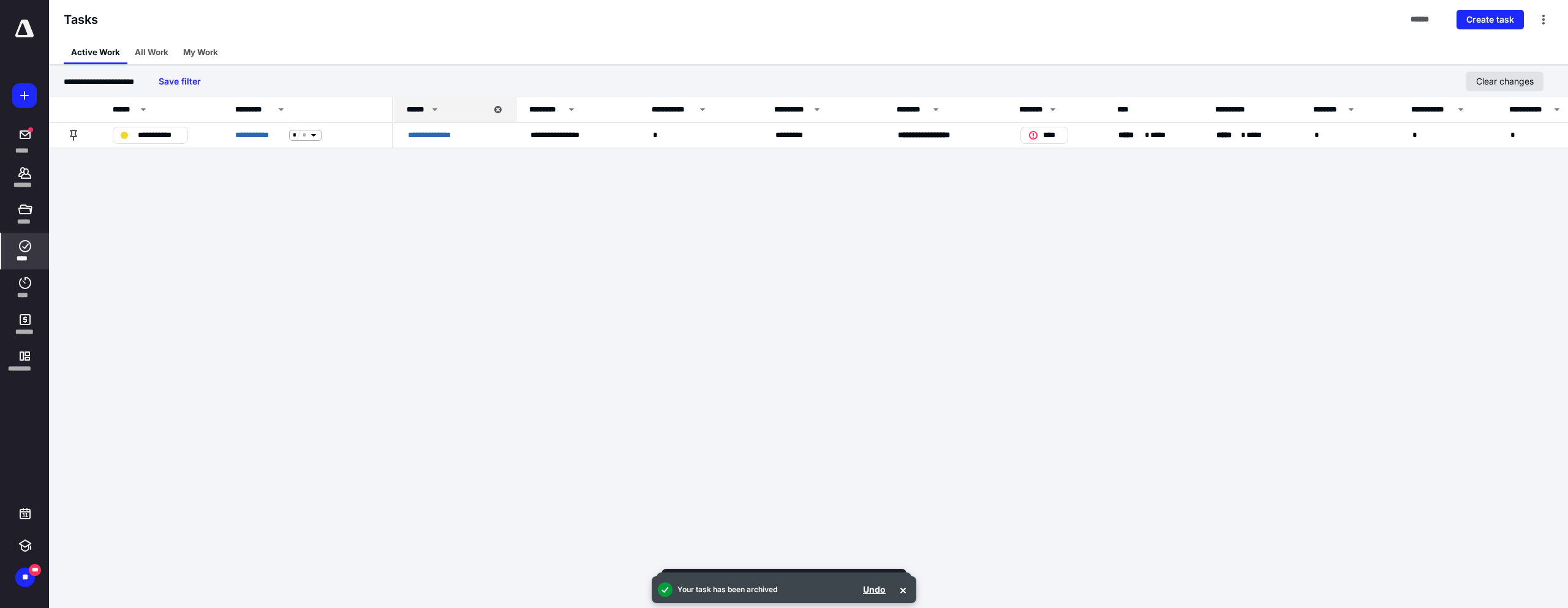 click on "Clear changes" at bounding box center (1505, 81) 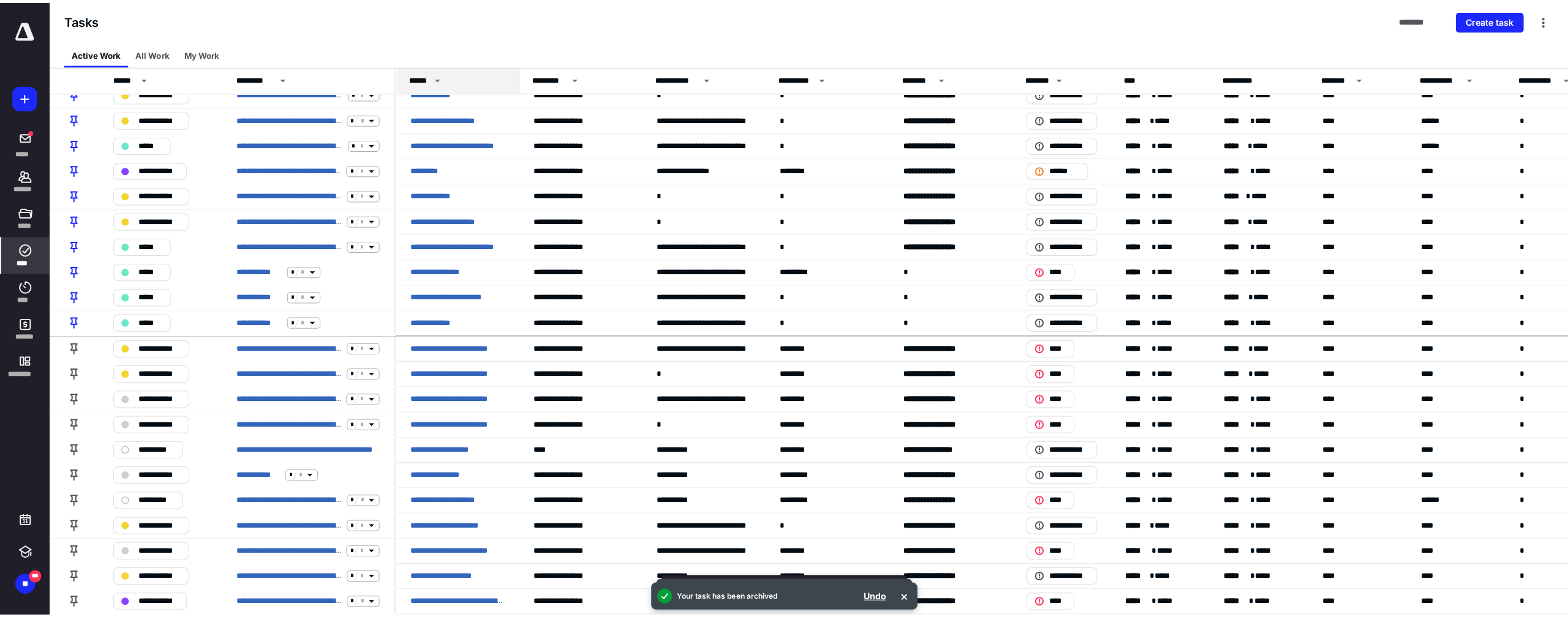 scroll, scrollTop: 0, scrollLeft: 0, axis: both 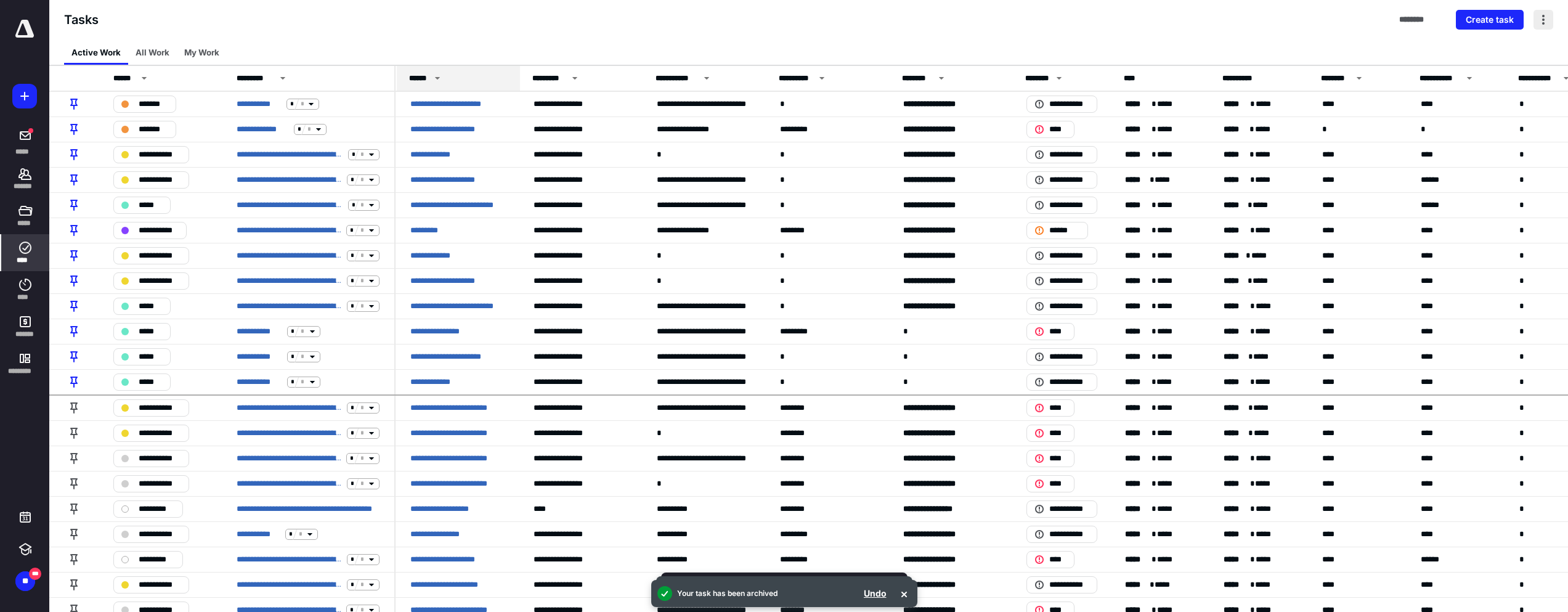 click at bounding box center [1543, 20] 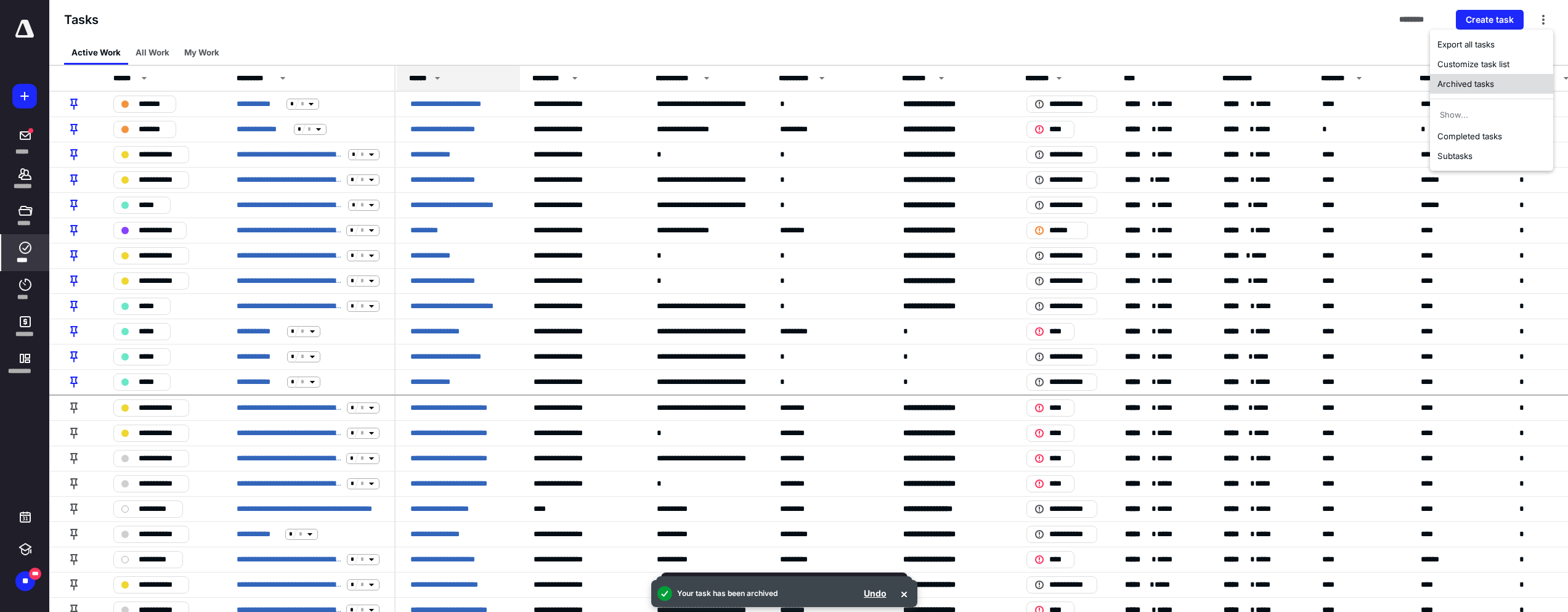 click on "Archived tasks" at bounding box center (1492, 84) 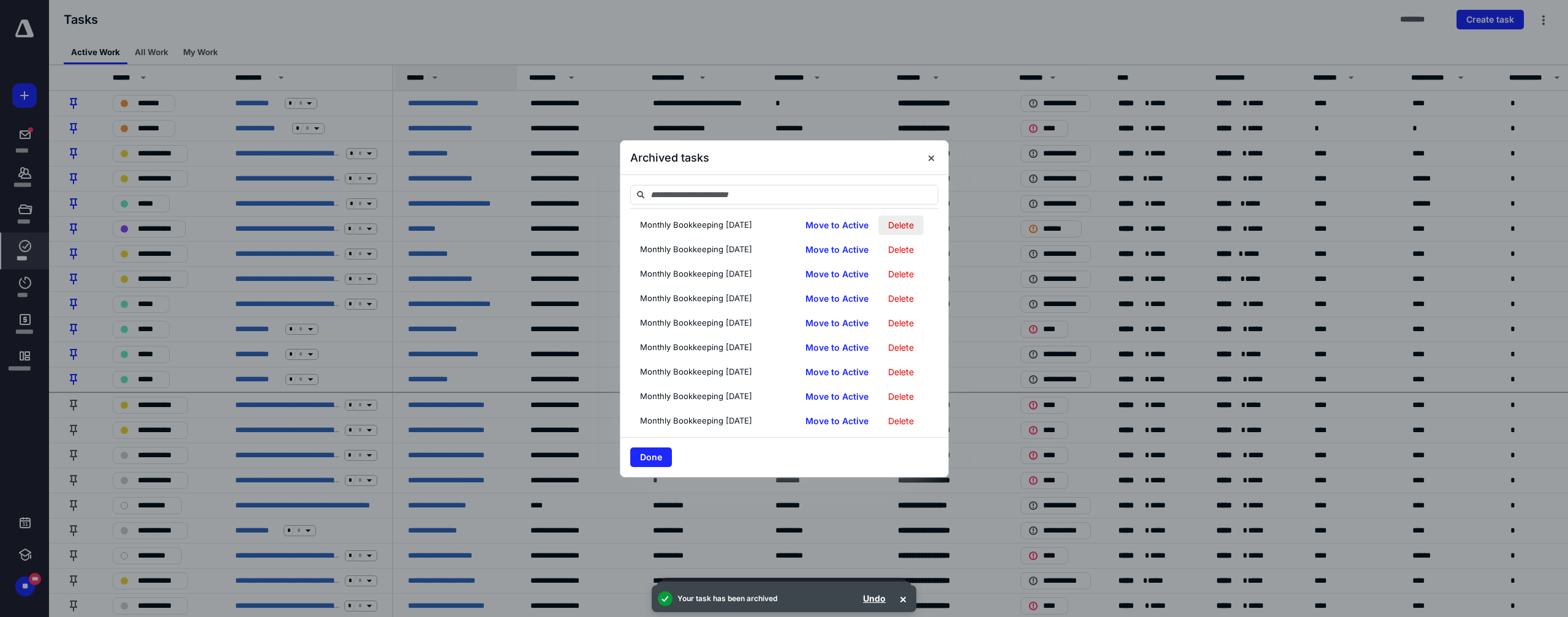 click on "Delete" at bounding box center [901, 225] 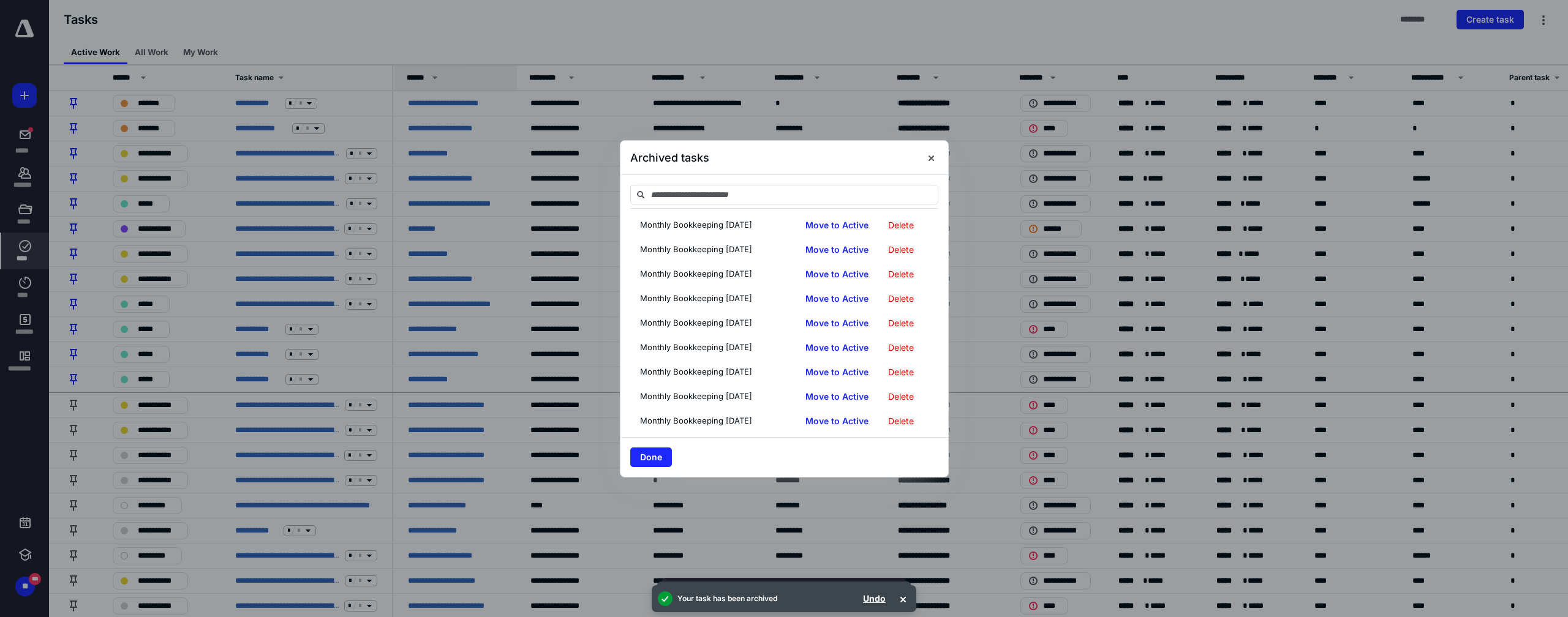 click on "Delete" at bounding box center (901, 225) 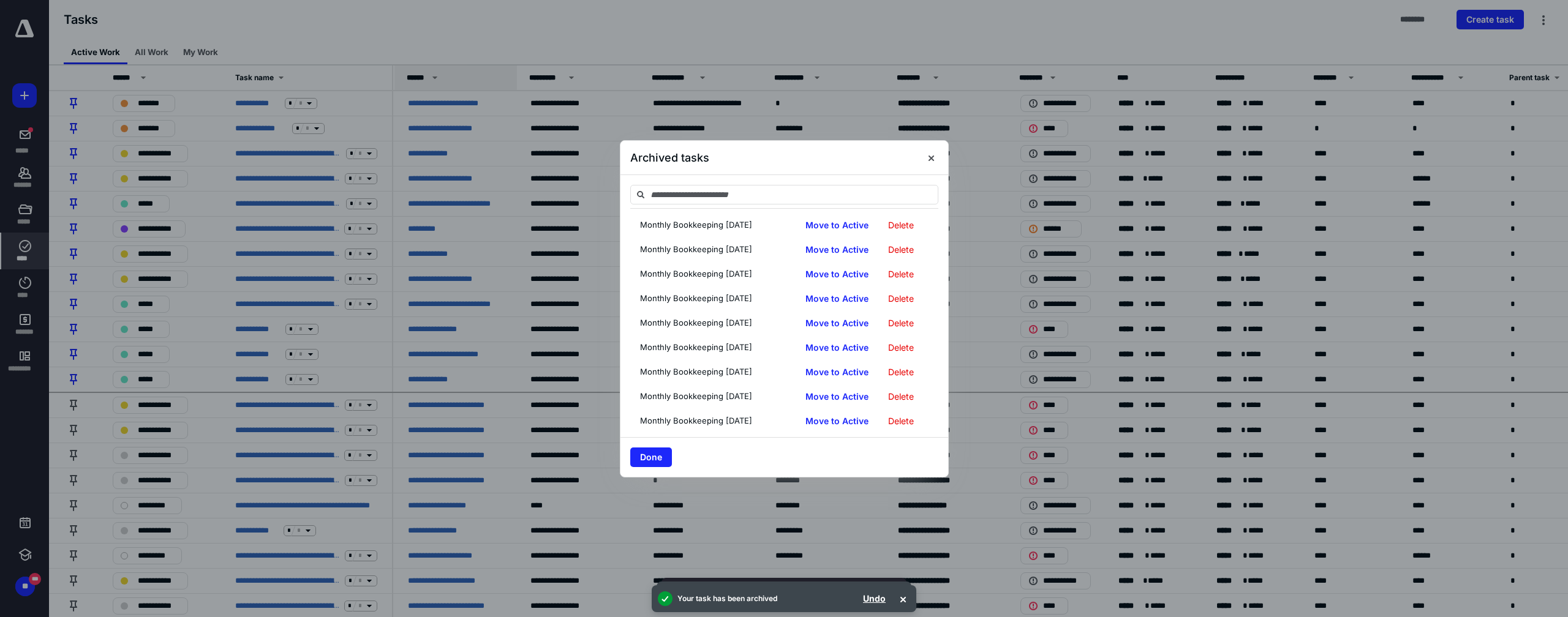 click on "Delete" at bounding box center [901, 225] 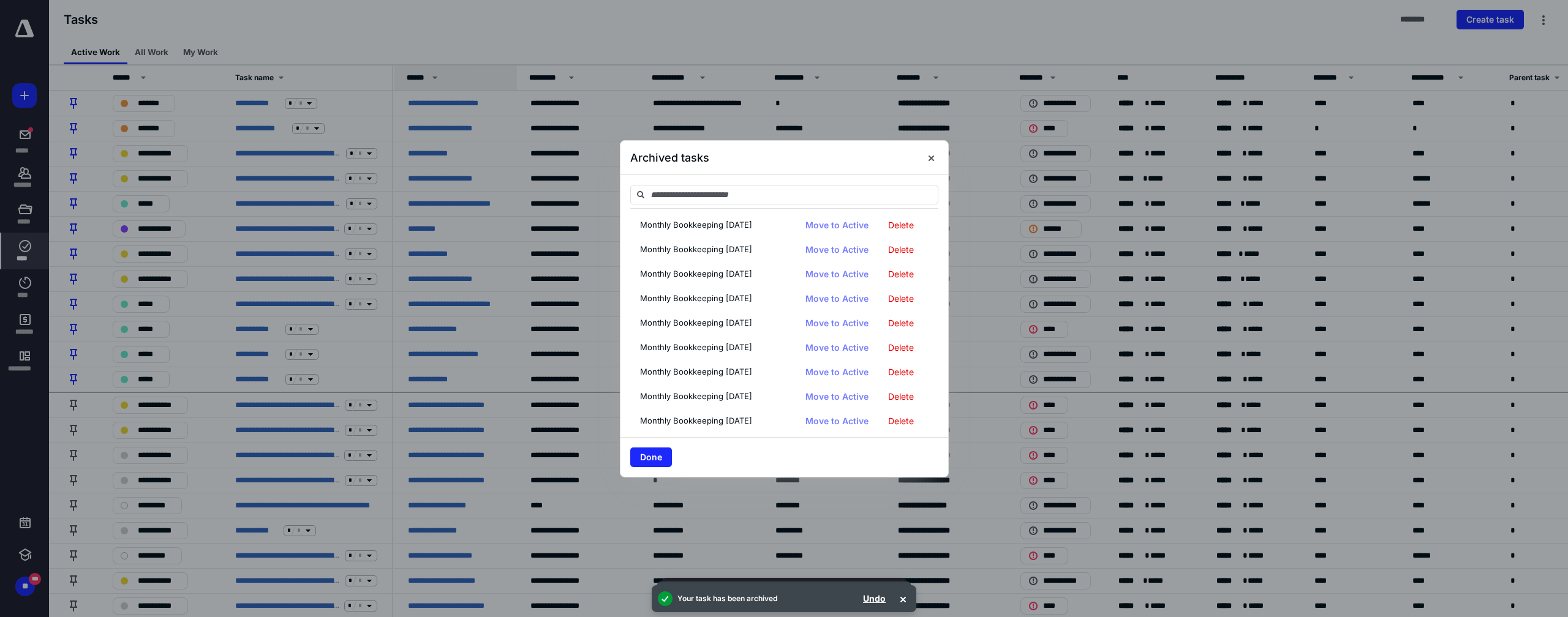 click on "Delete" at bounding box center (901, 225) 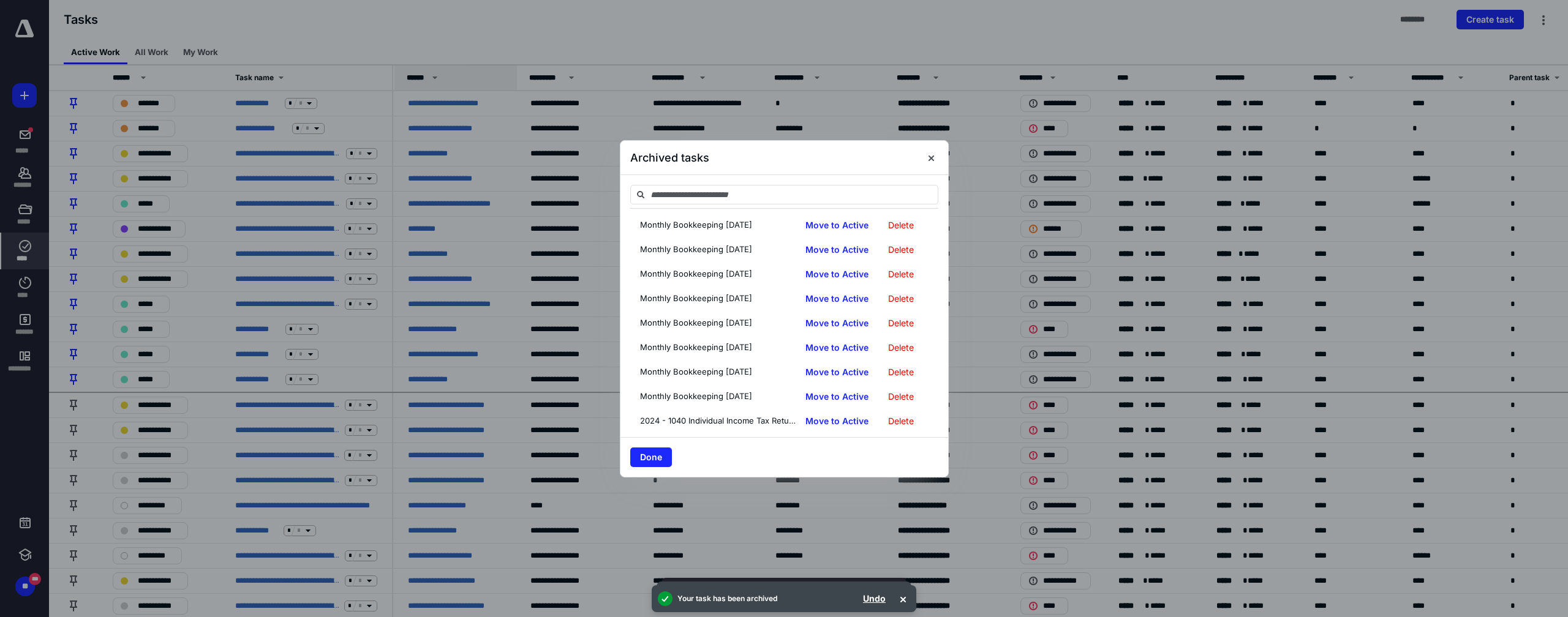 click on "Delete" at bounding box center (901, 225) 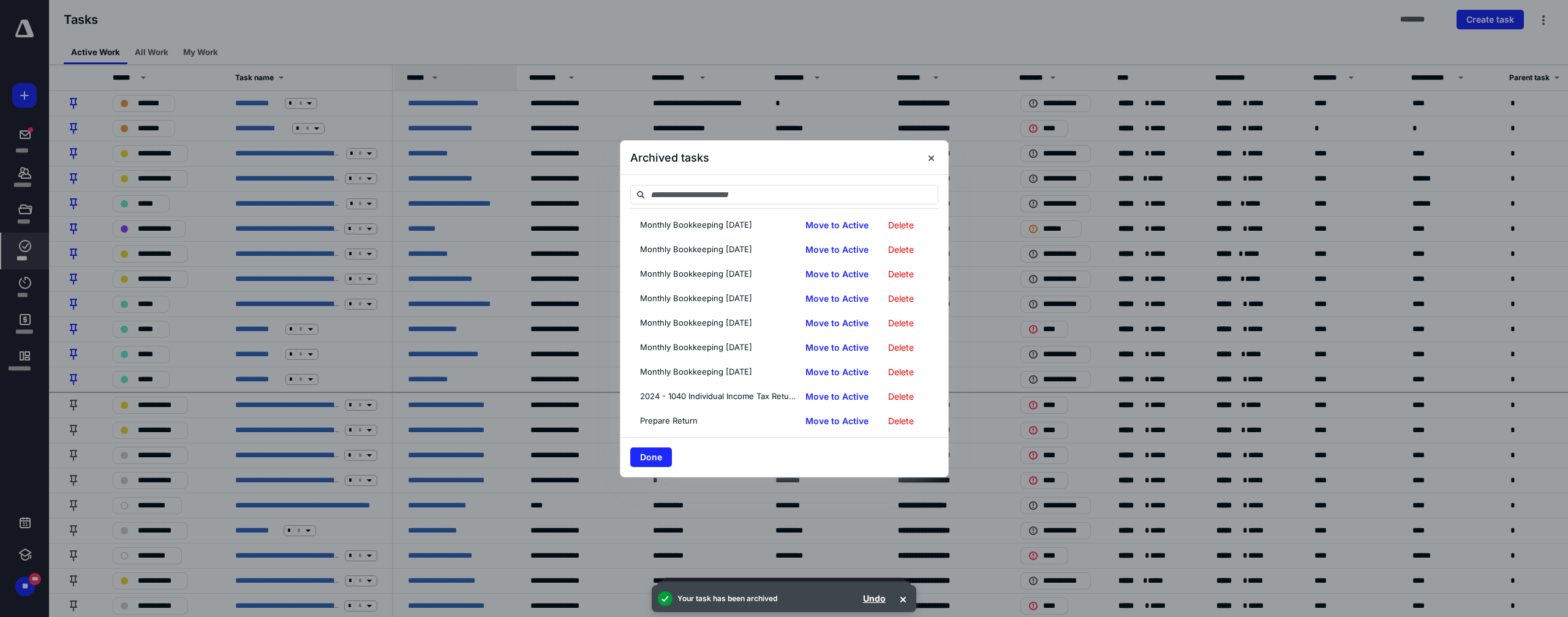 click on "Delete" at bounding box center [901, 225] 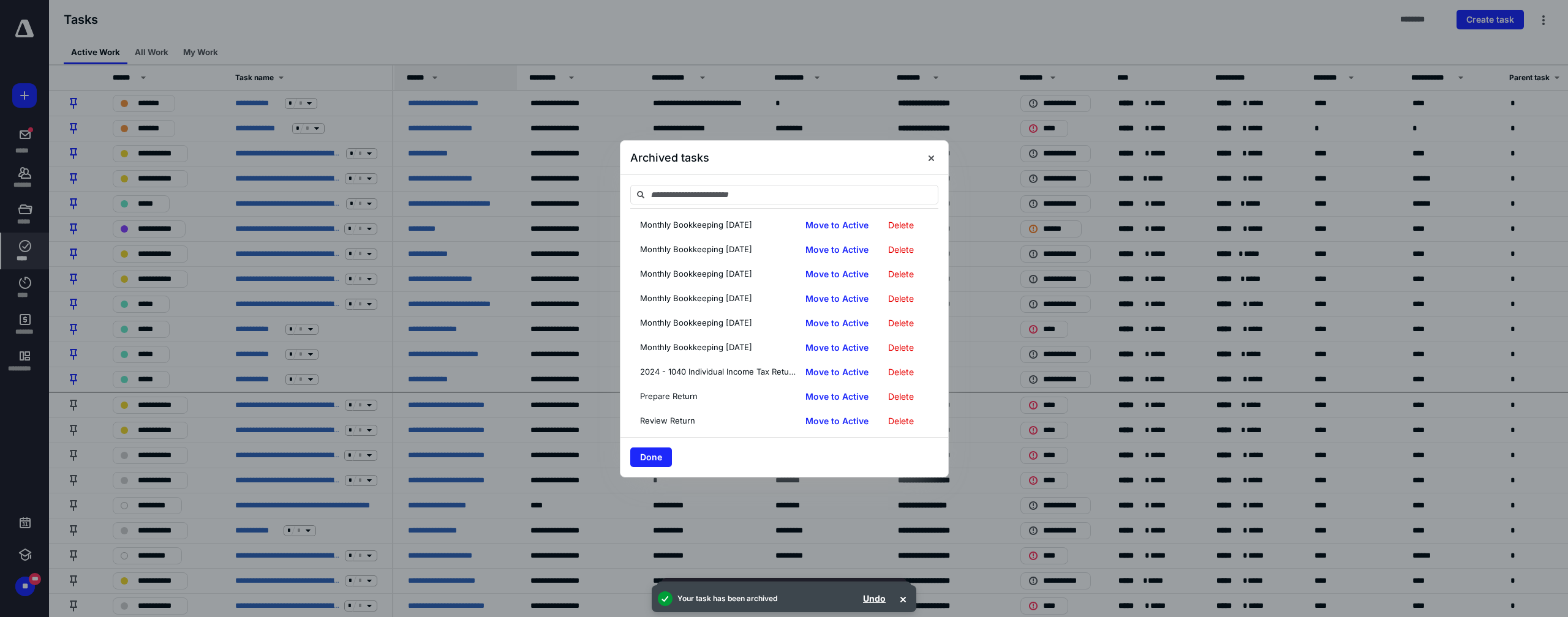 click on "Delete" at bounding box center (901, 225) 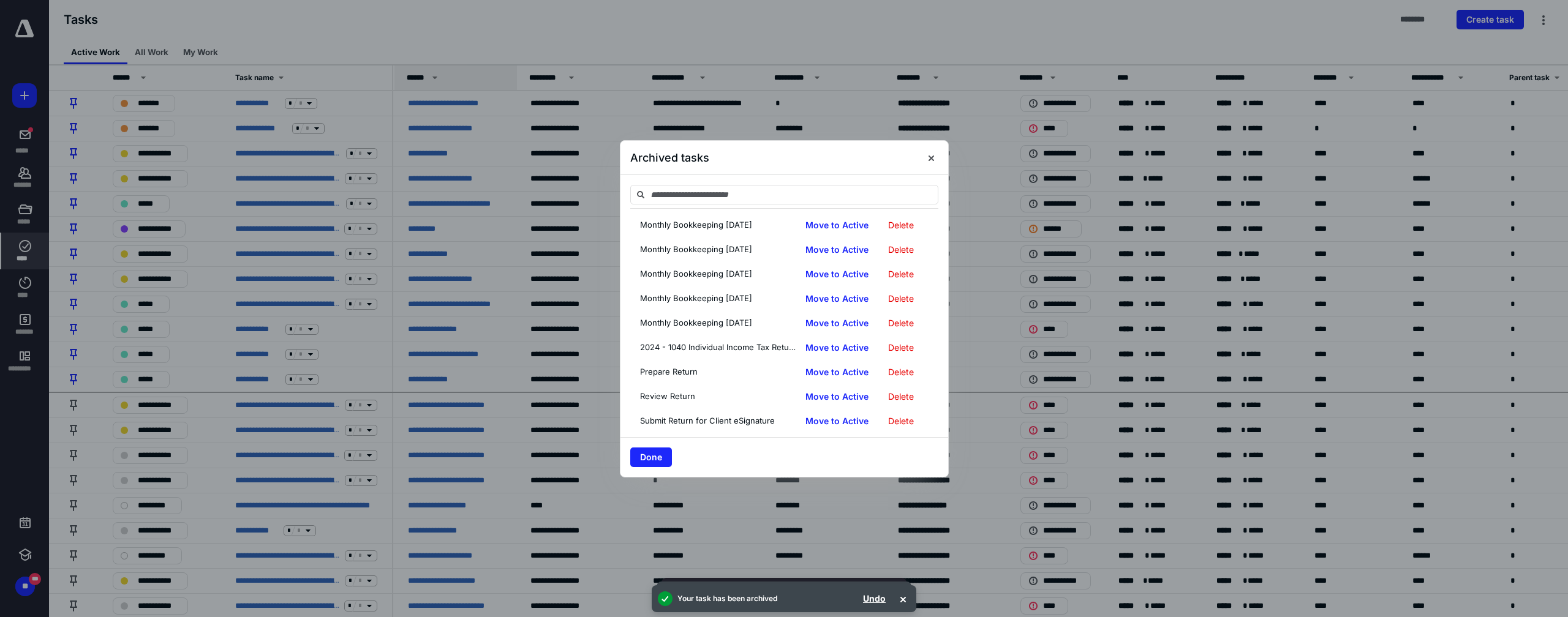 click on "Delete" at bounding box center [901, 225] 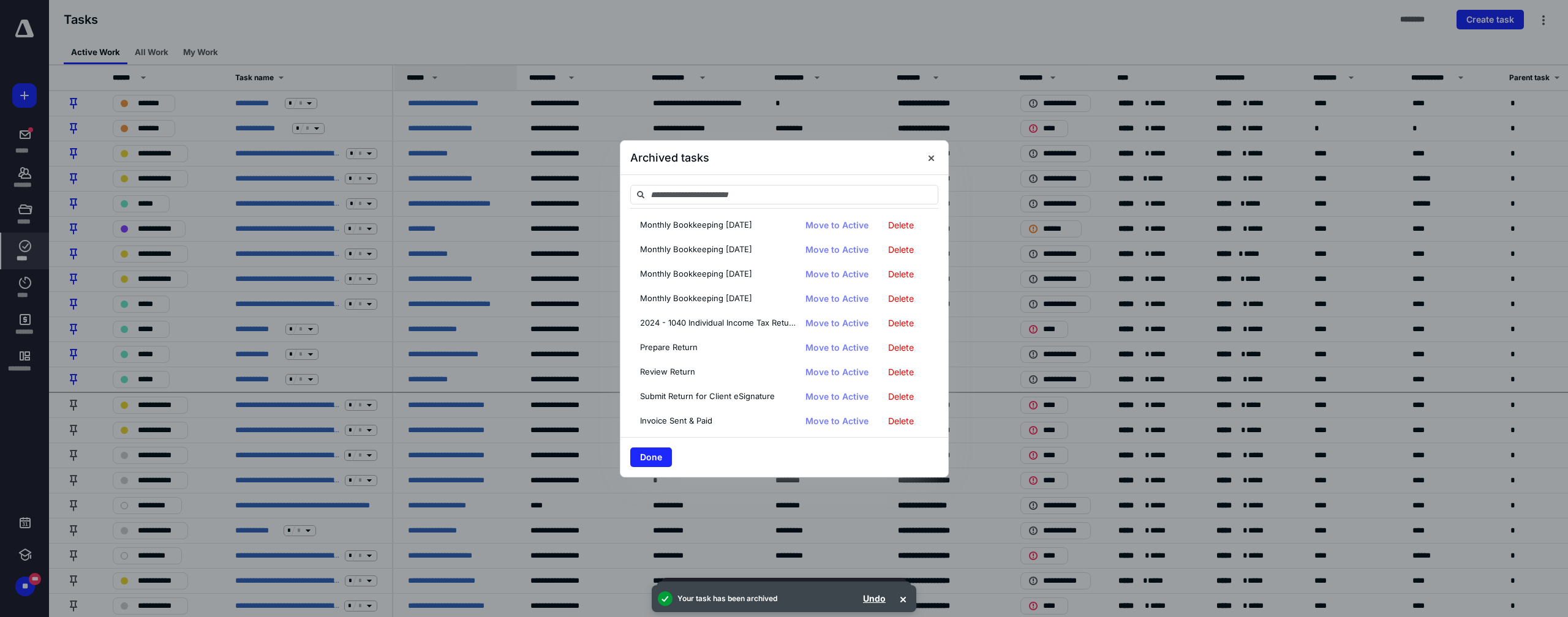click on "Delete" at bounding box center [901, 225] 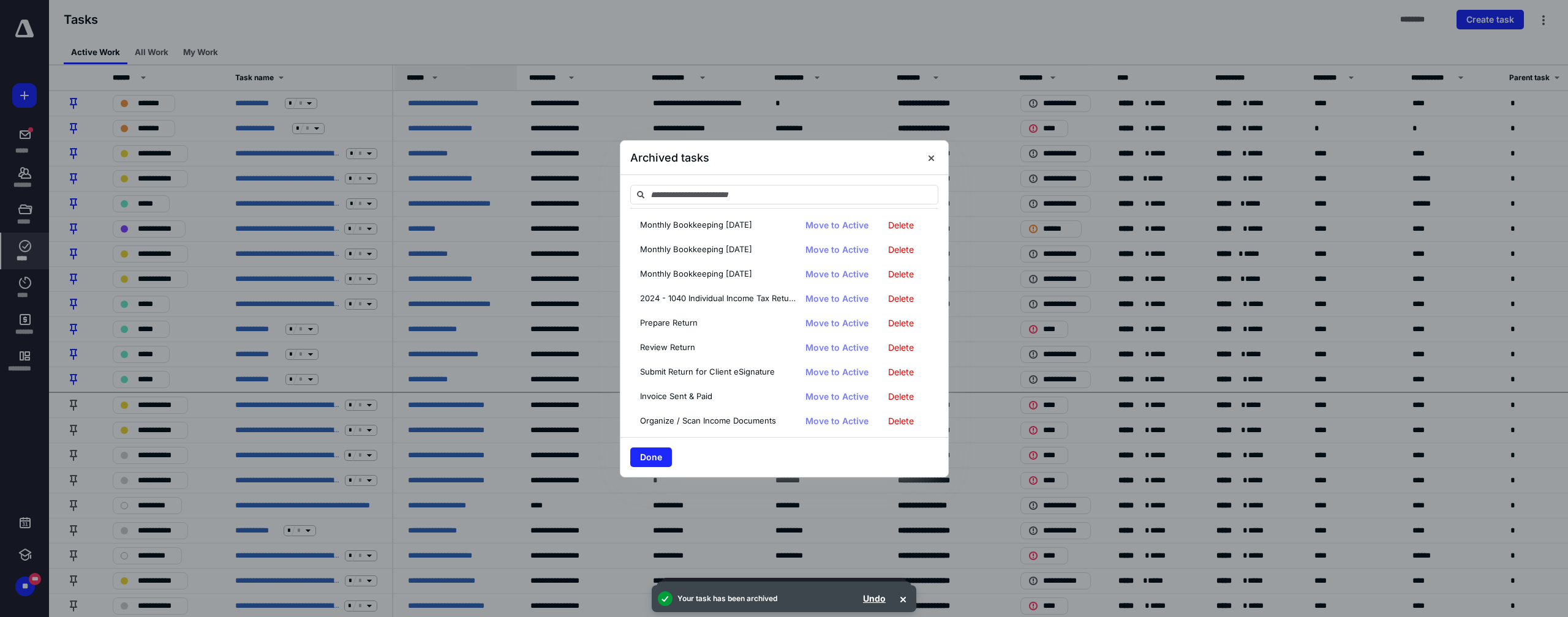 click on "Delete" at bounding box center [901, 225] 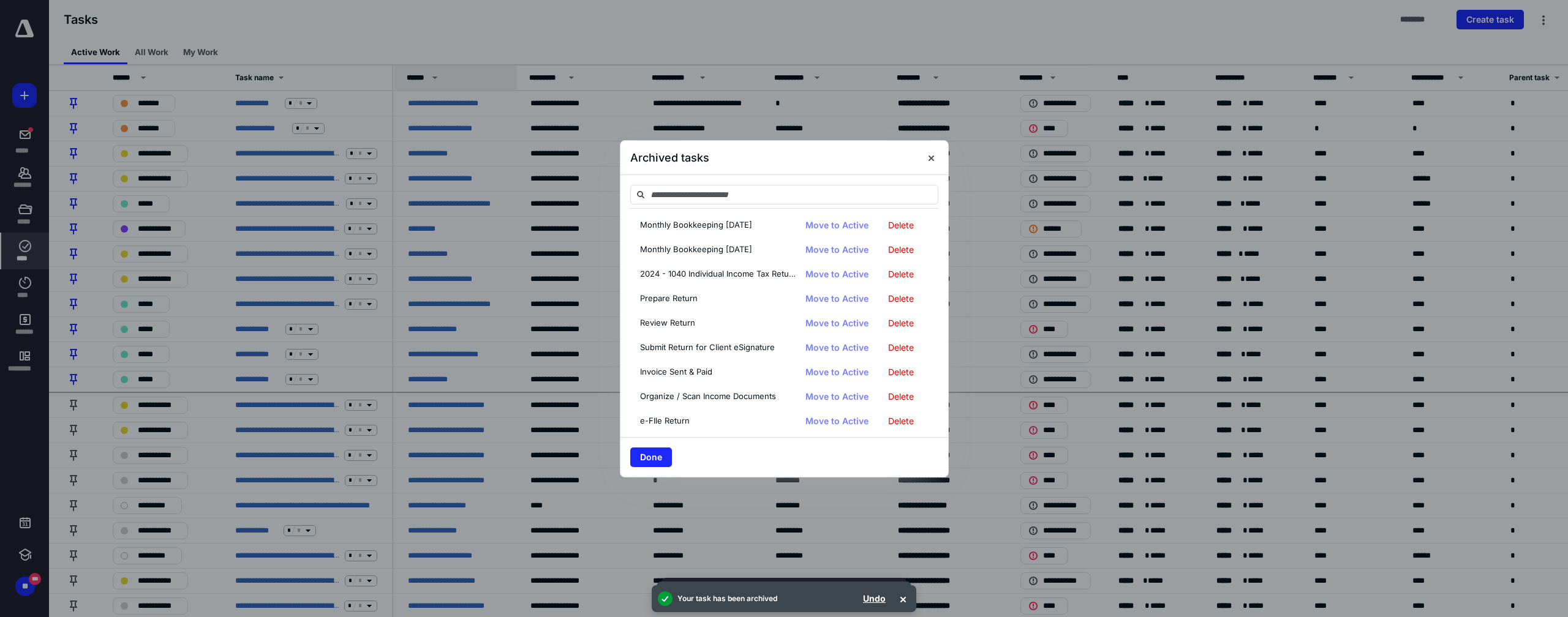 click on "Delete" at bounding box center [901, 225] 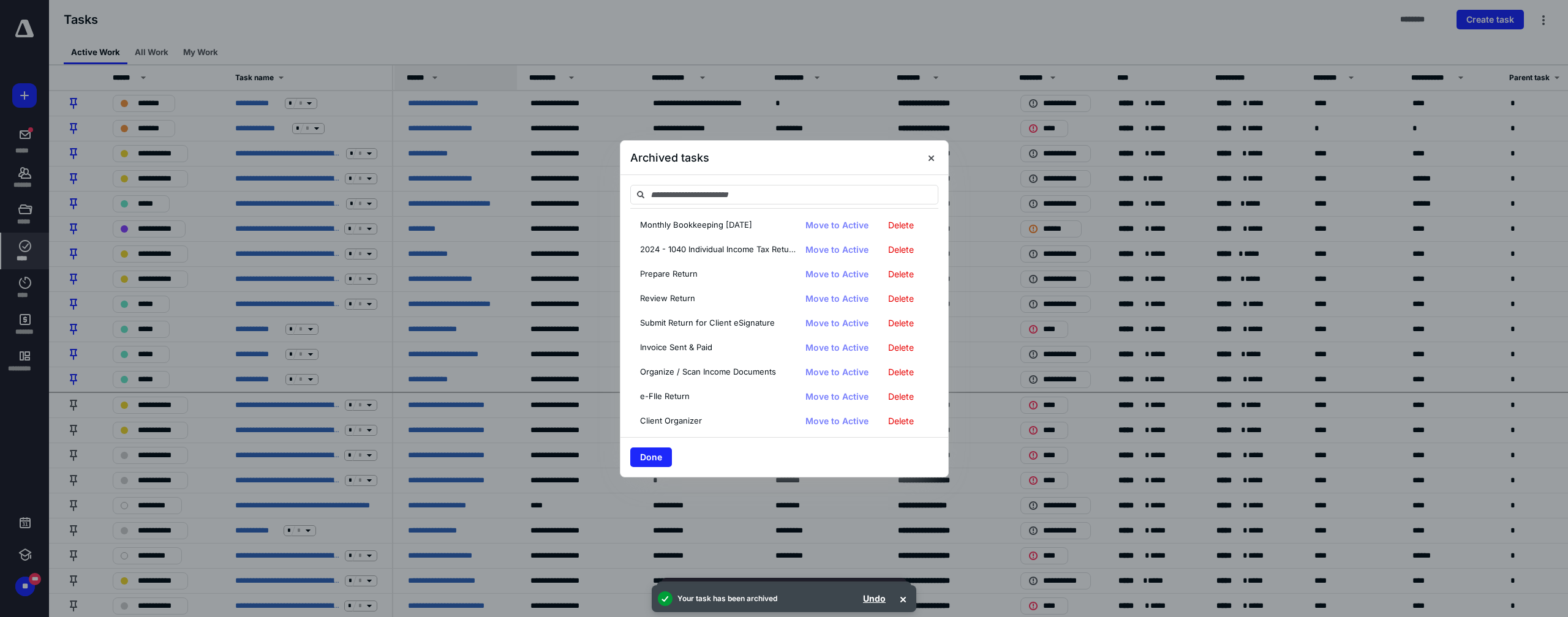 click on "Delete" at bounding box center (901, 225) 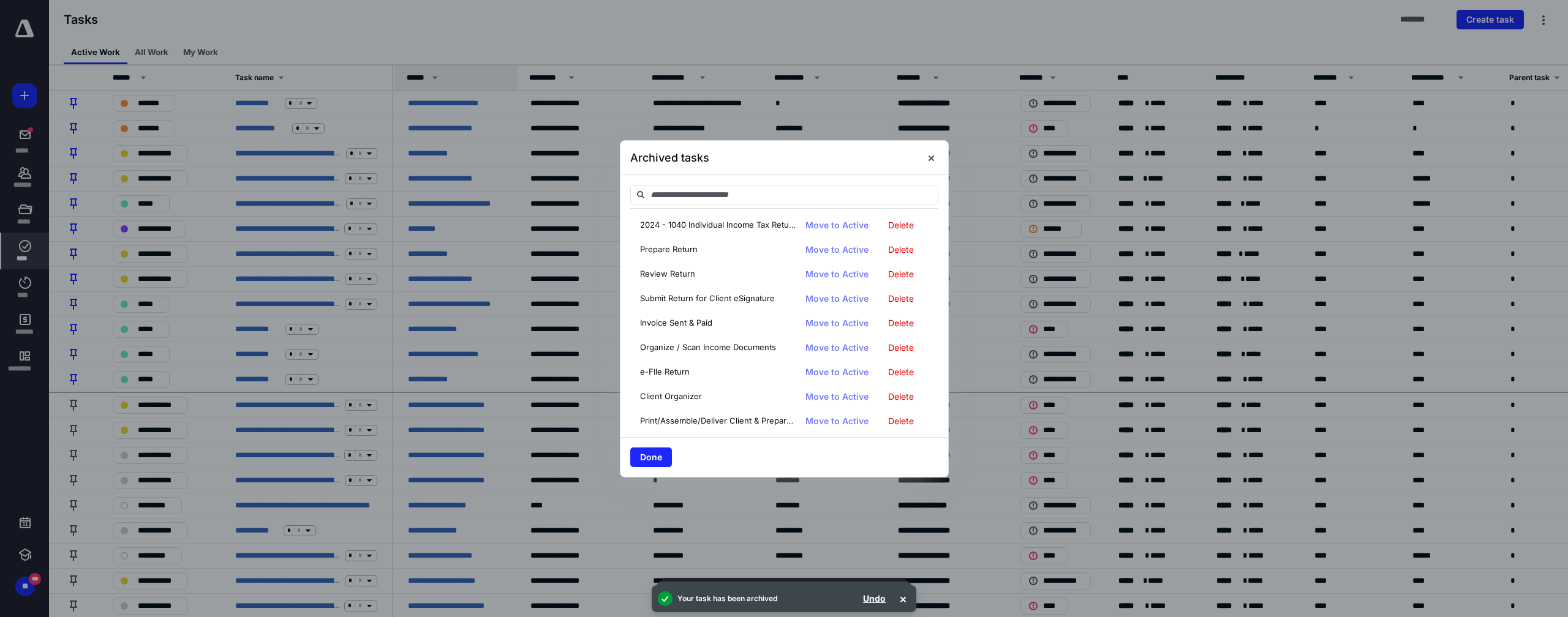click on "Delete" at bounding box center [901, 225] 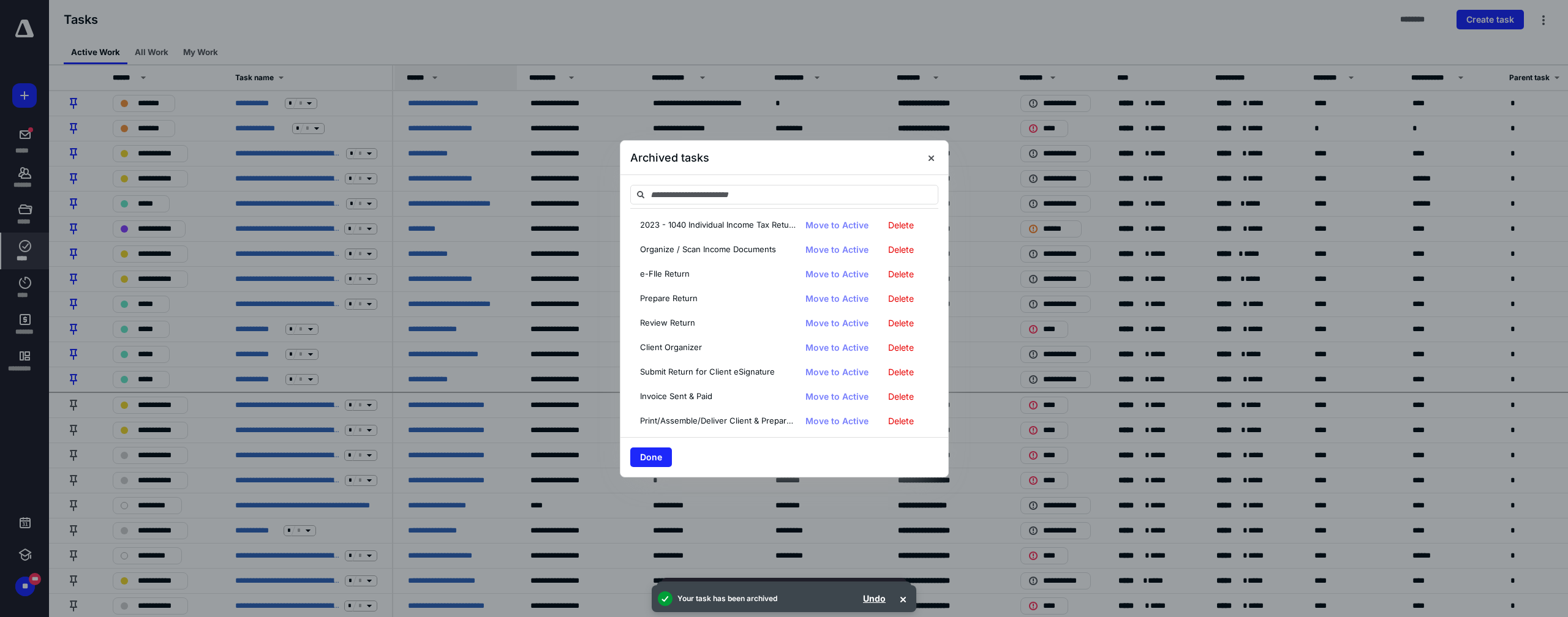 click on "Delete" at bounding box center [901, 225] 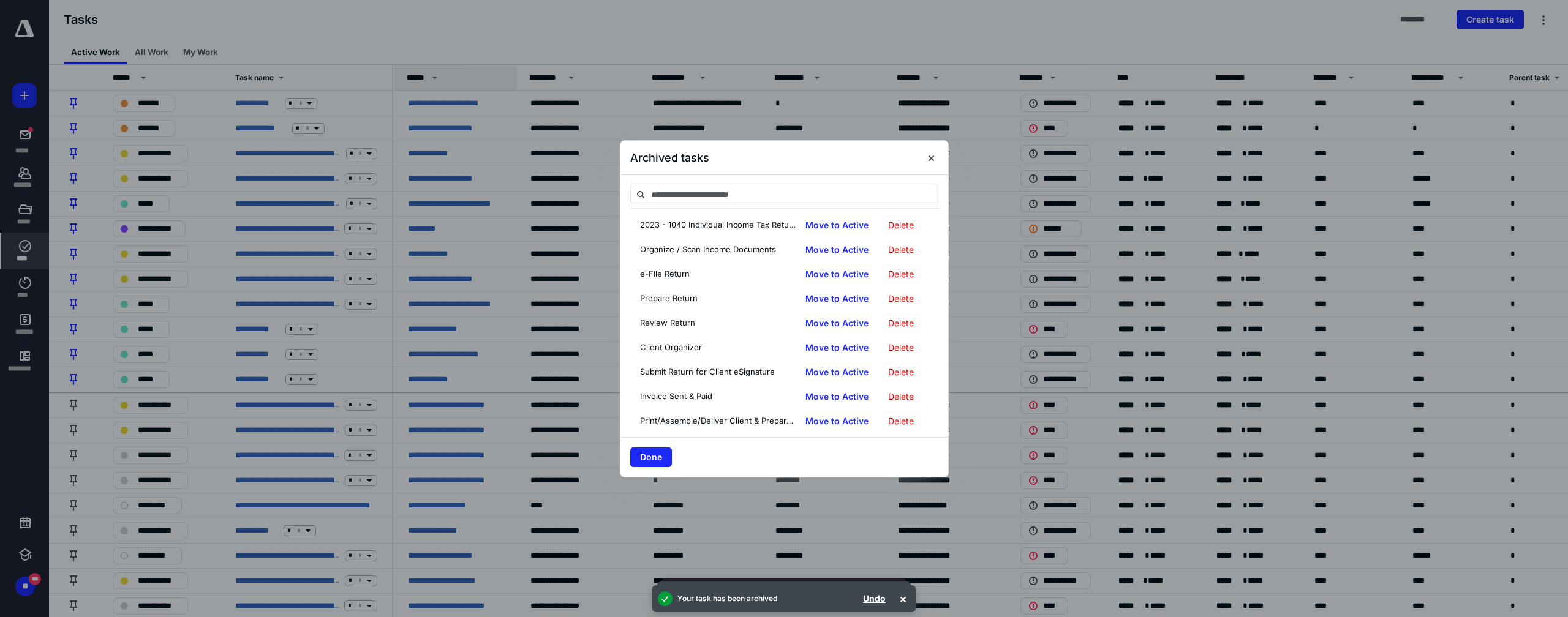 click on "Delete" at bounding box center (901, 225) 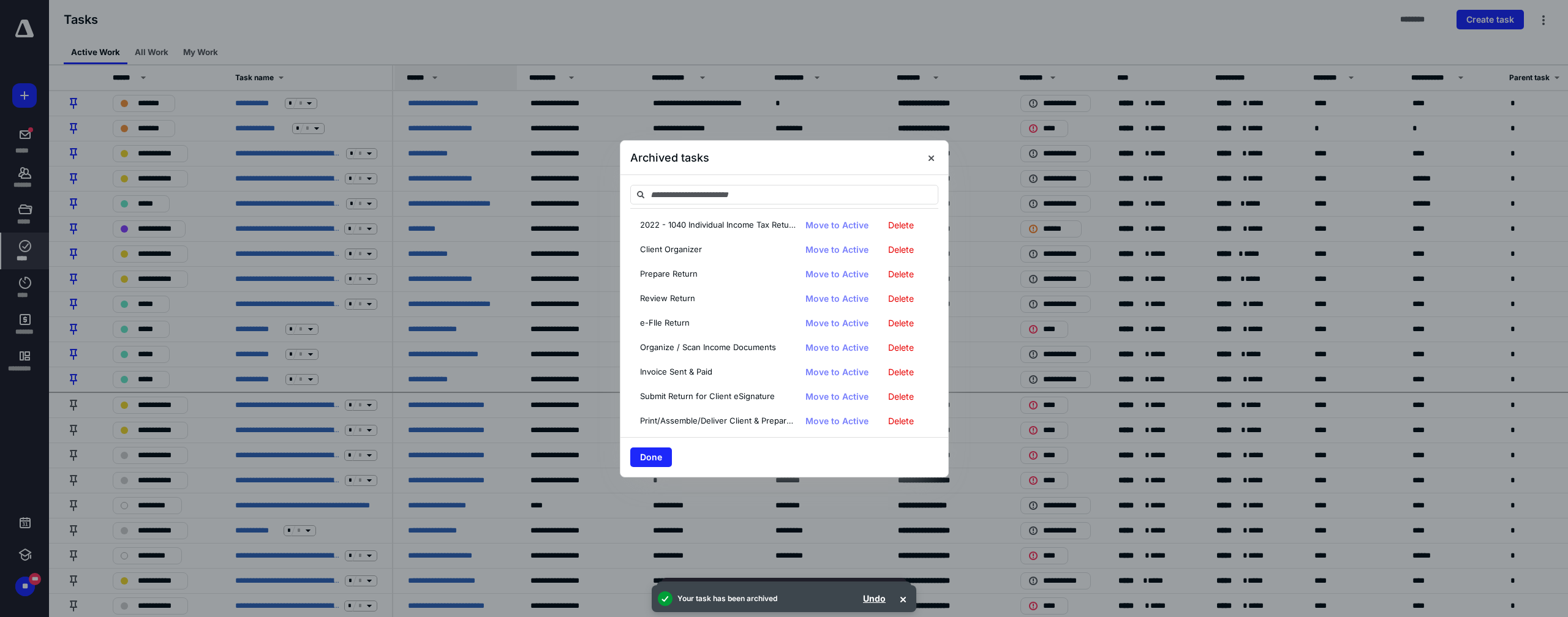 click on "Delete" at bounding box center [901, 225] 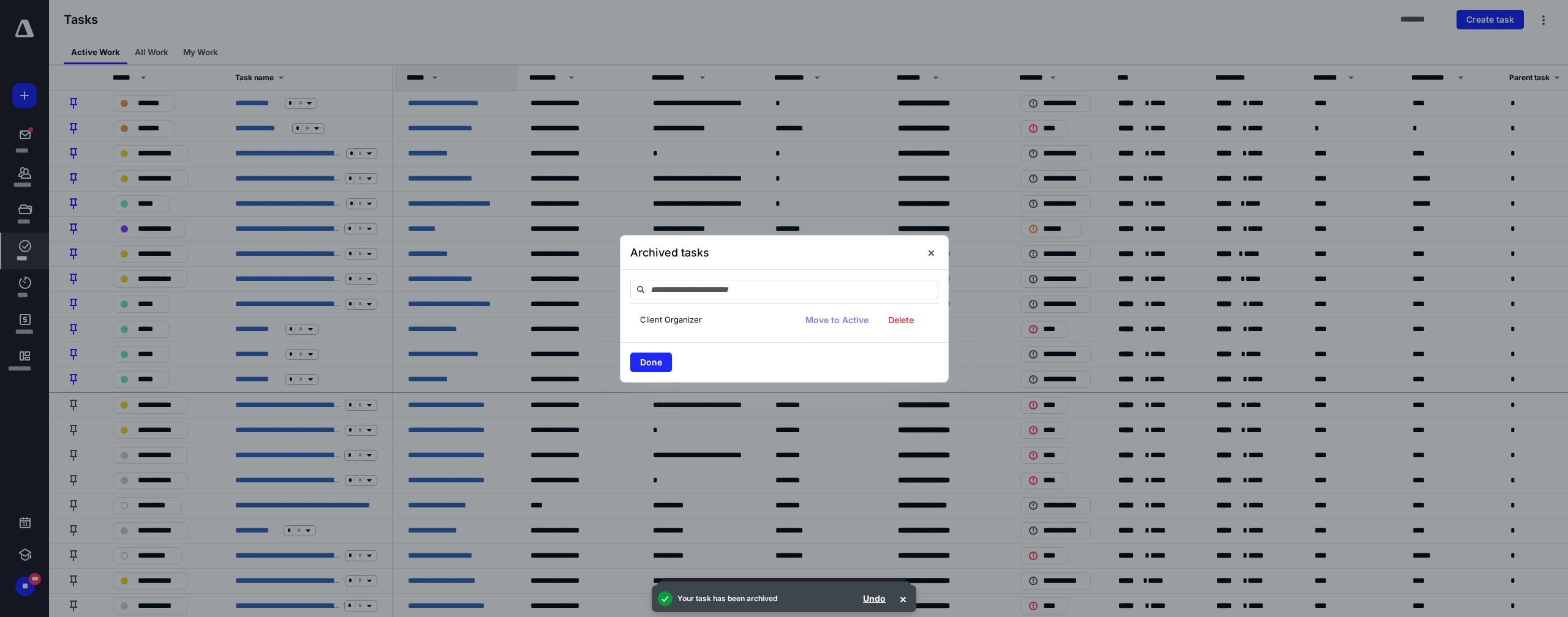 click at bounding box center [784, 308] 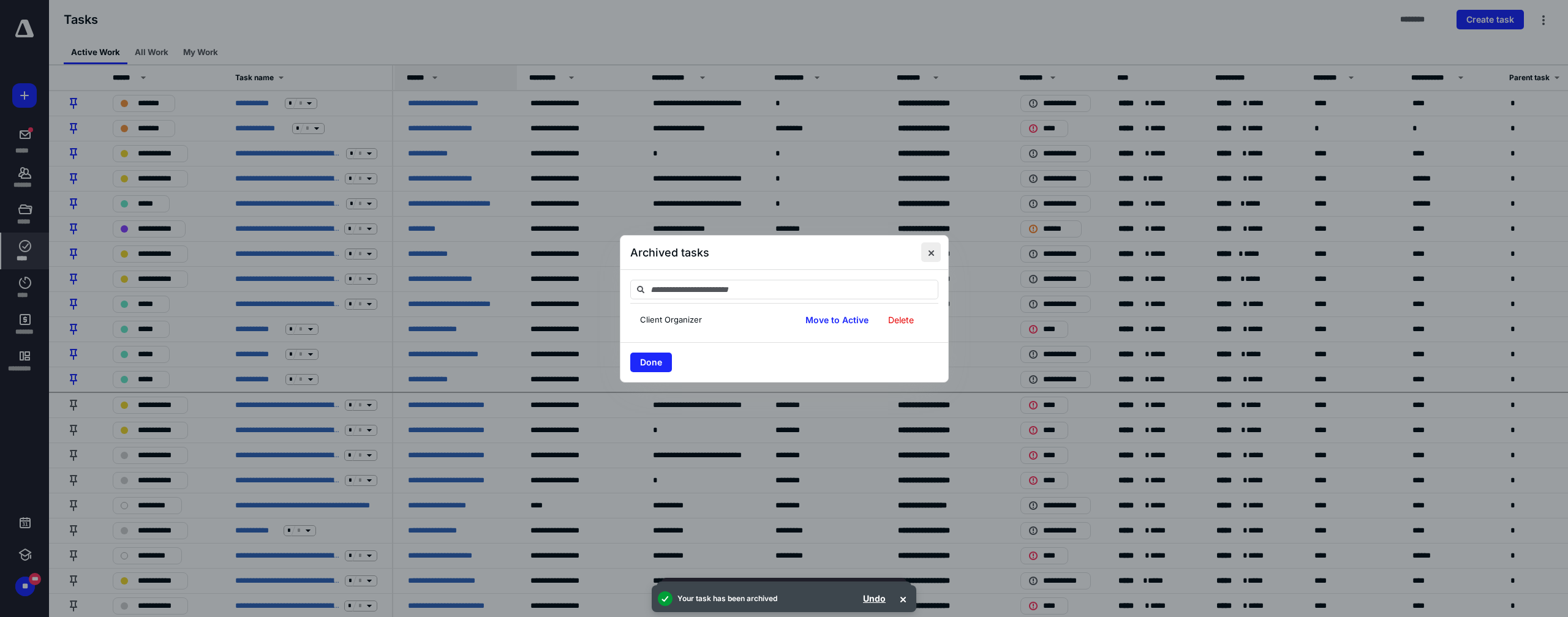 click at bounding box center [931, 252] 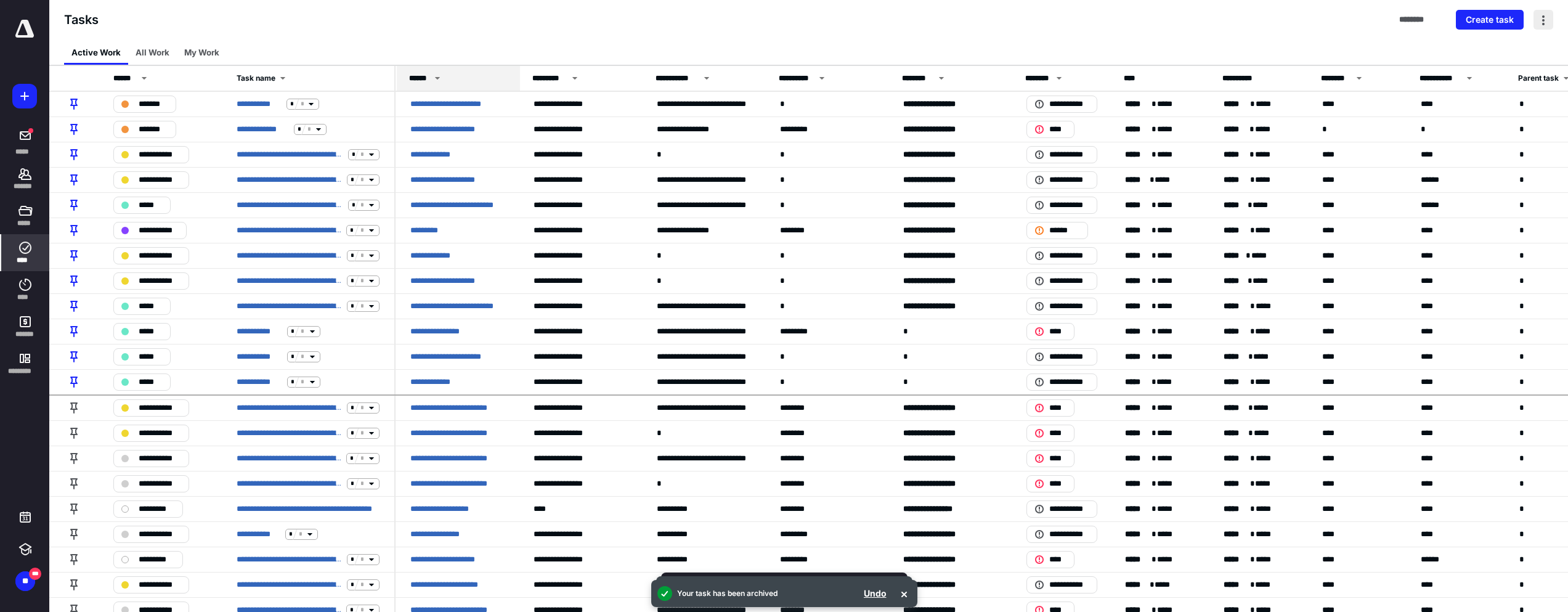 click at bounding box center (1543, 20) 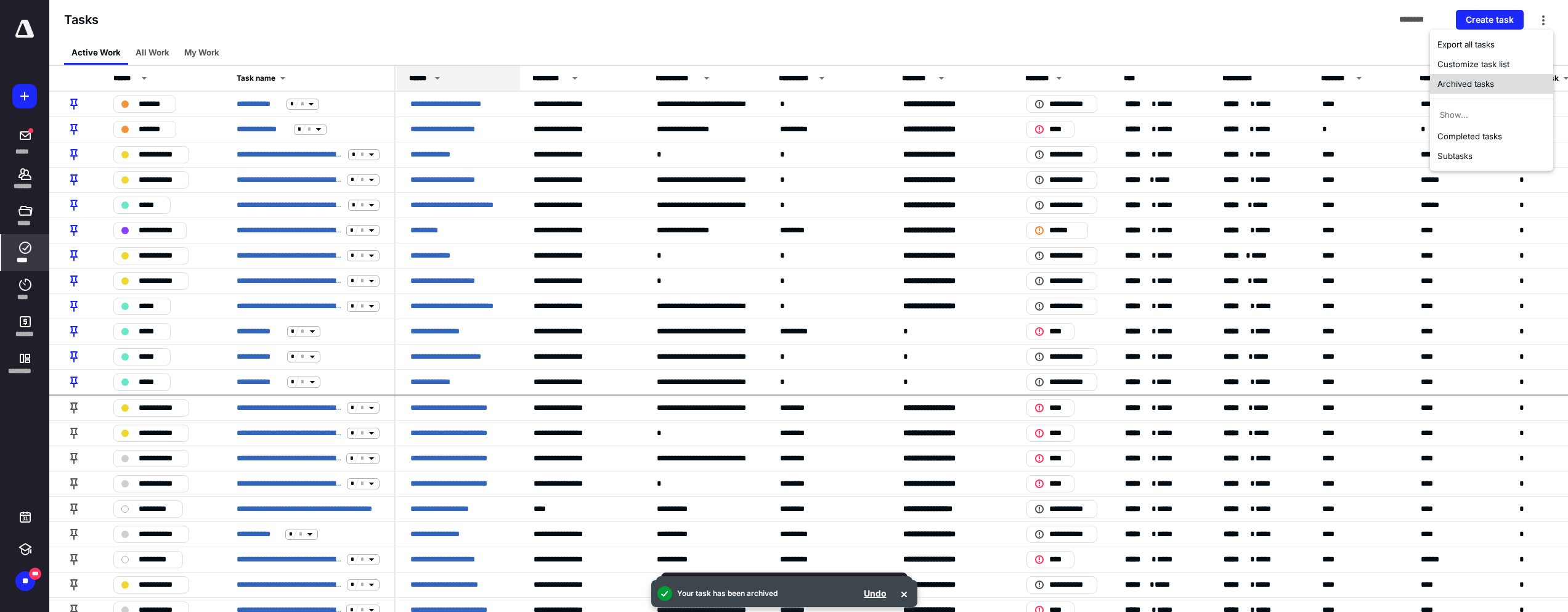 click on "Archived tasks" at bounding box center (1492, 84) 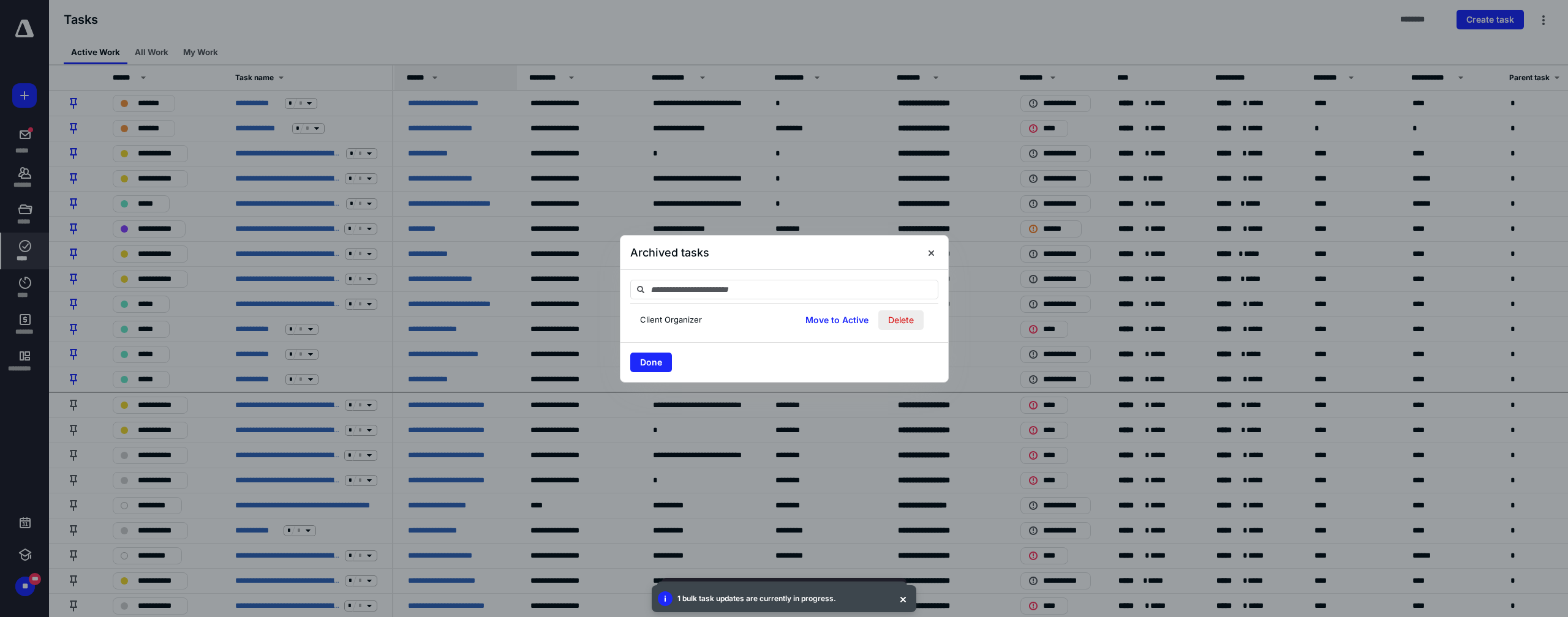 click on "Delete" at bounding box center [901, 320] 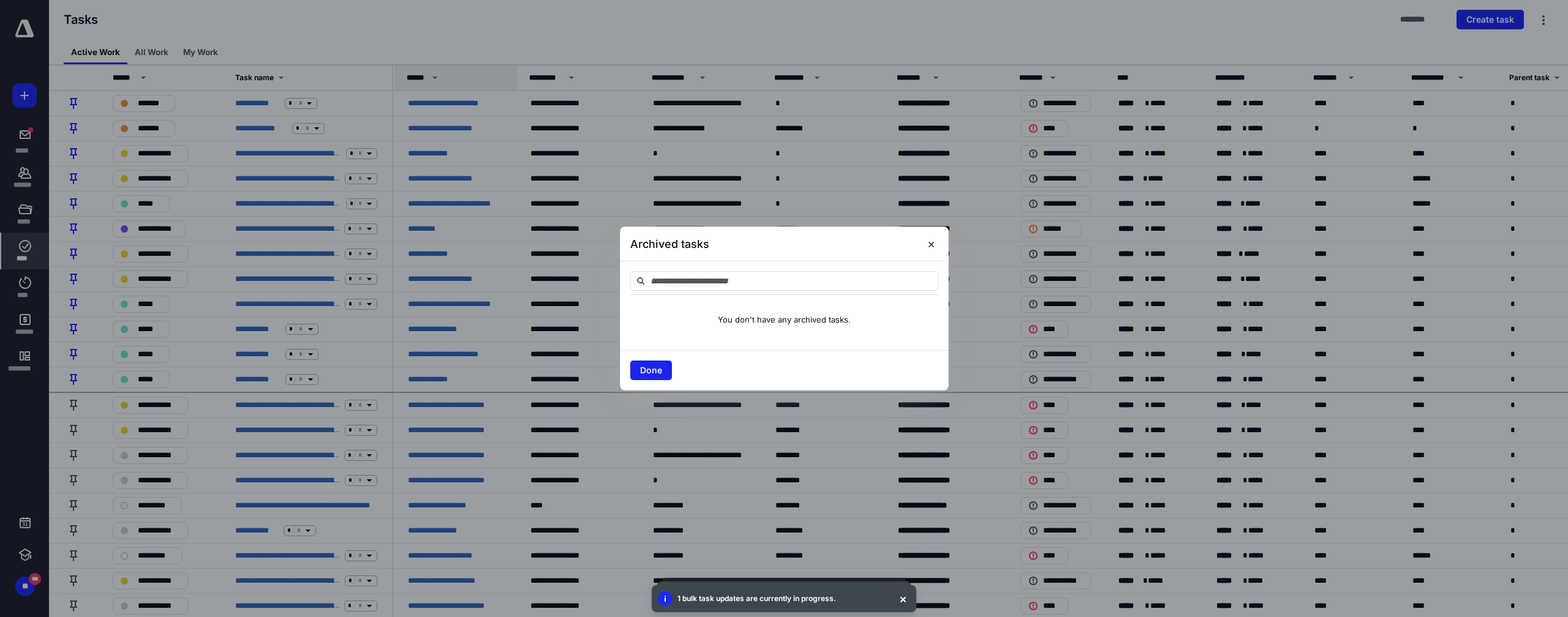 click on "Done" at bounding box center [651, 370] 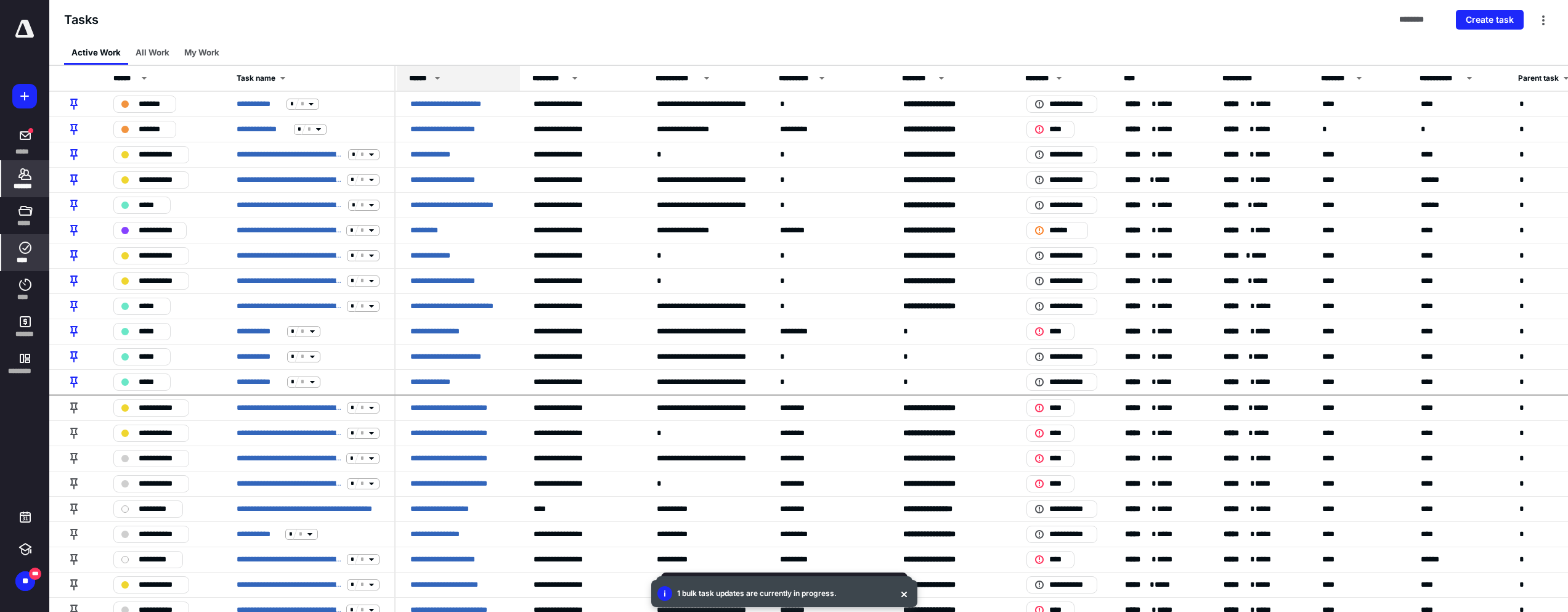 click 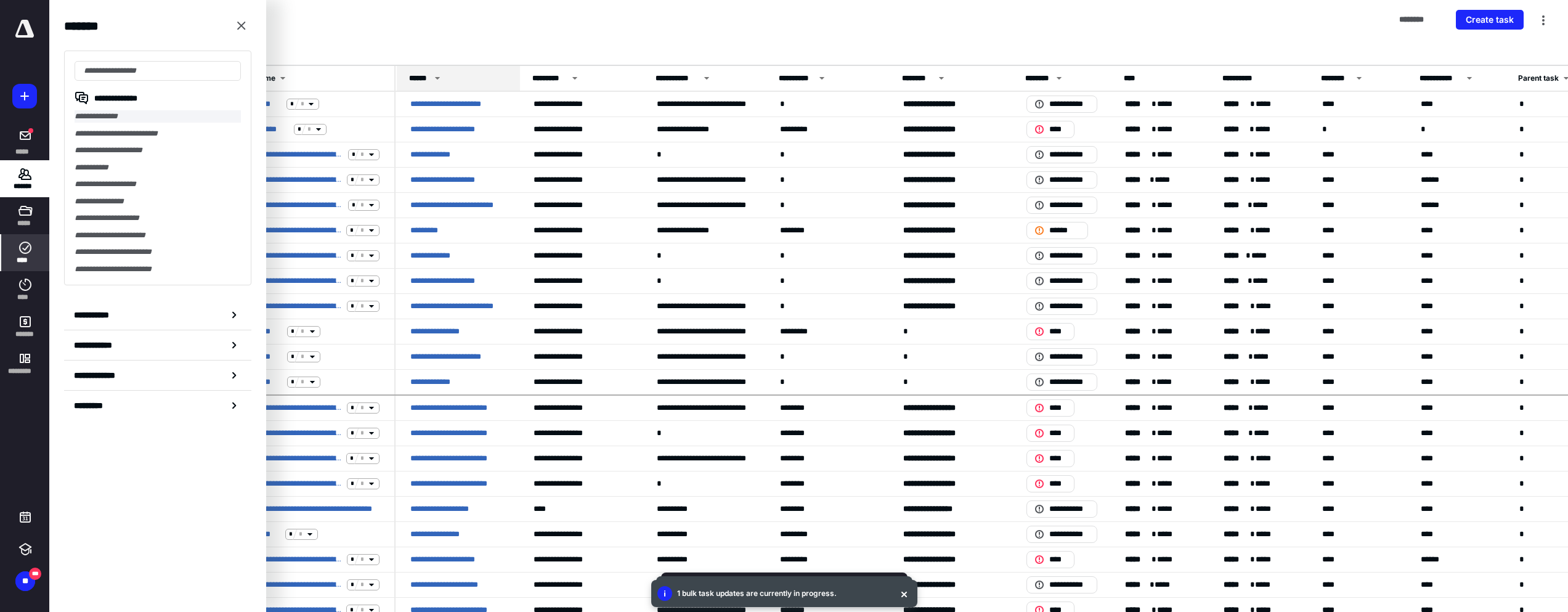 click on "**********" at bounding box center [158, 116] 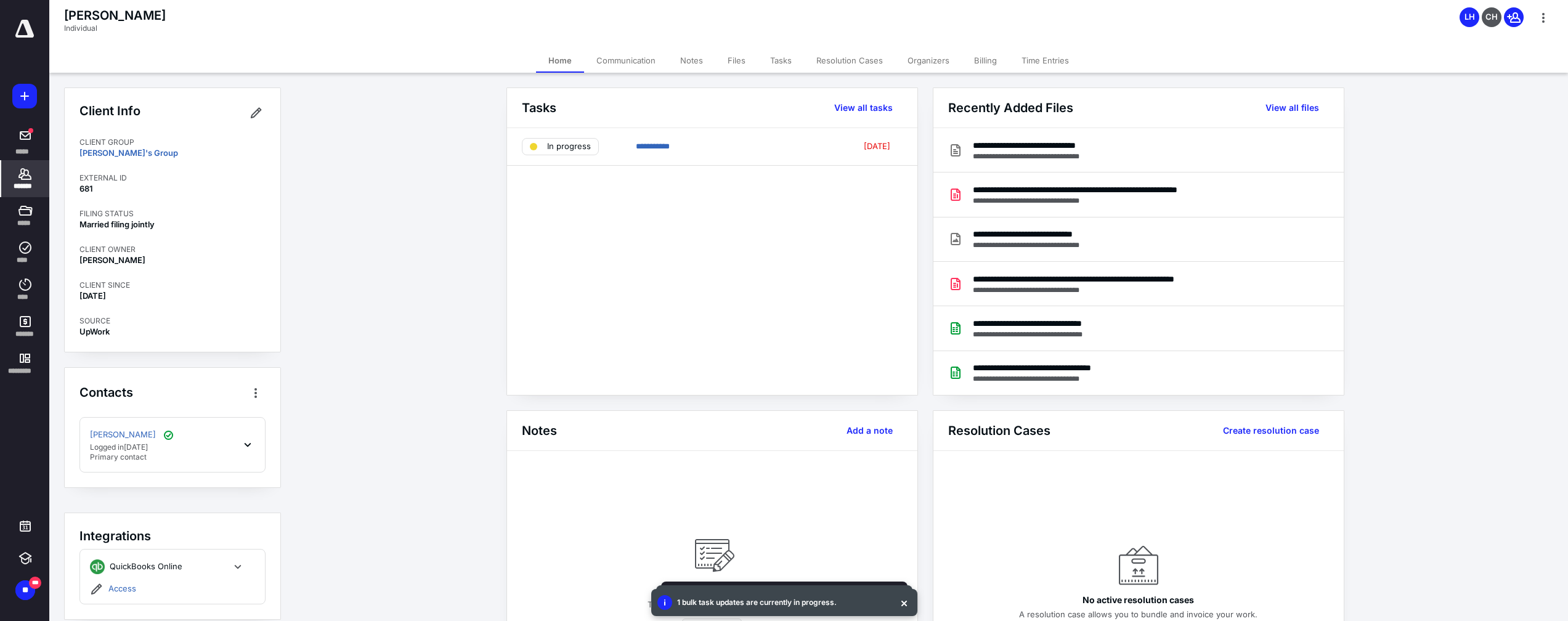 click on "Tasks" at bounding box center [781, 60] 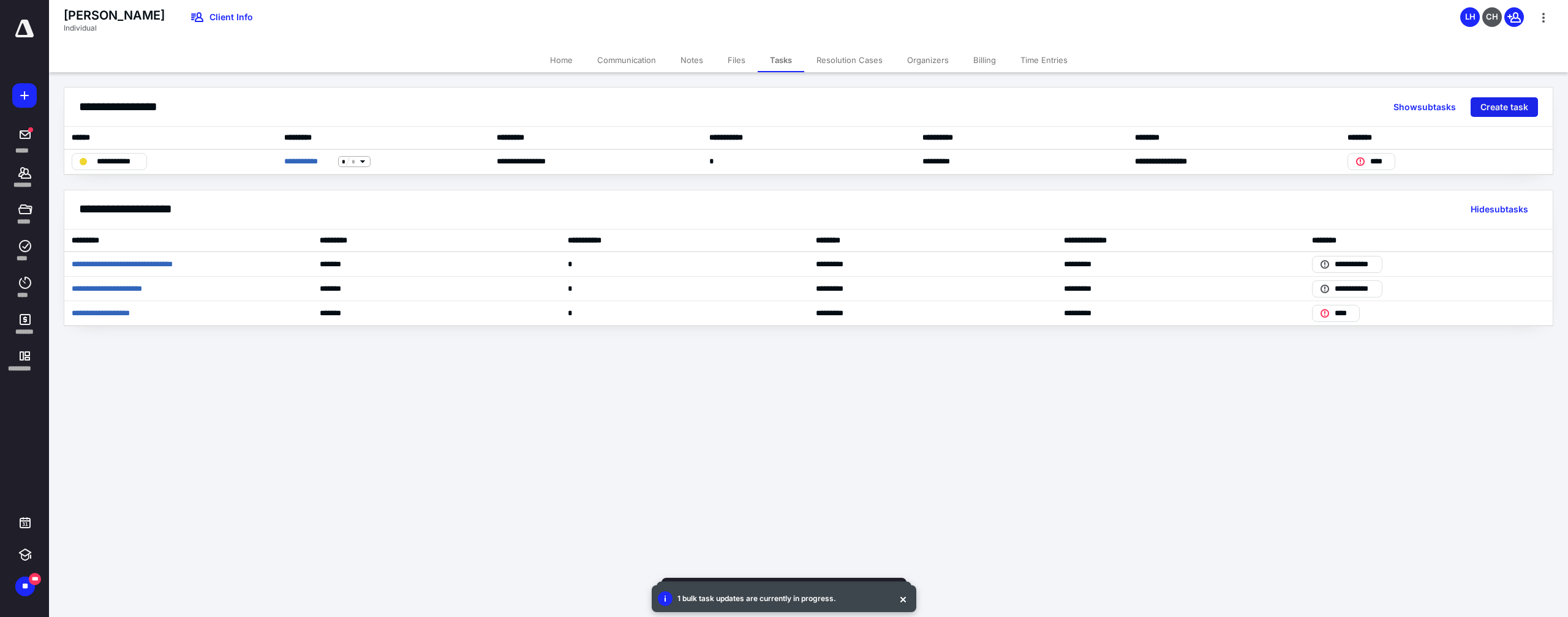 click on "Create task" at bounding box center (1504, 107) 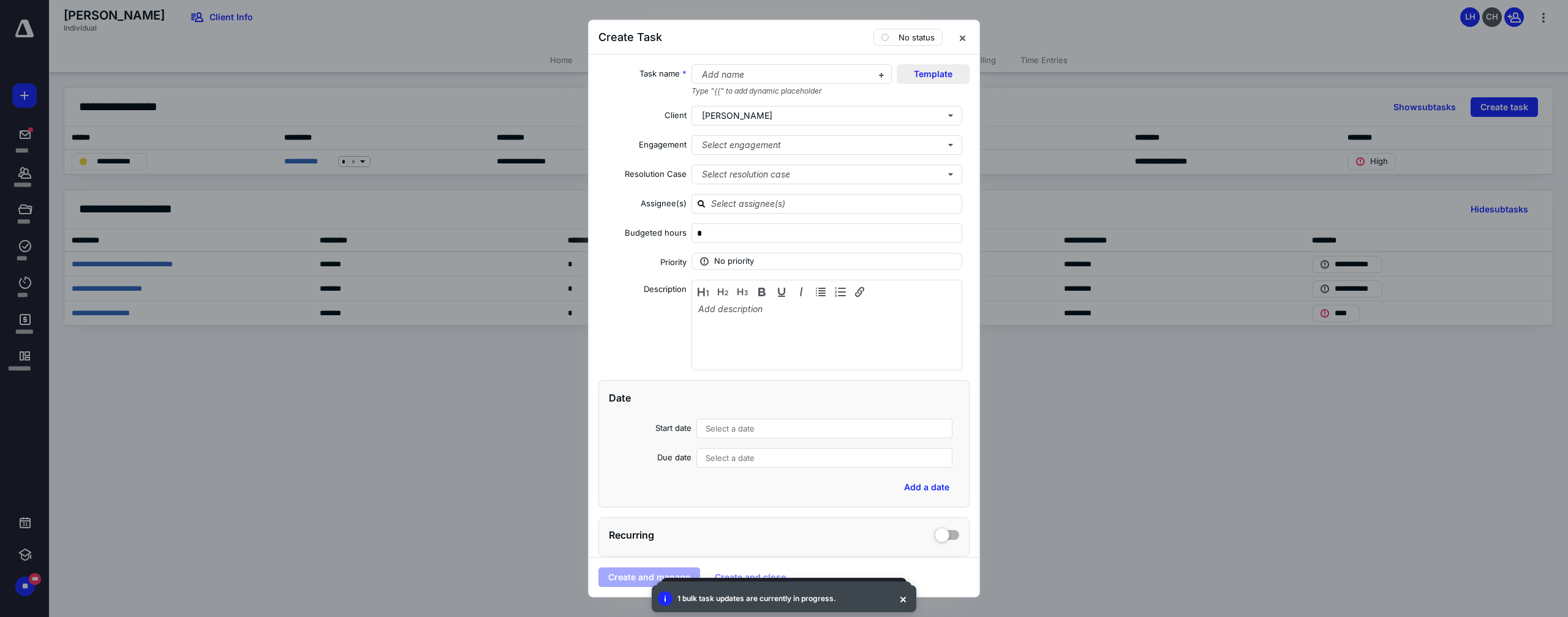 click on "Template" at bounding box center (933, 74) 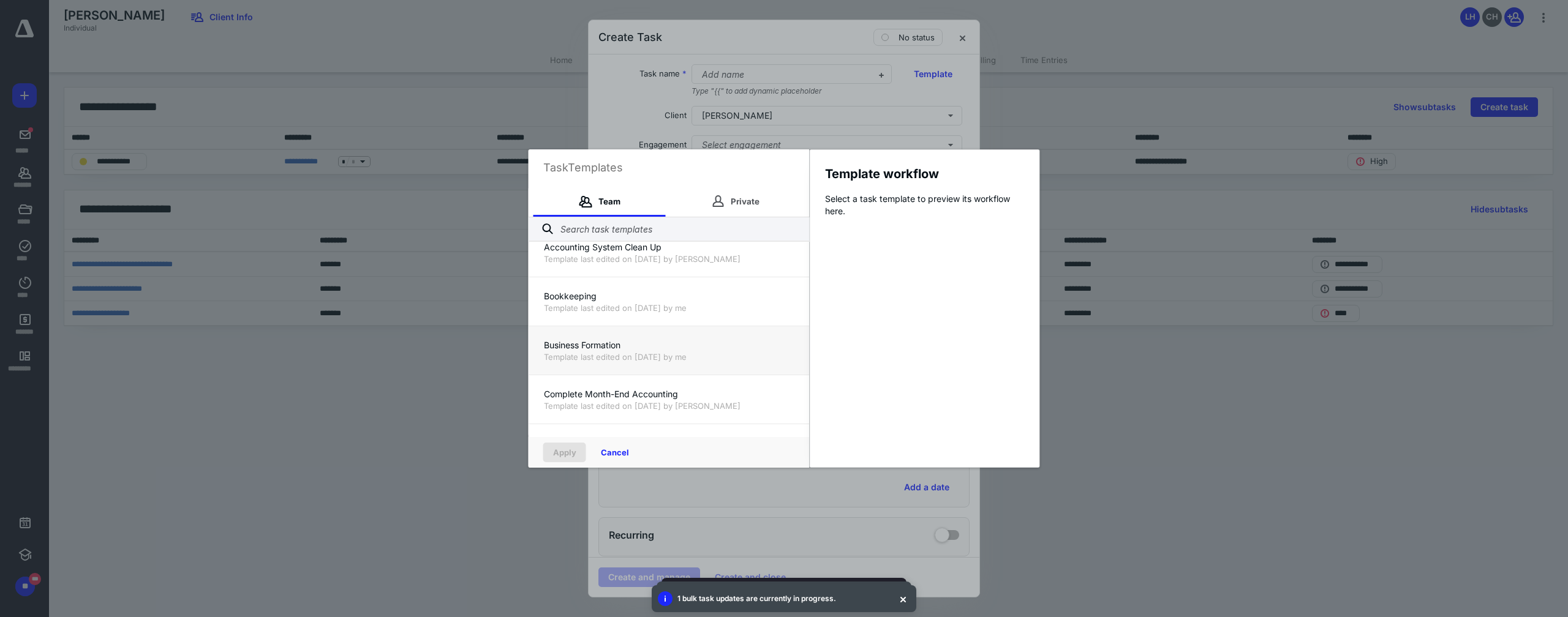 scroll, scrollTop: 122, scrollLeft: 0, axis: vertical 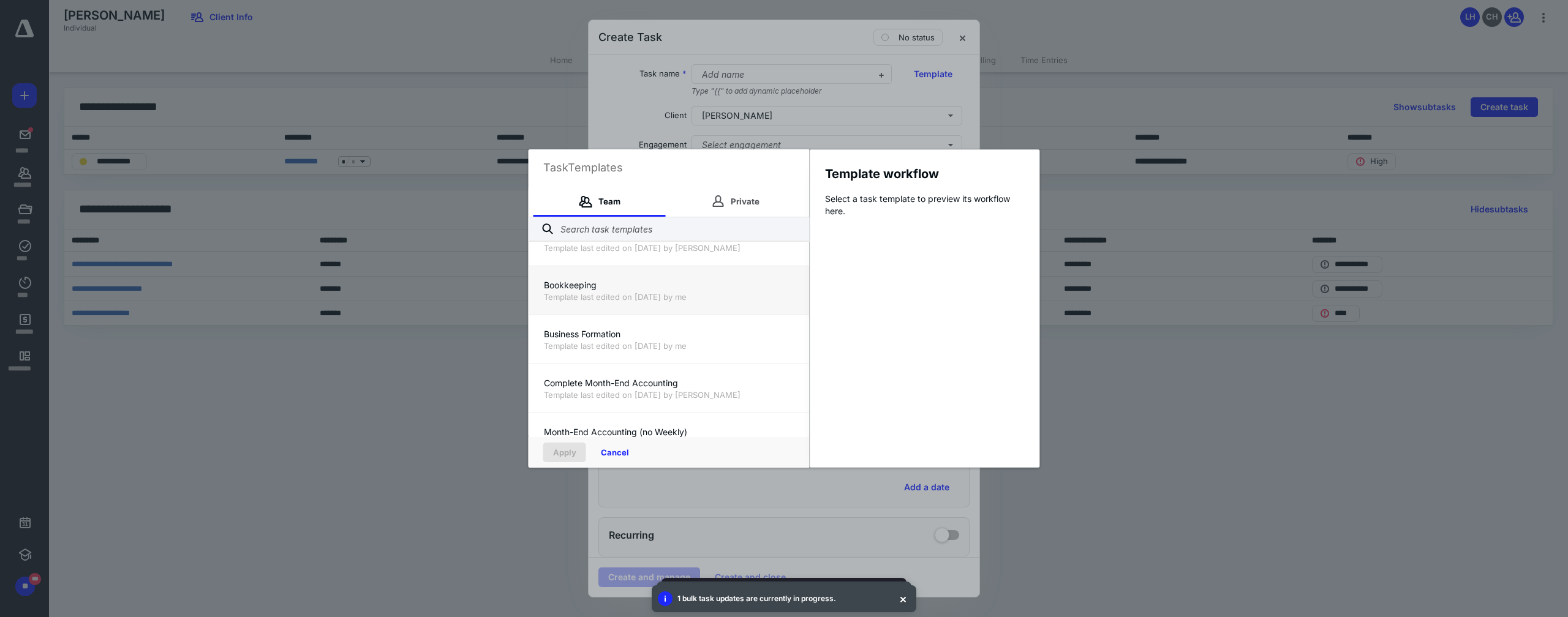 click on "Bookkeeping Template last edited on 2/28/2025 by me" at bounding box center [669, 290] 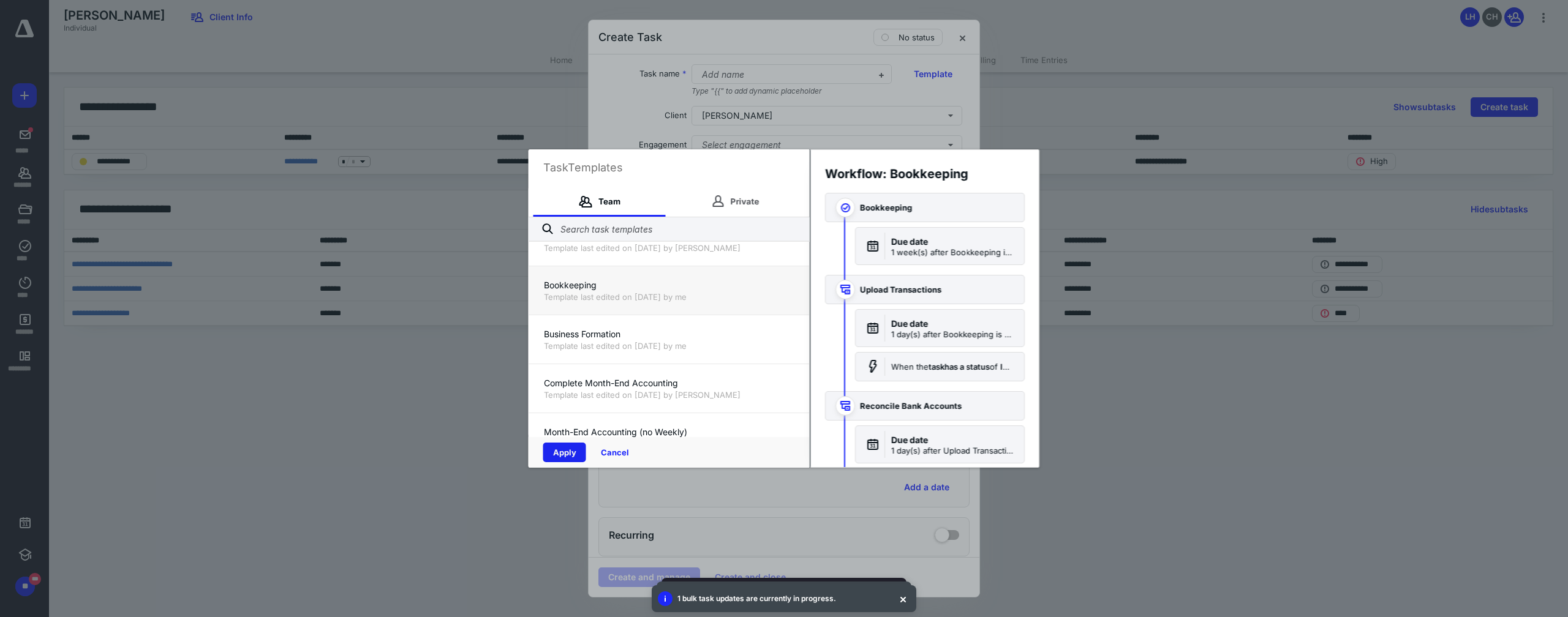 click on "Apply" at bounding box center (565, 452) 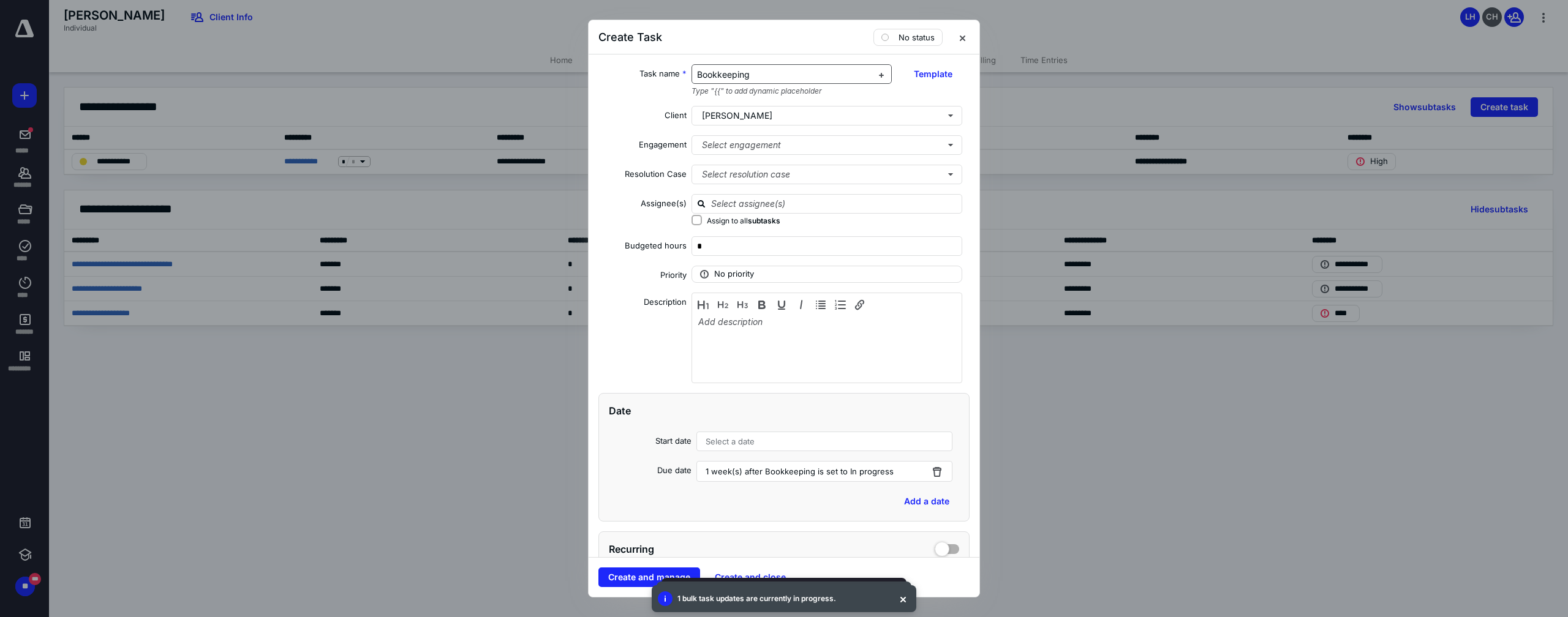 click on "Bookkeeping" at bounding box center [785, 75] 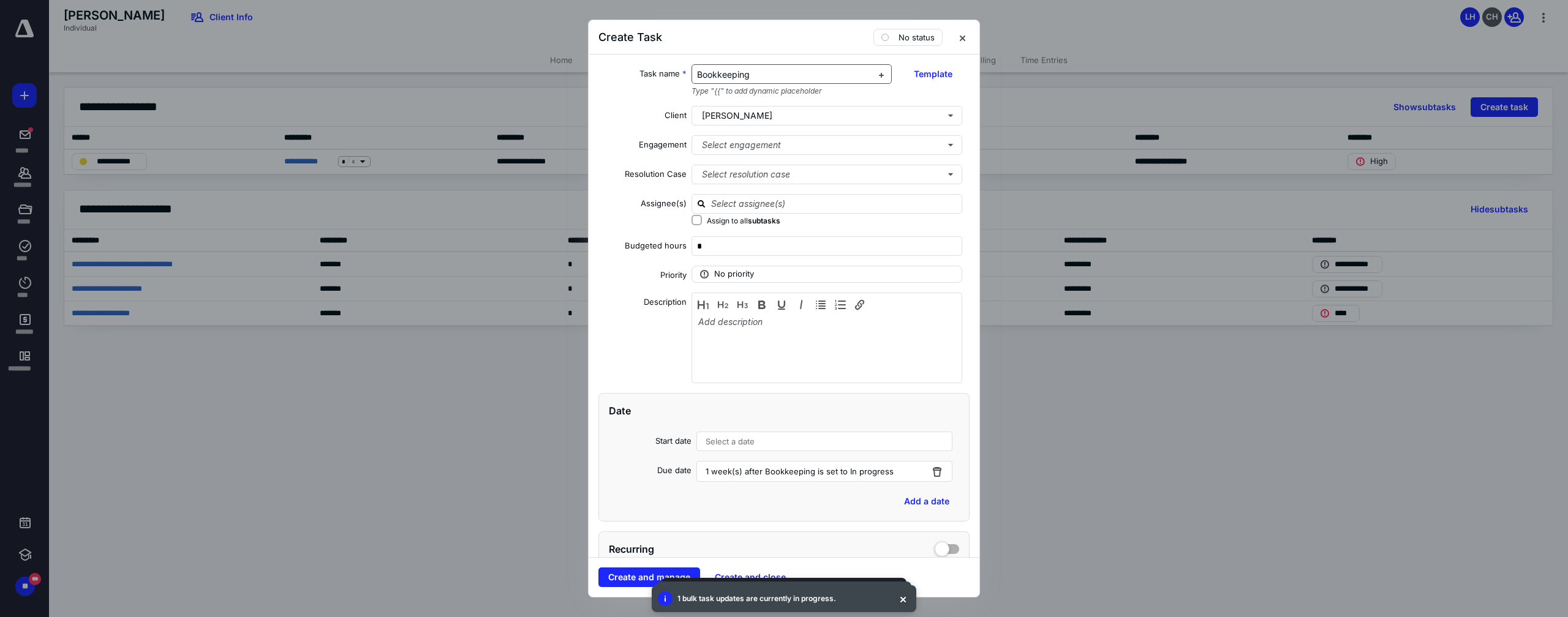 type 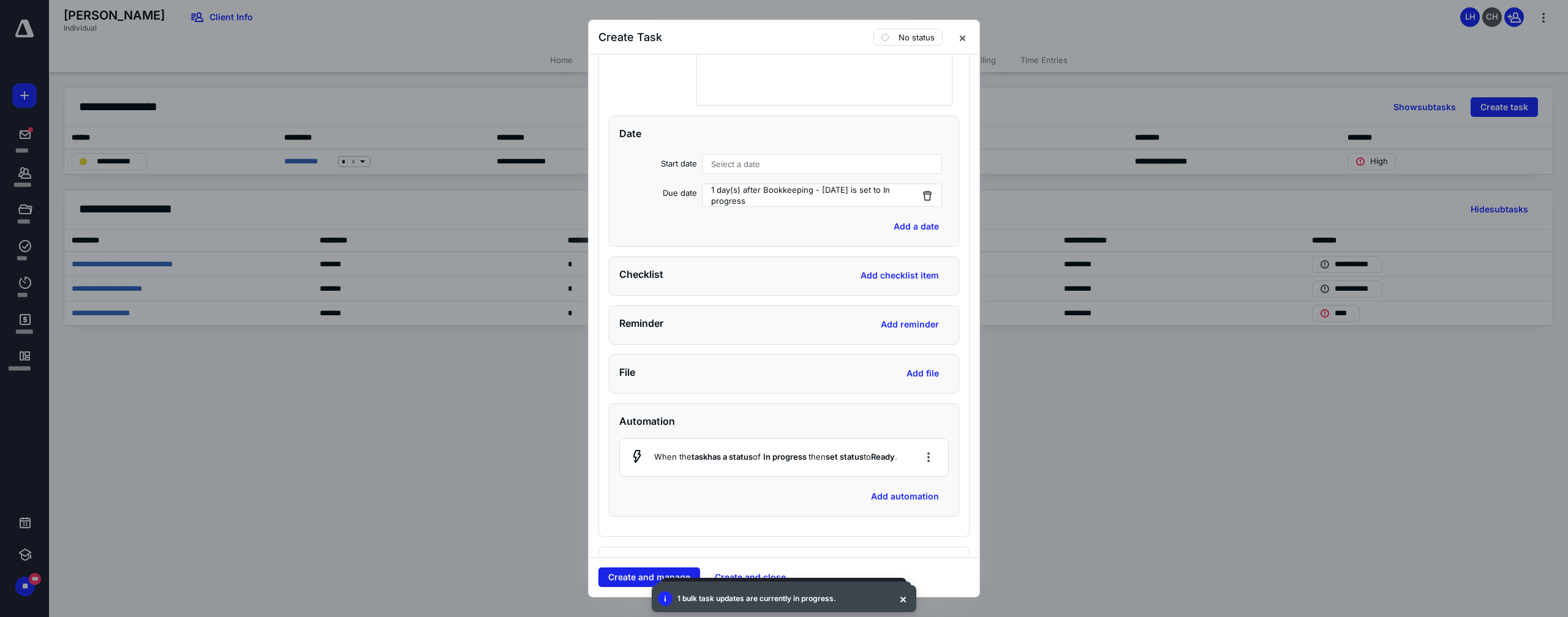 scroll, scrollTop: 979, scrollLeft: 0, axis: vertical 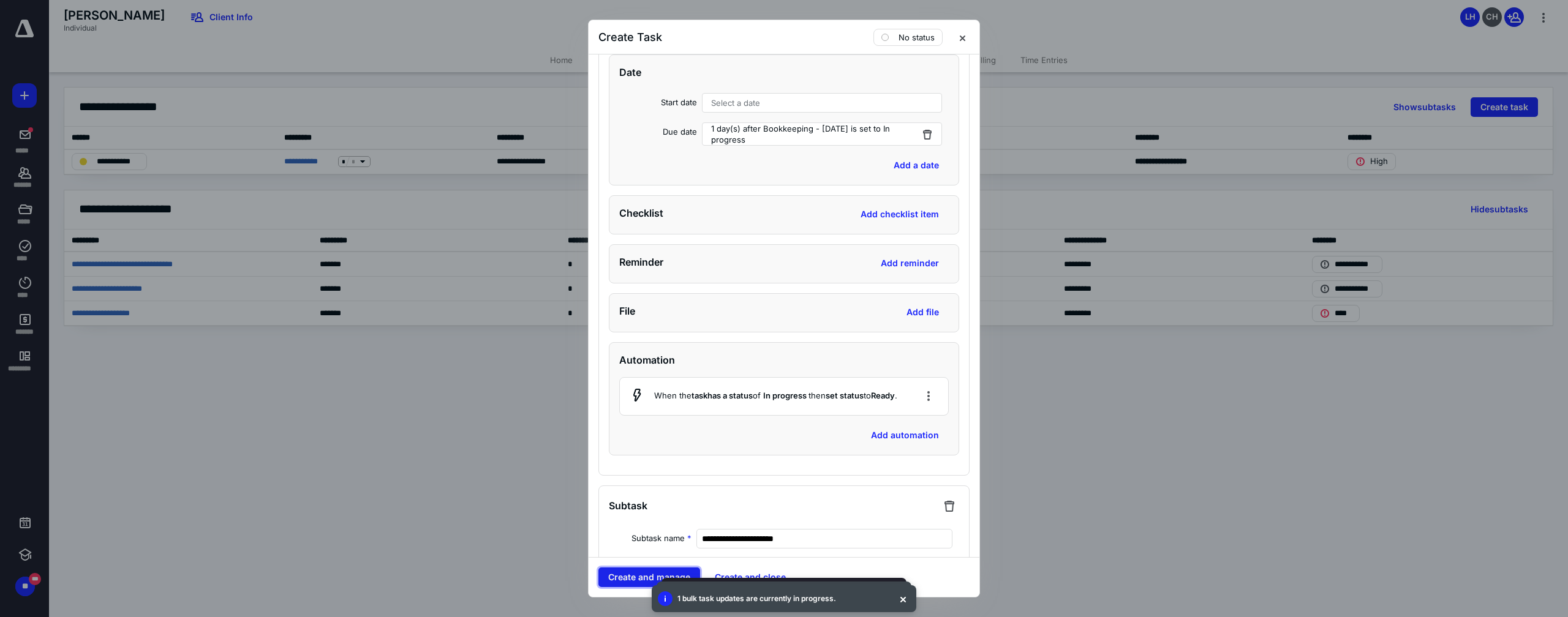 click on "Create and manage" at bounding box center (649, 577) 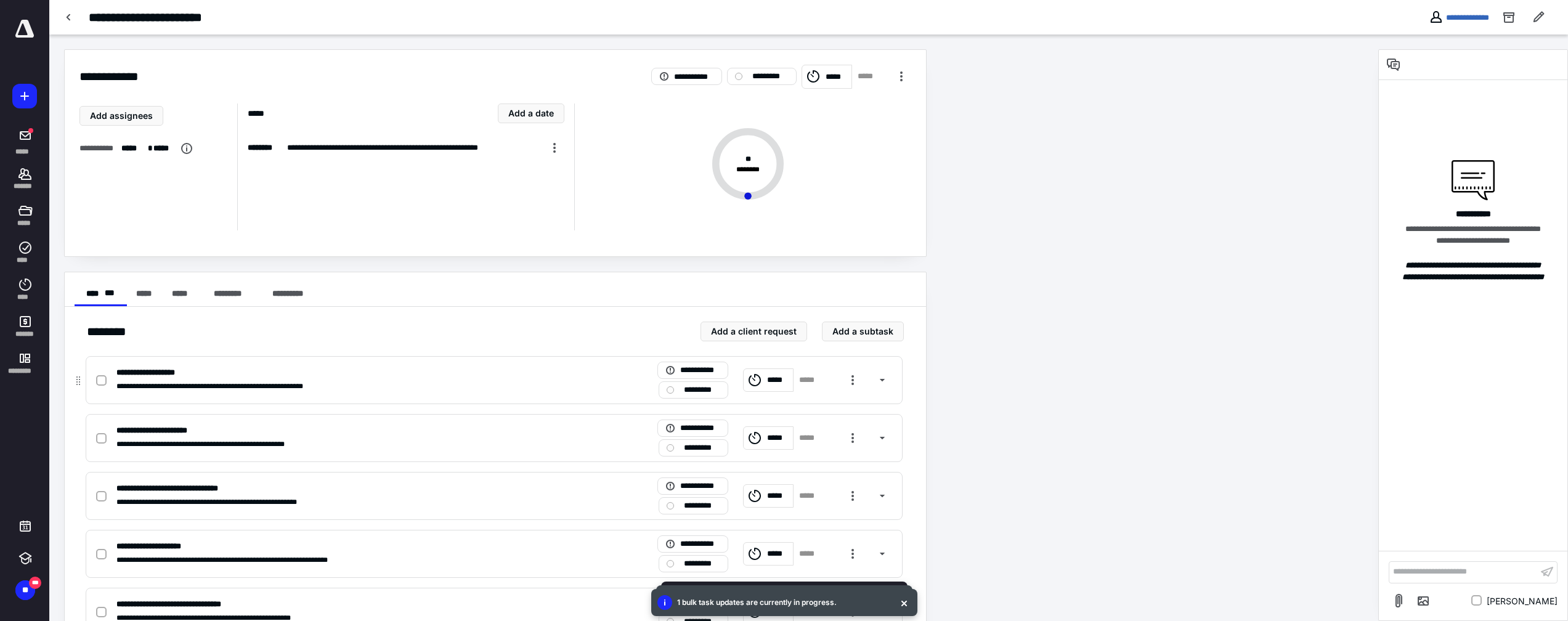 click on "*****" at bounding box center [778, 380] 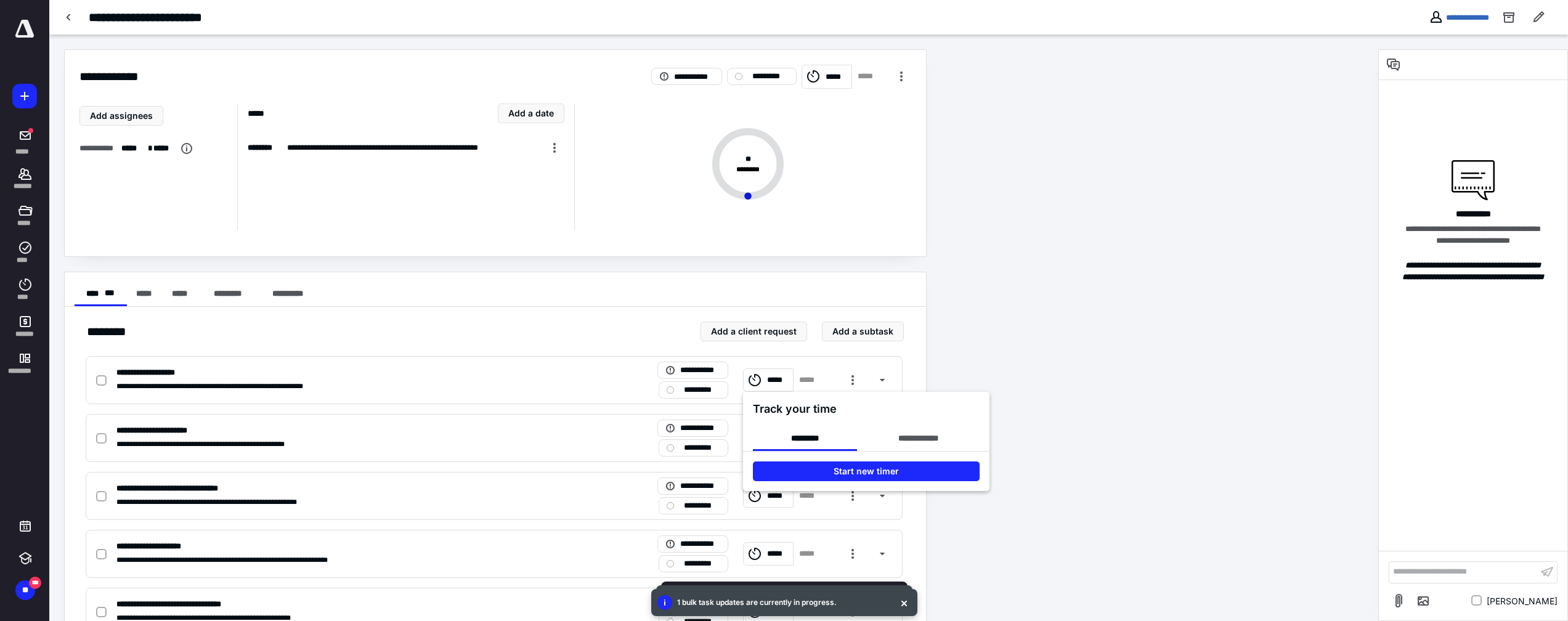 click at bounding box center (784, 310) 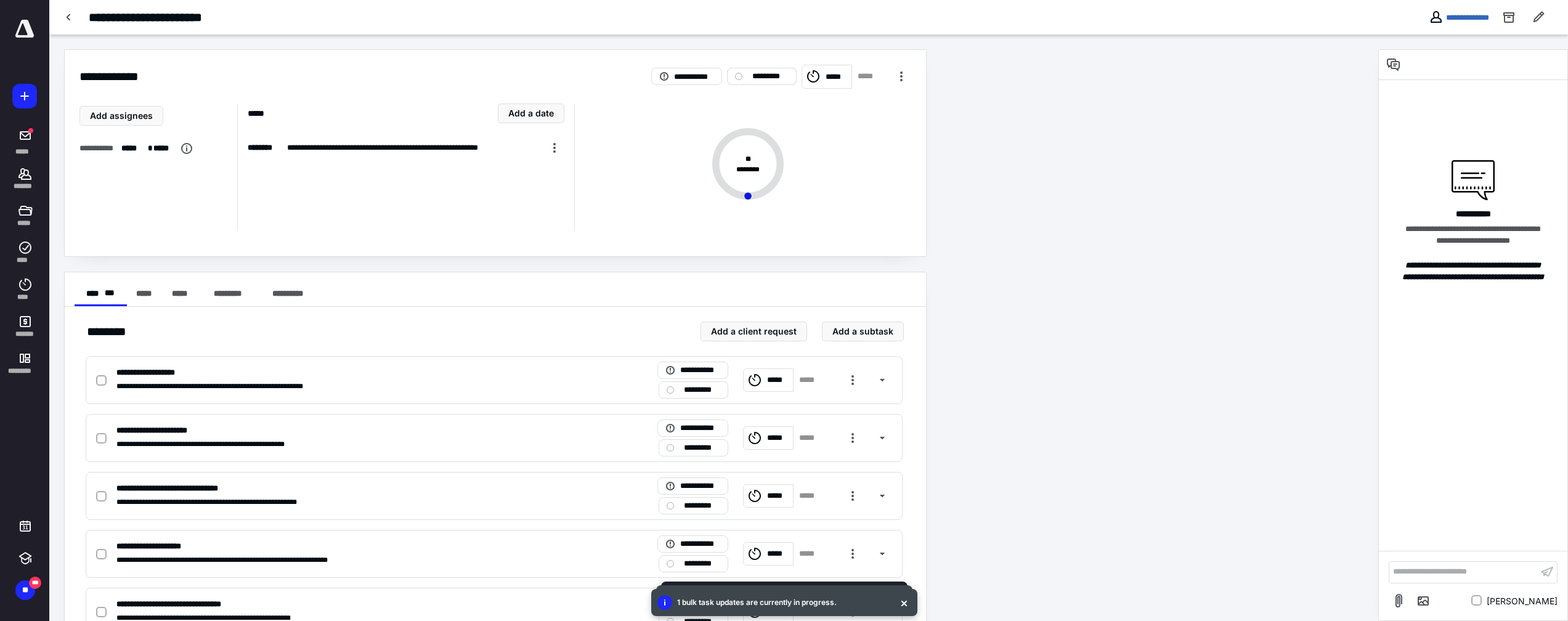 click on "*********" at bounding box center (770, 76) 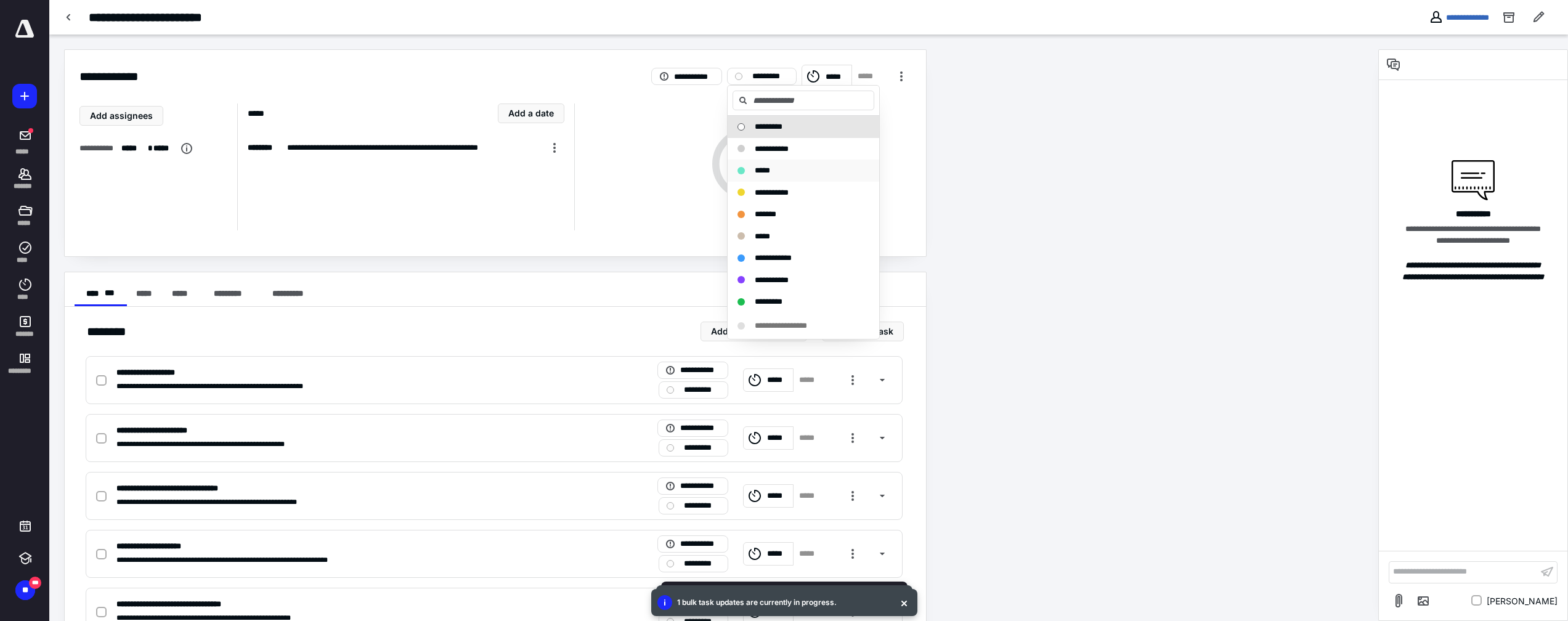 click on "*****" at bounding box center [762, 170] 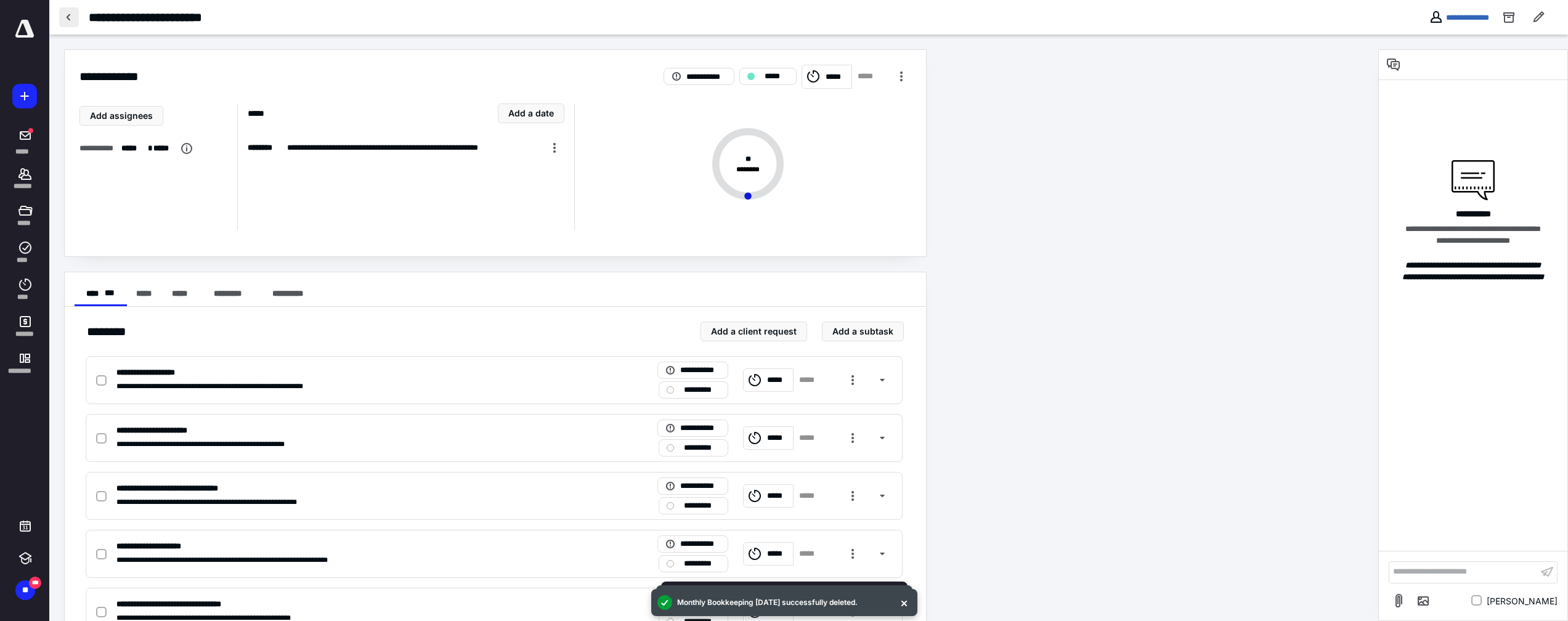 click at bounding box center (69, 17) 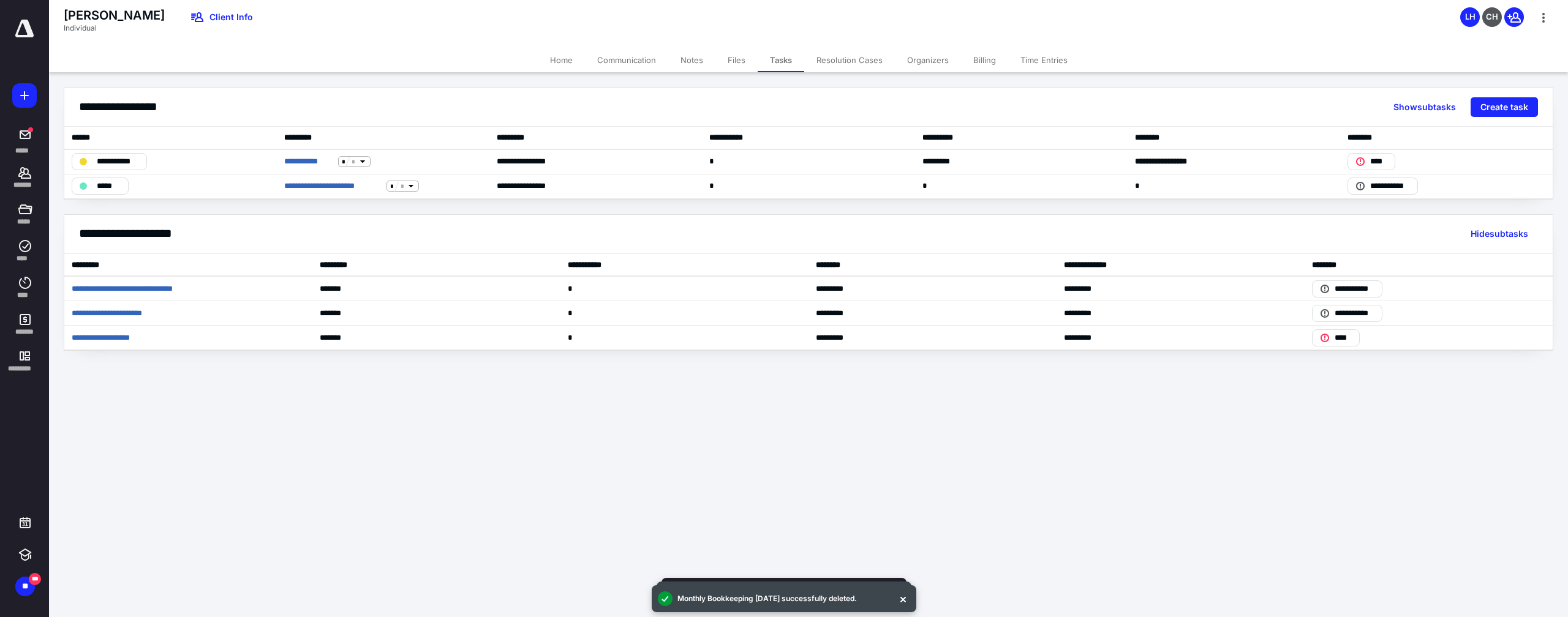 click on "Files" at bounding box center (736, 60) 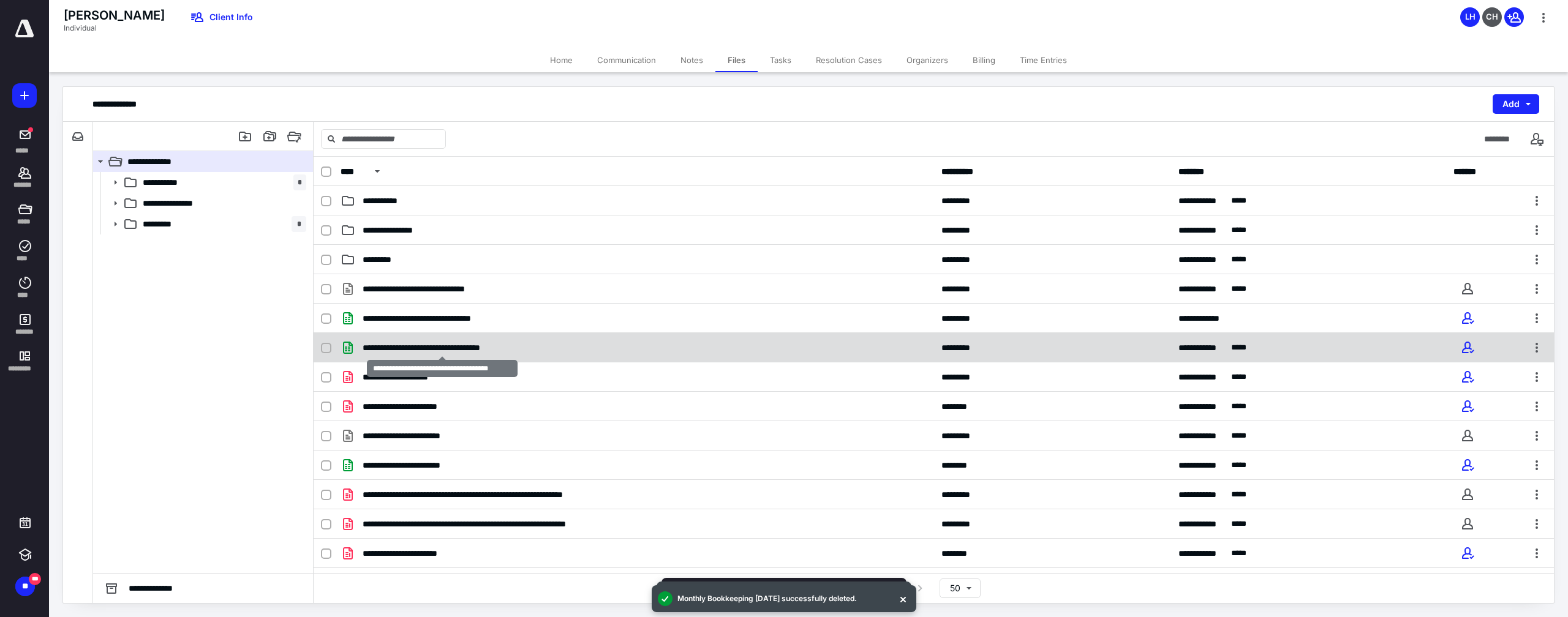 click on "**********" at bounding box center [442, 348] 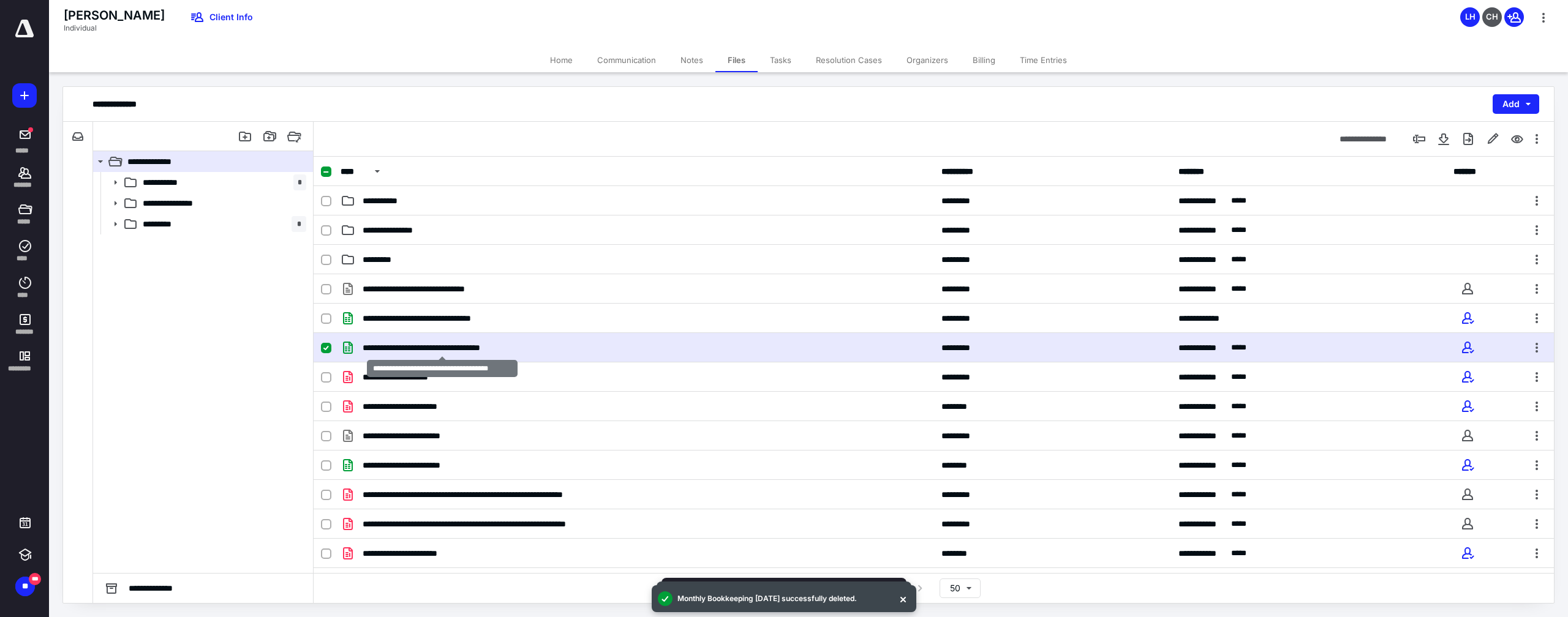 click on "**********" at bounding box center [442, 348] 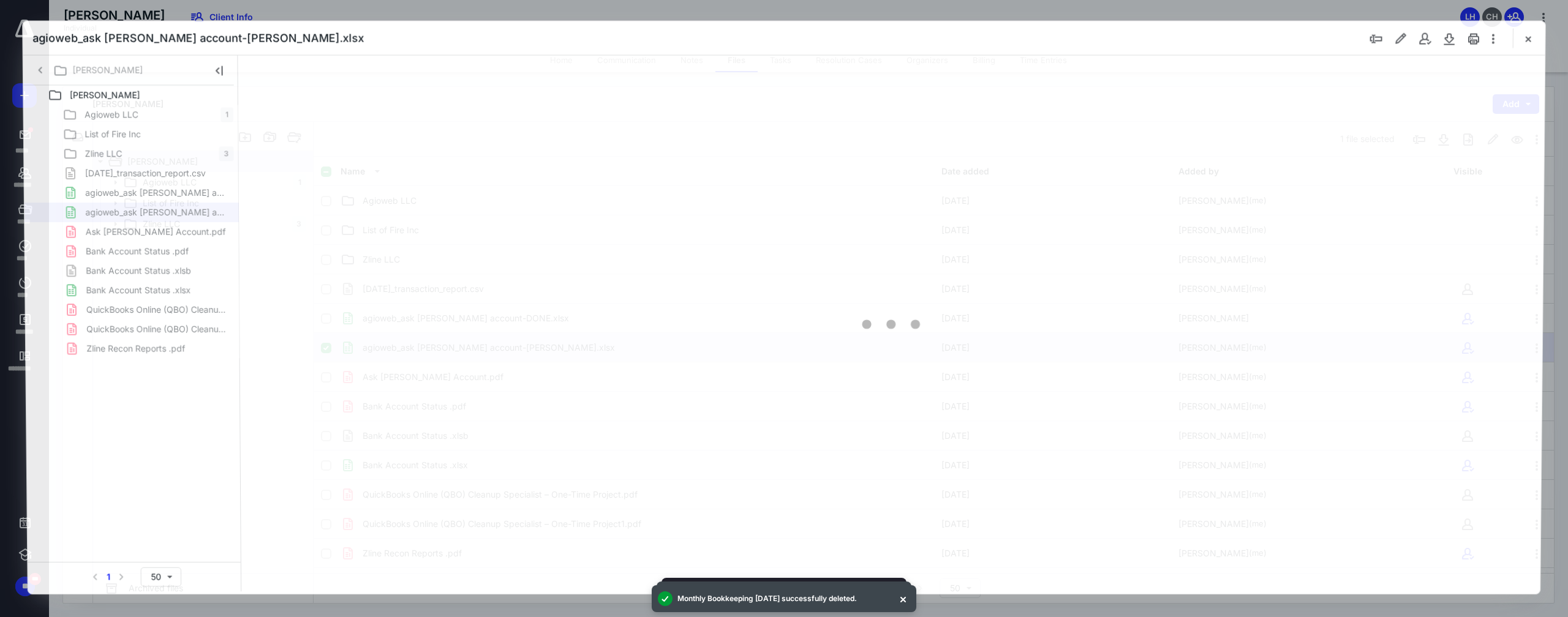 scroll, scrollTop: 0, scrollLeft: 0, axis: both 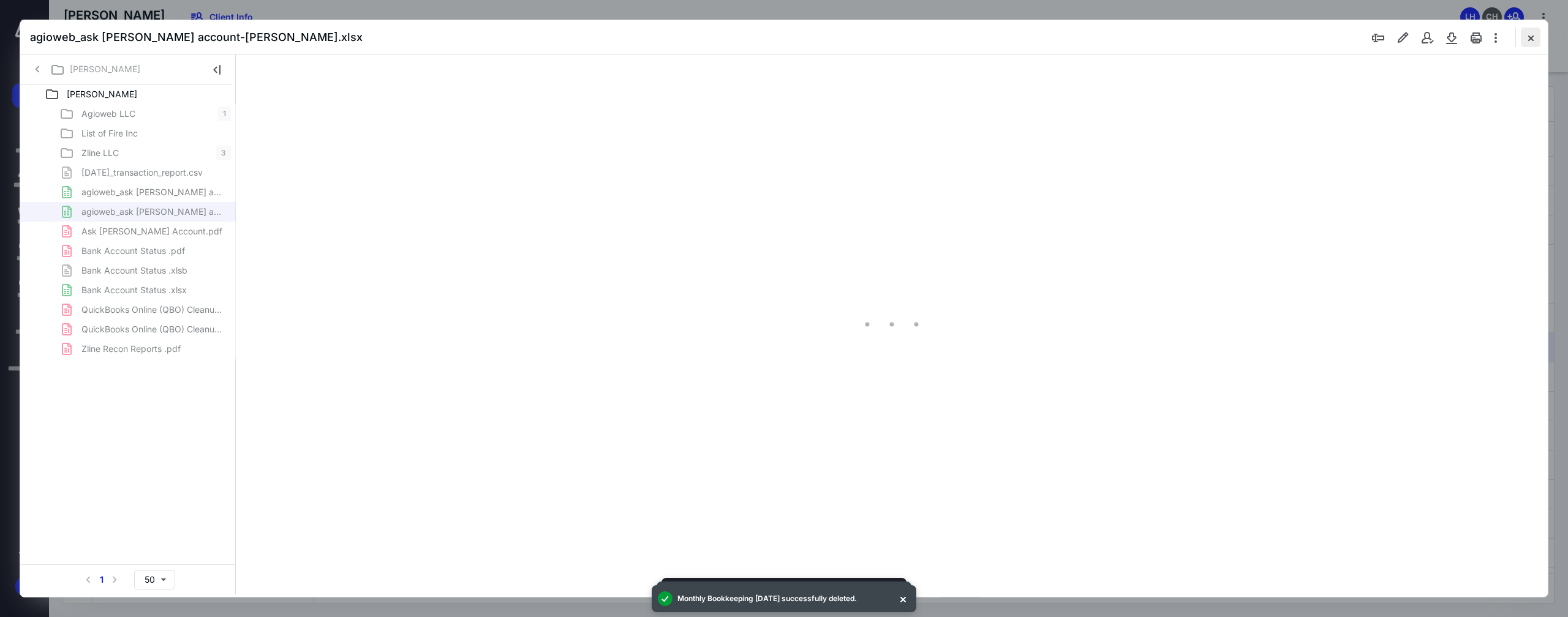type on "72" 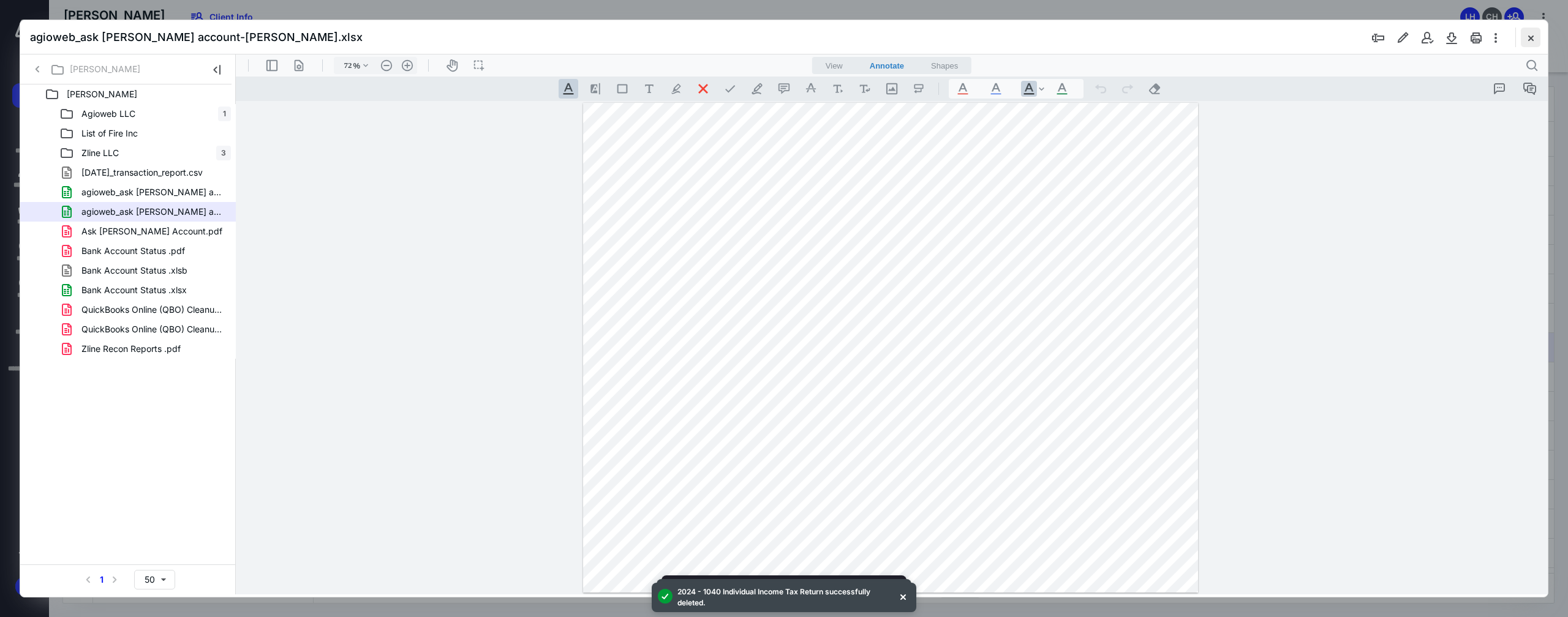 click at bounding box center (1531, 37) 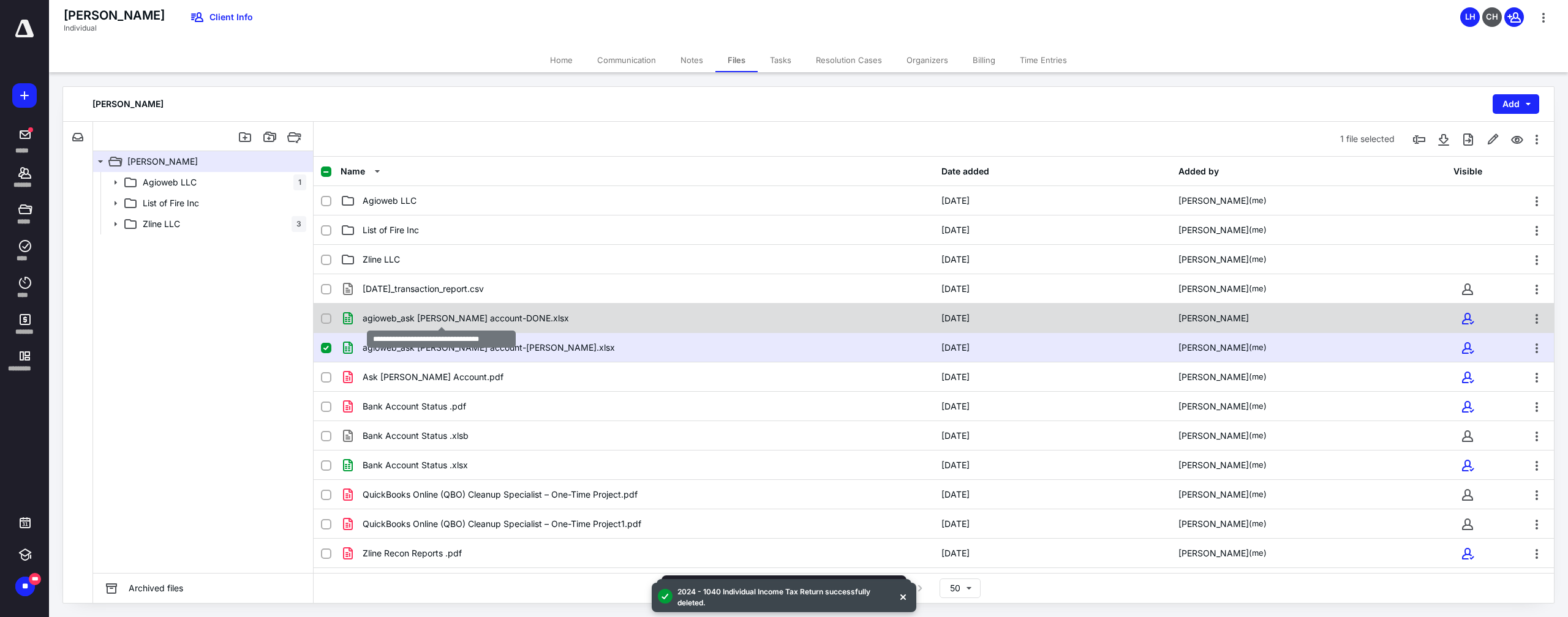 click on "agioweb_ask zishe account-DONE.xlsx" at bounding box center [466, 318] 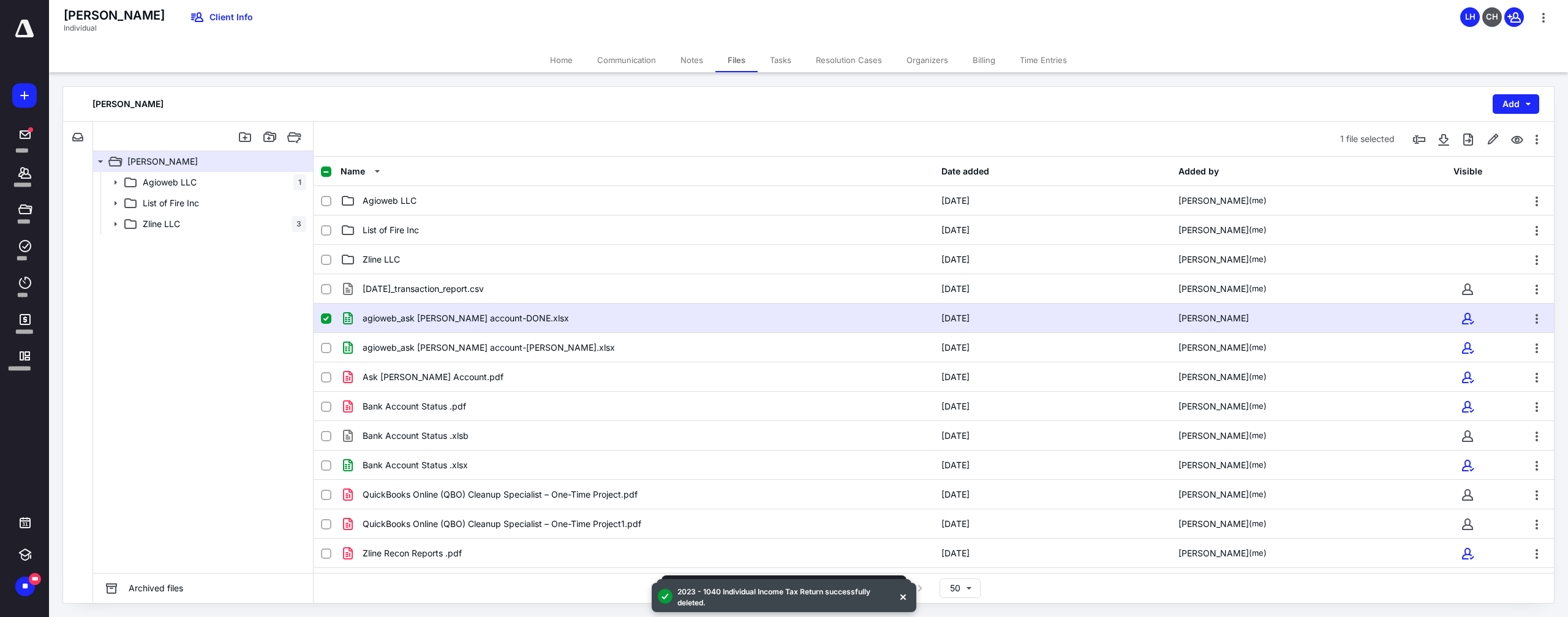 click on "agioweb_ask zishe account-DONE.xlsx" at bounding box center [466, 318] 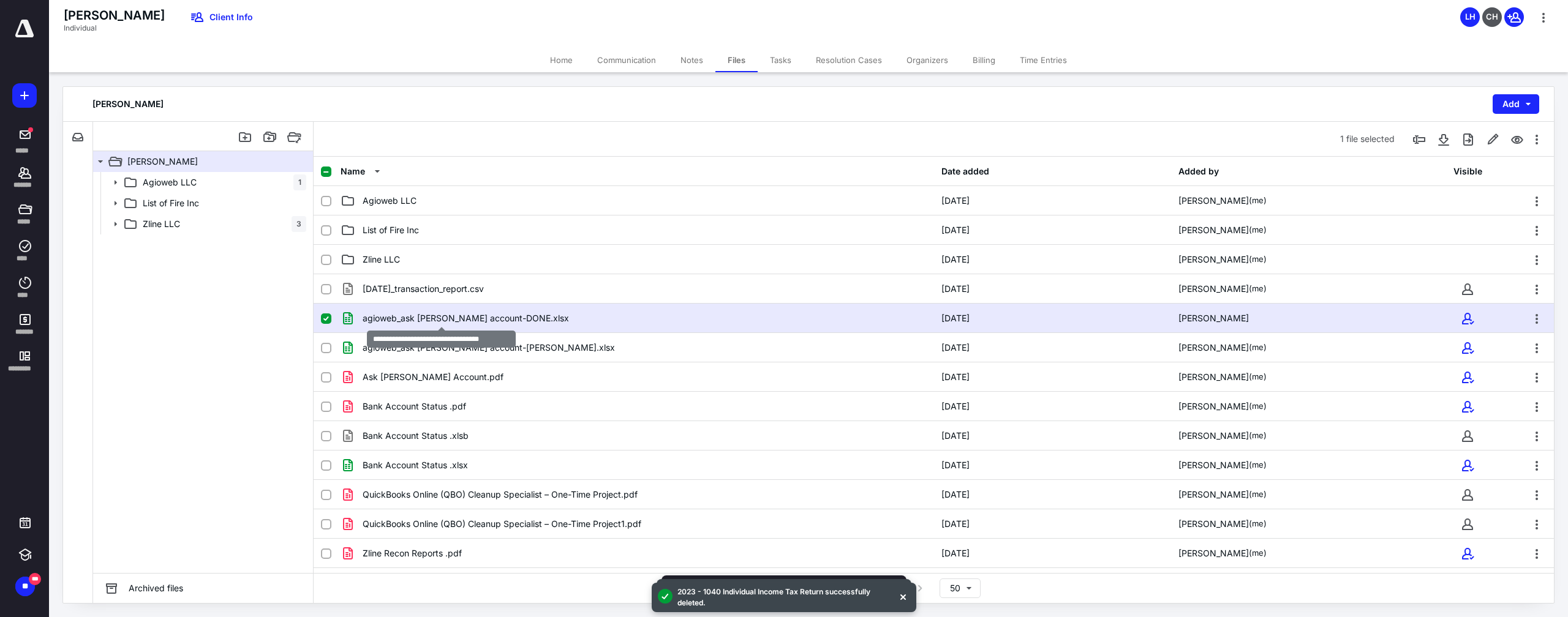 click on "agioweb_ask zishe account-DONE.xlsx" at bounding box center (466, 318) 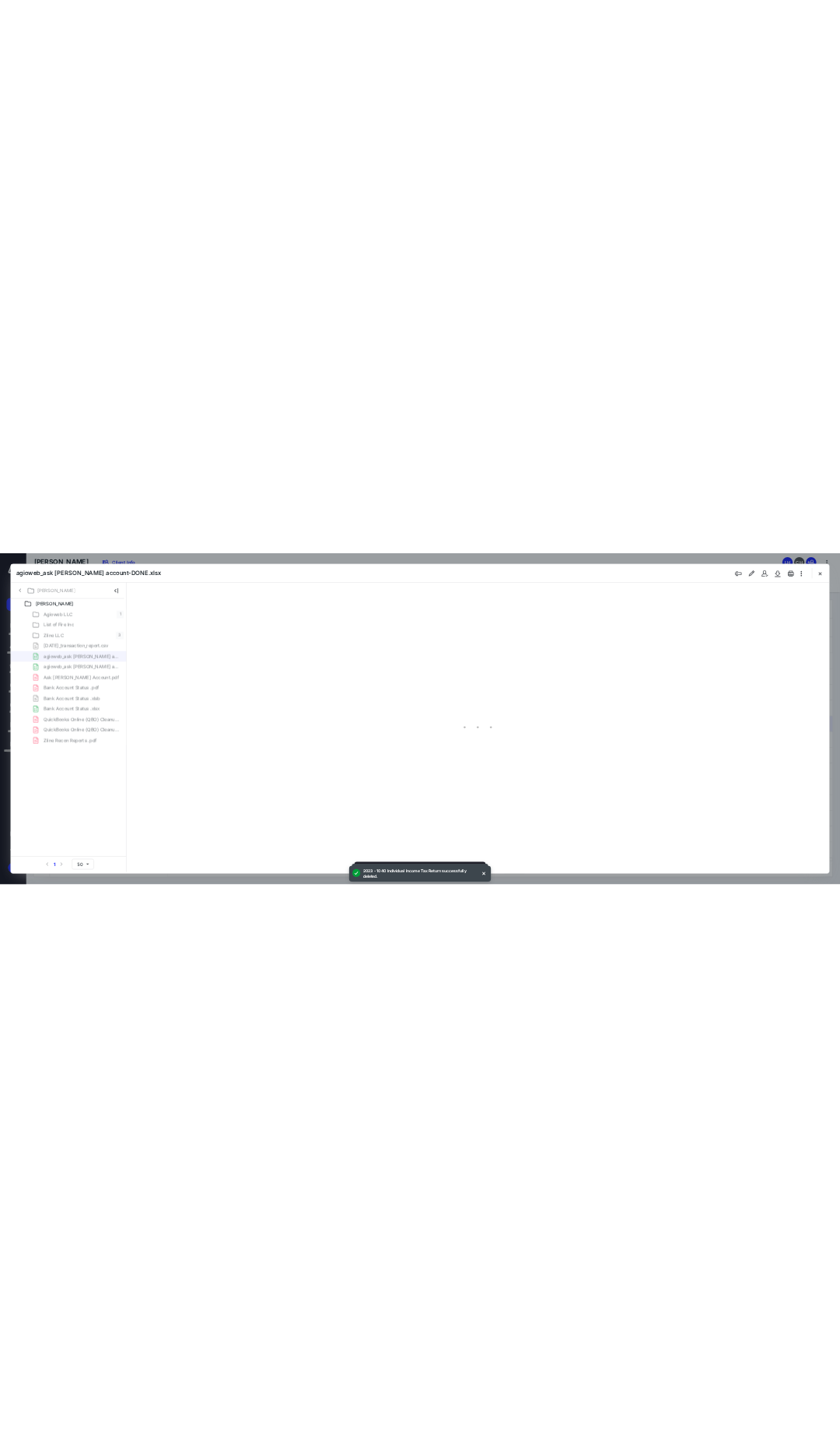 scroll, scrollTop: 0, scrollLeft: 0, axis: both 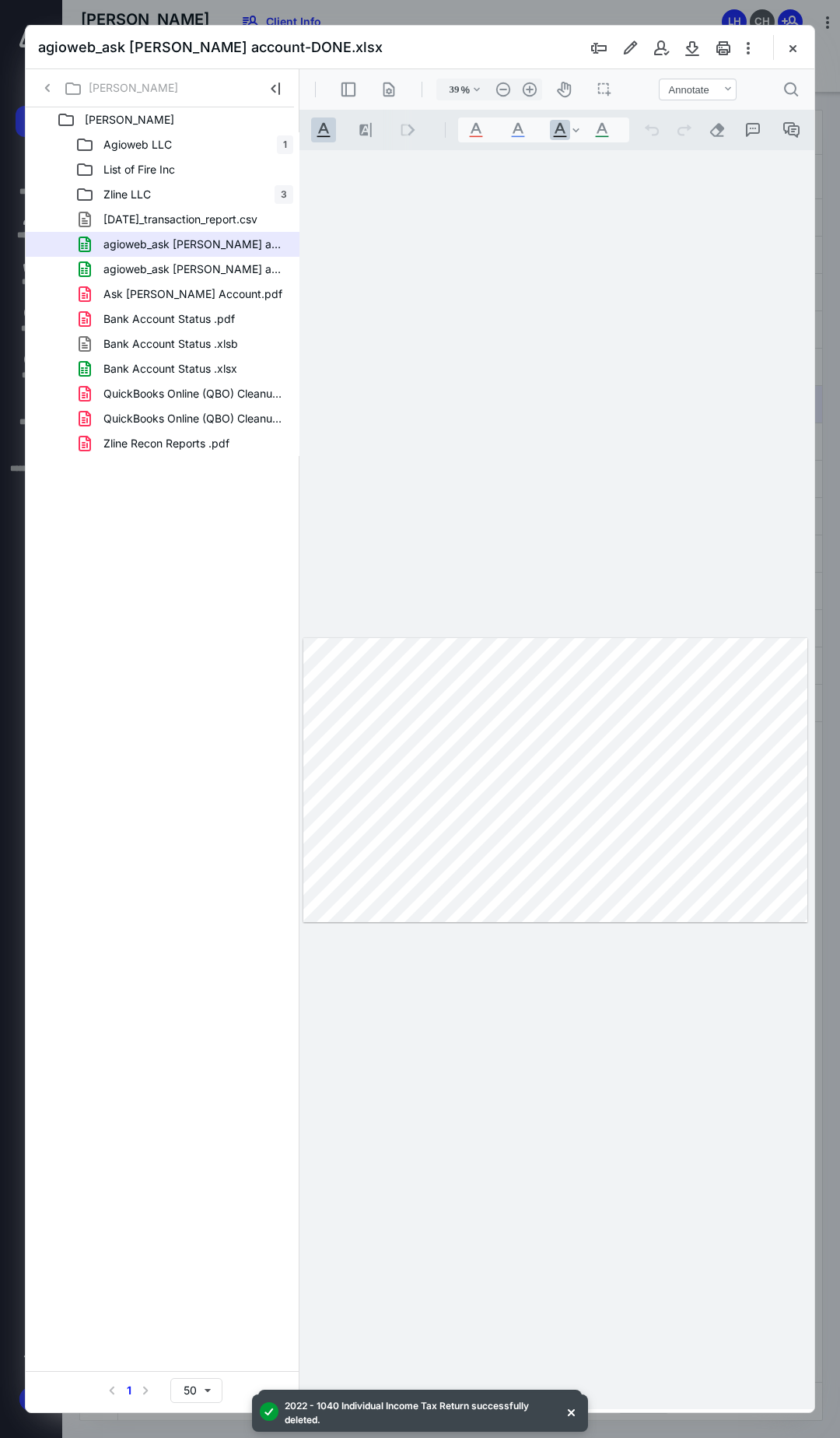 click at bounding box center [555, 780] 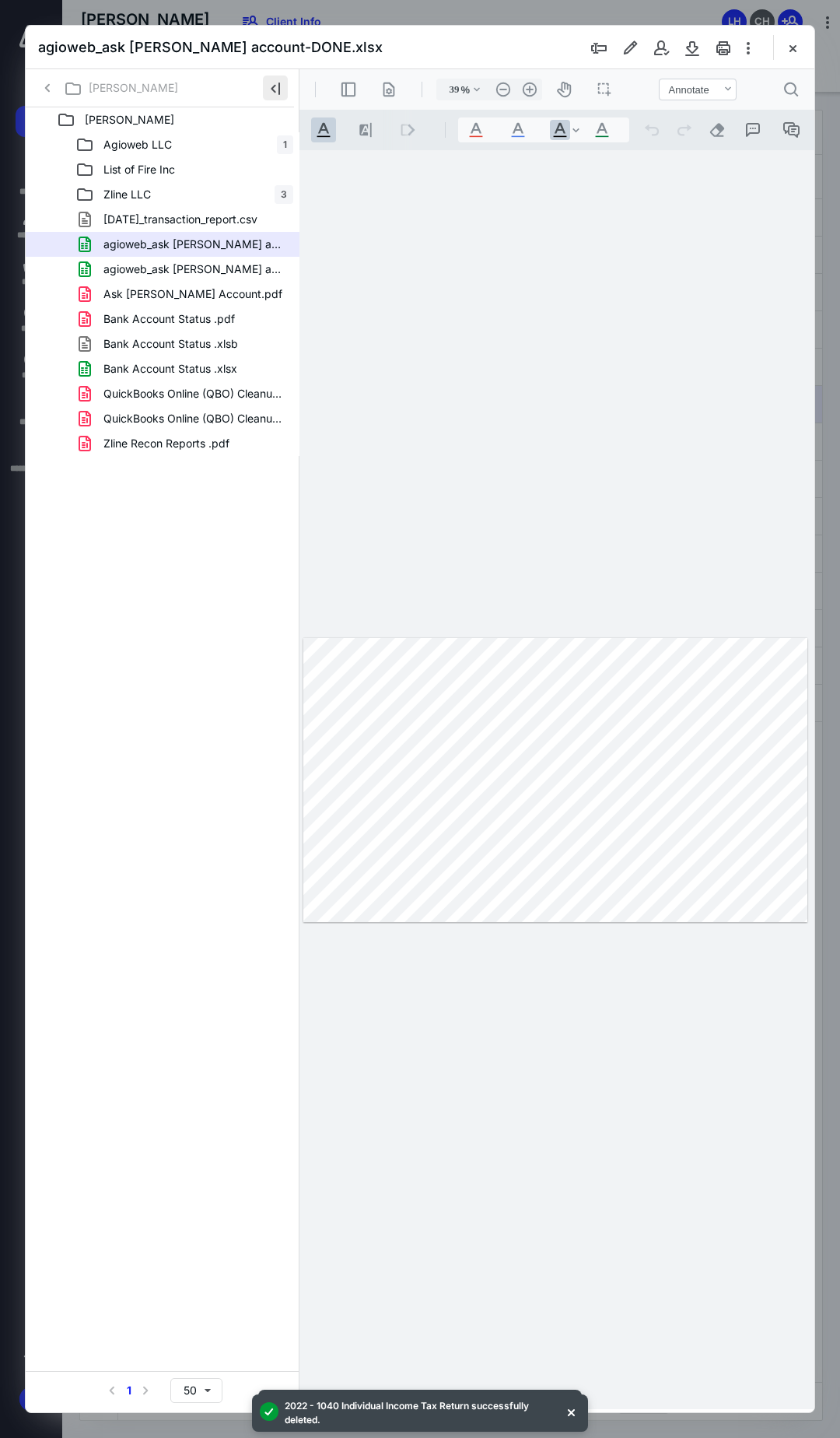 click at bounding box center (275, 88) 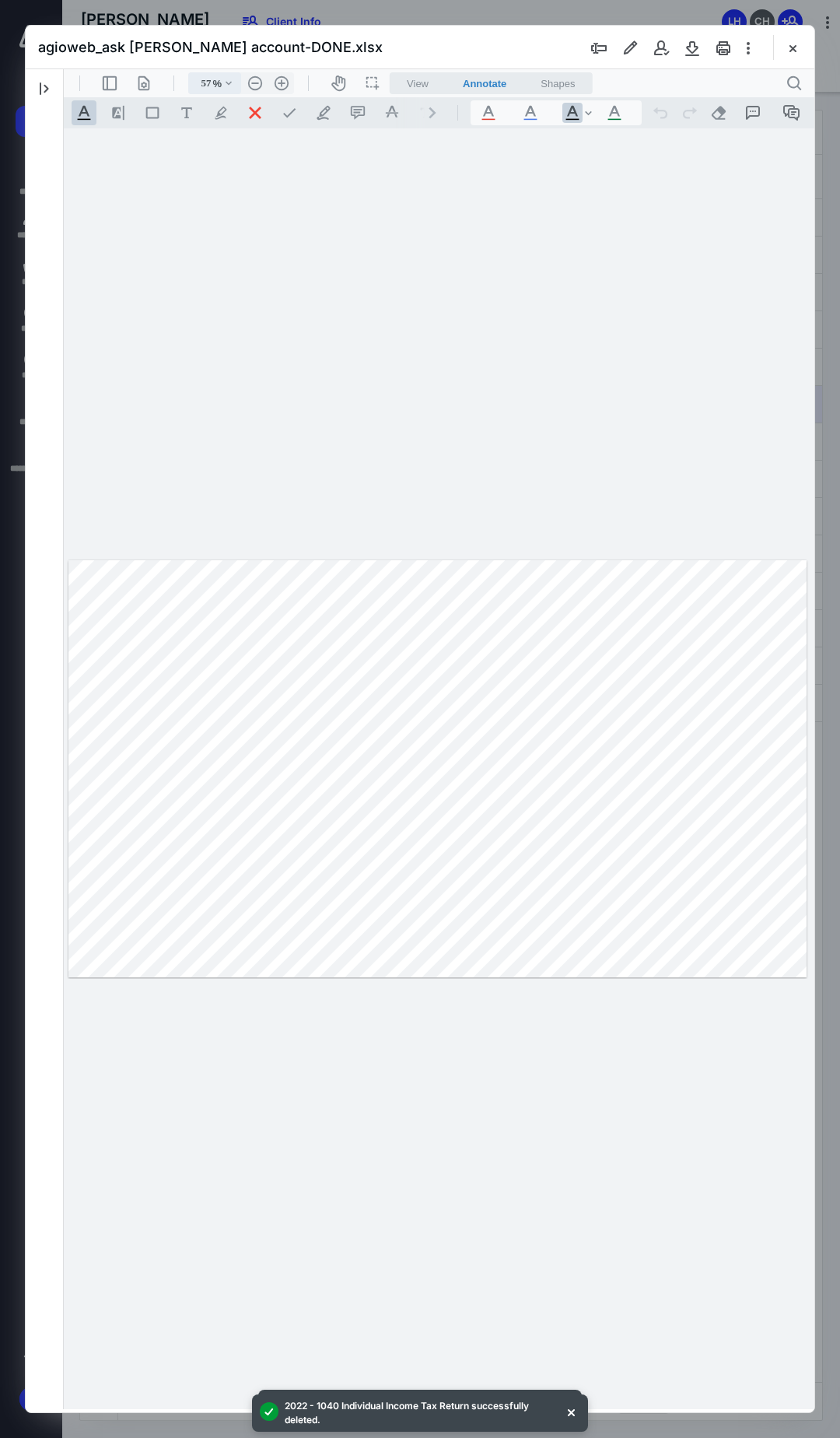 click on ".cls-1{fill:#abb0c4;} icon - chevron - down" at bounding box center (229, 83) 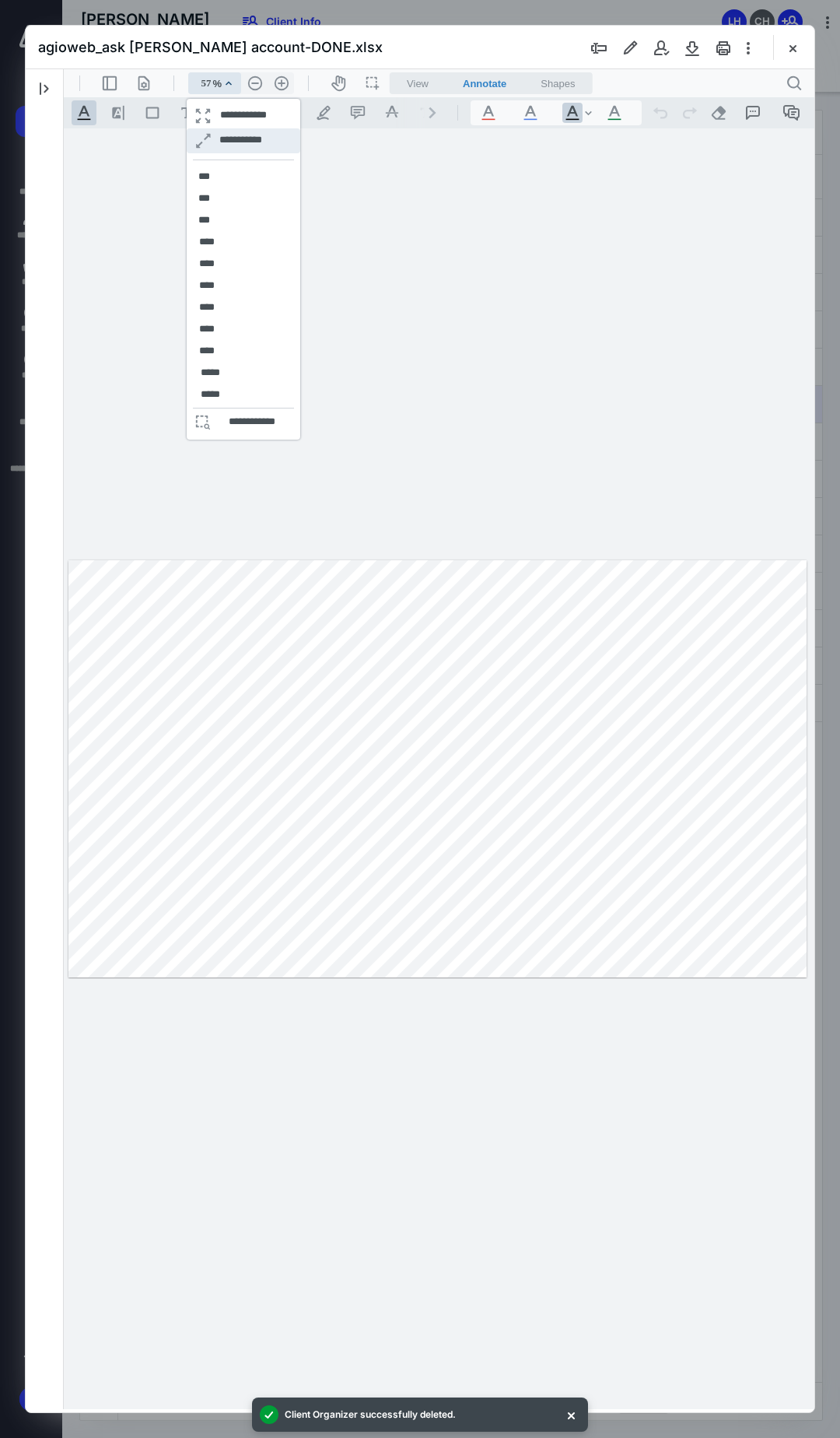 click on "**********" at bounding box center (241, 141) 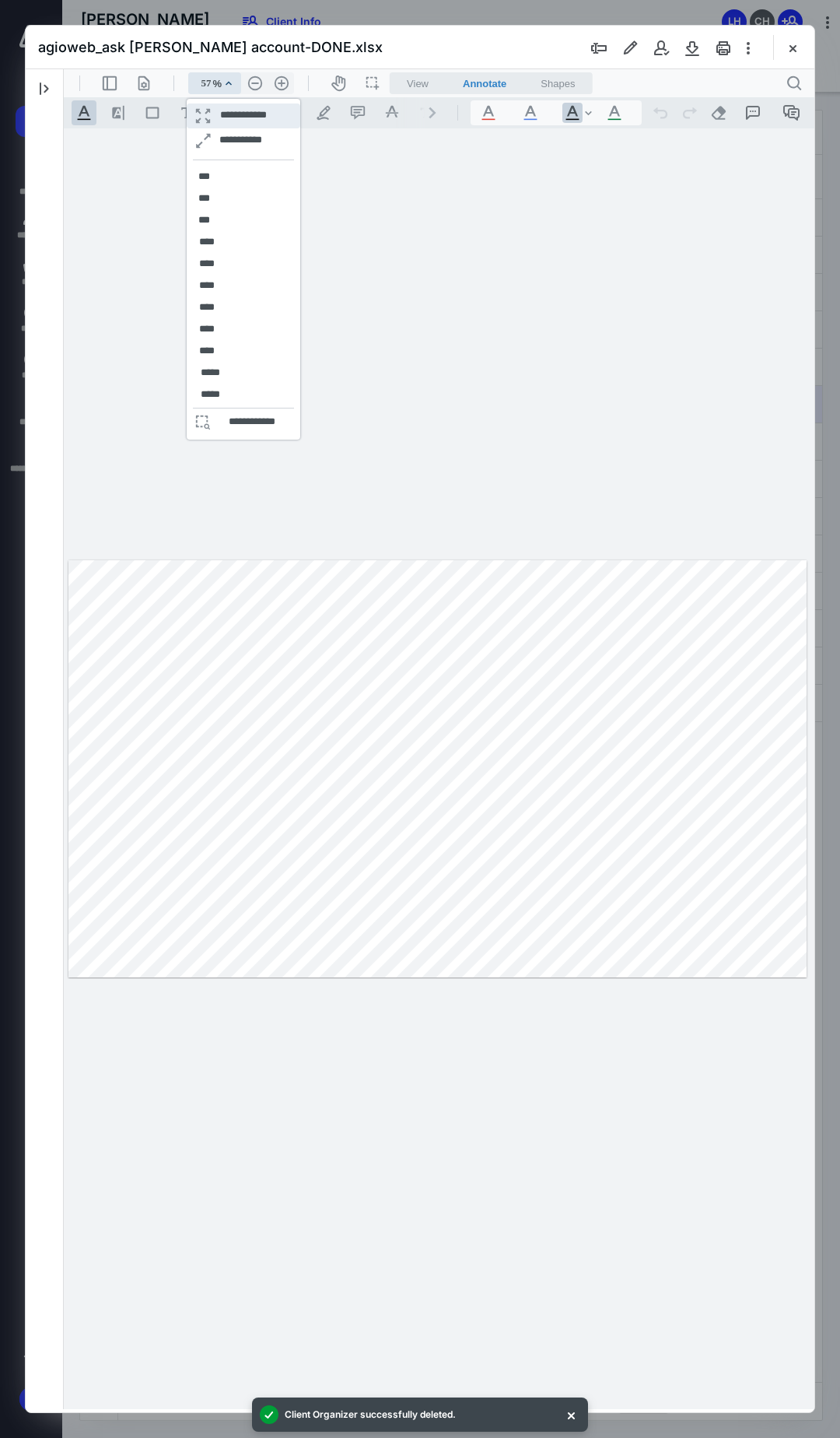 click on "**********" at bounding box center [243, 116] 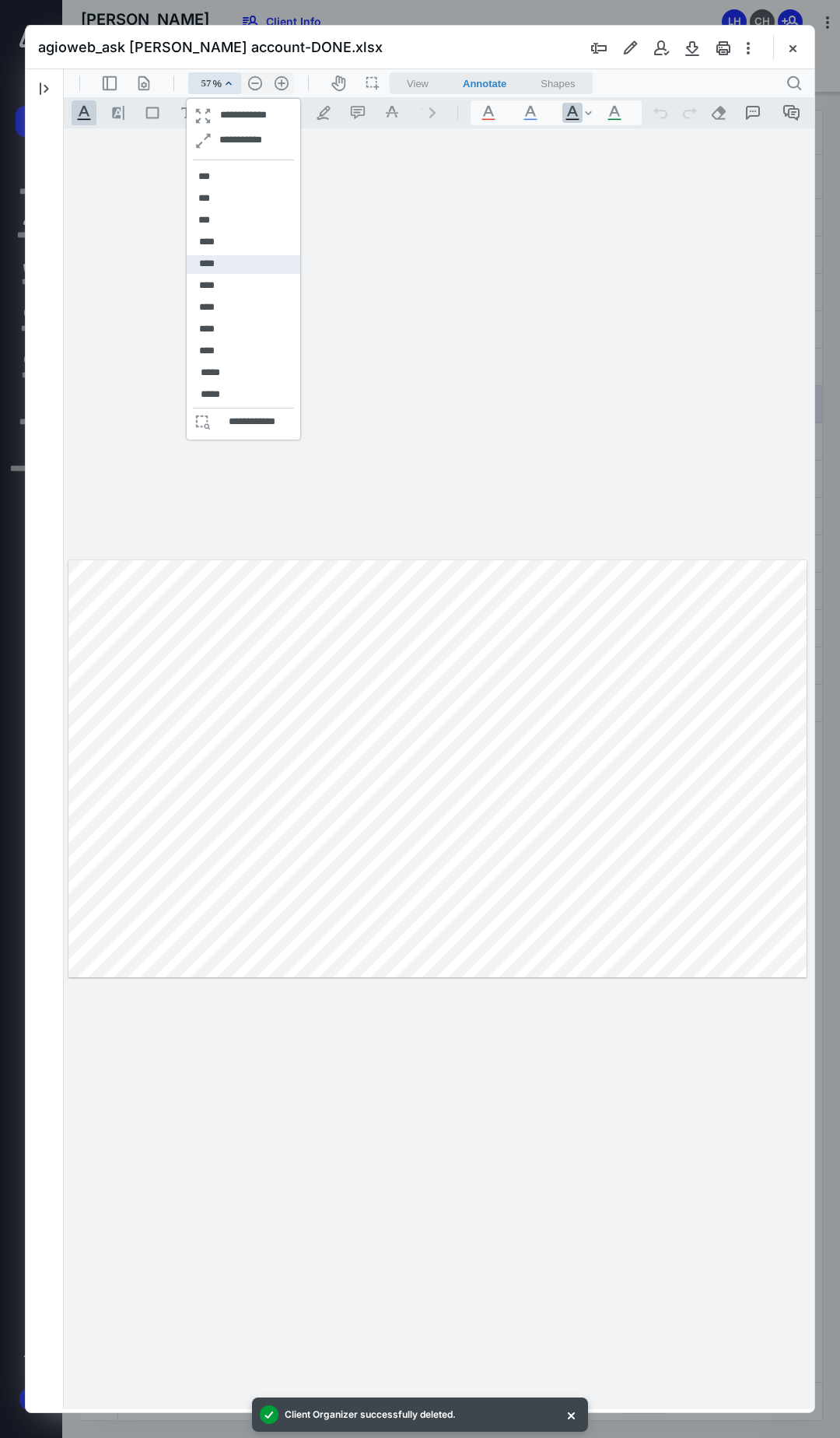 click on "****" at bounding box center (207, 265) 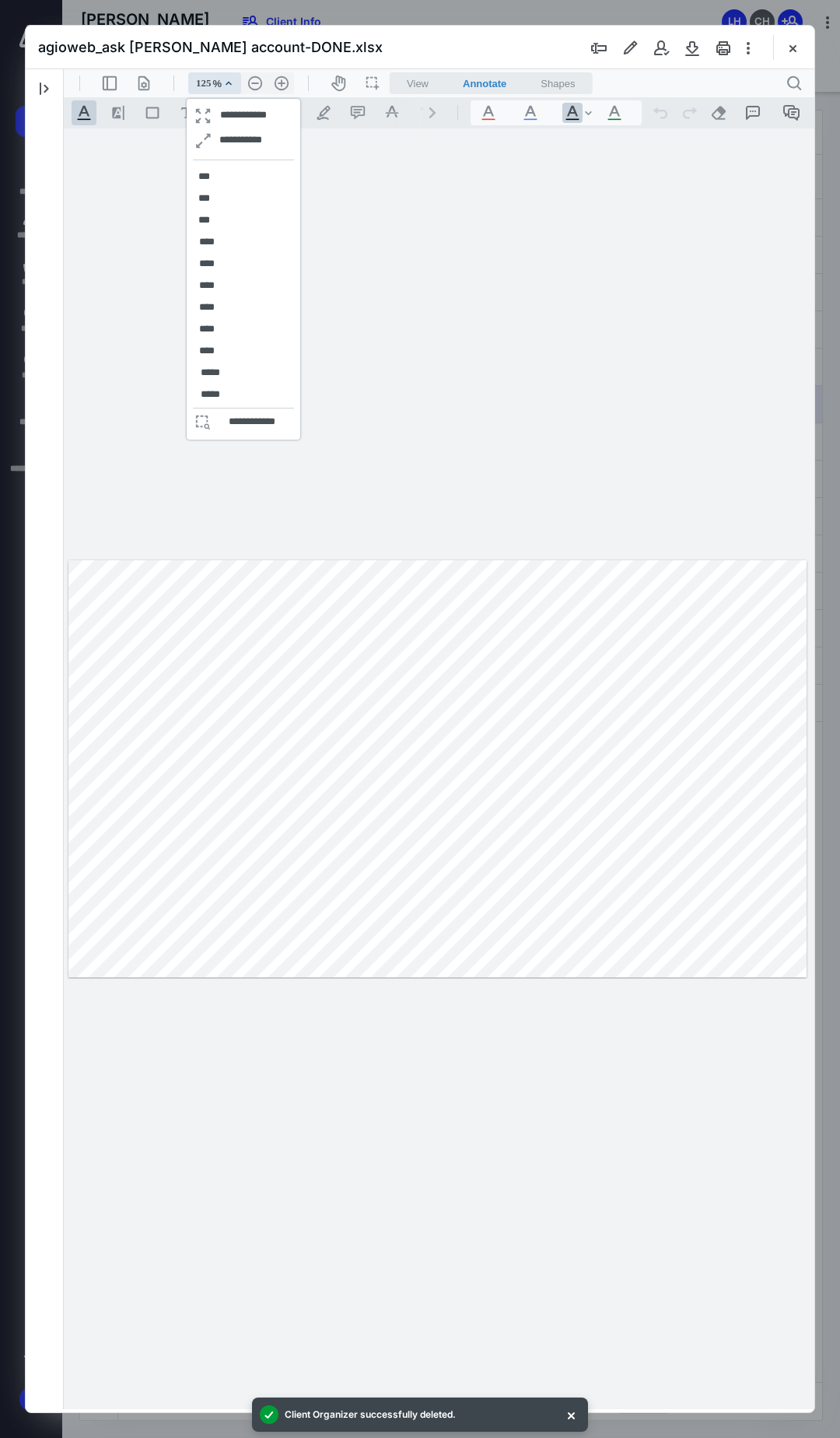 scroll, scrollTop: 0, scrollLeft: 443, axis: horizontal 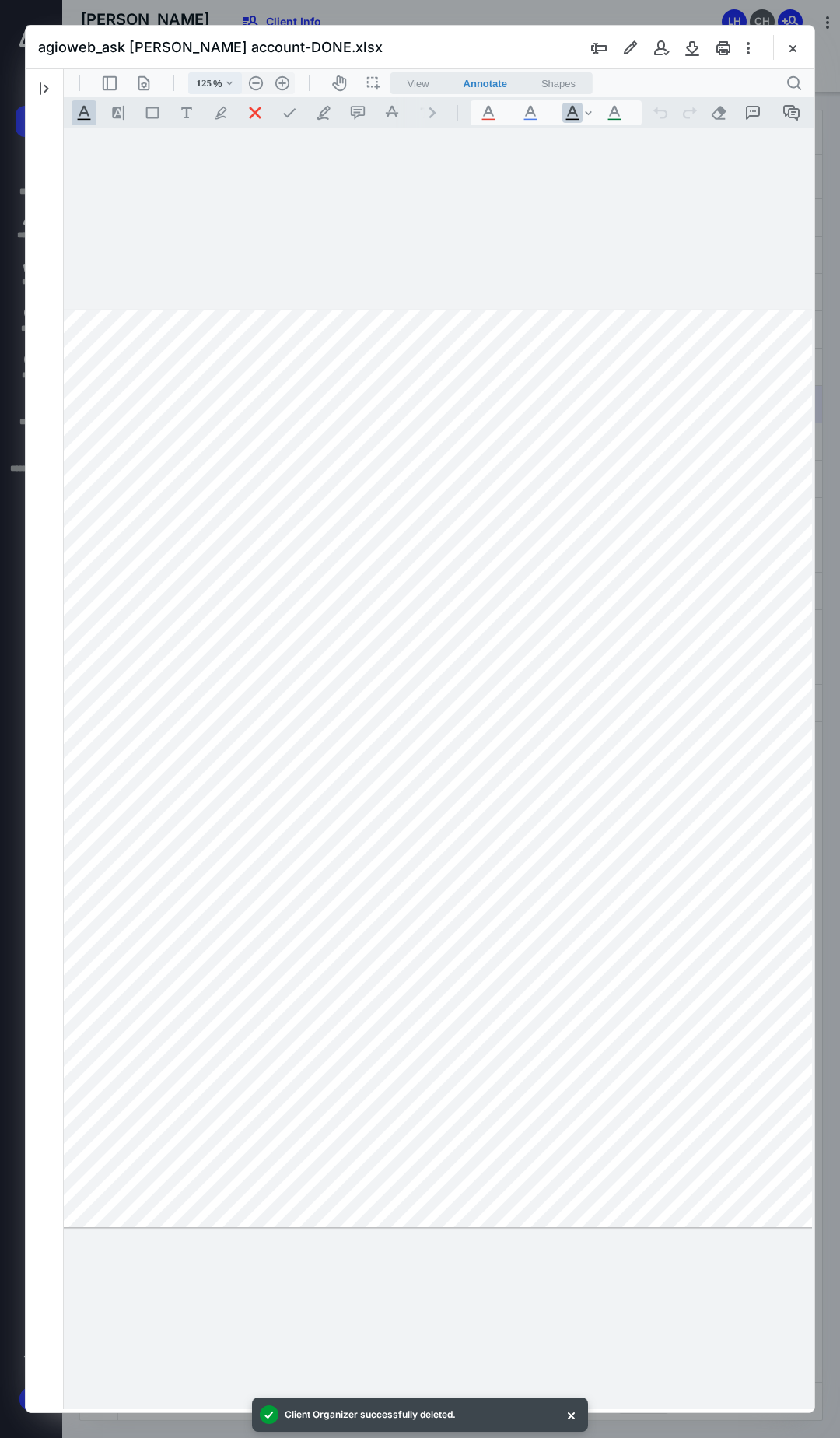 click on "%" at bounding box center (218, 83) 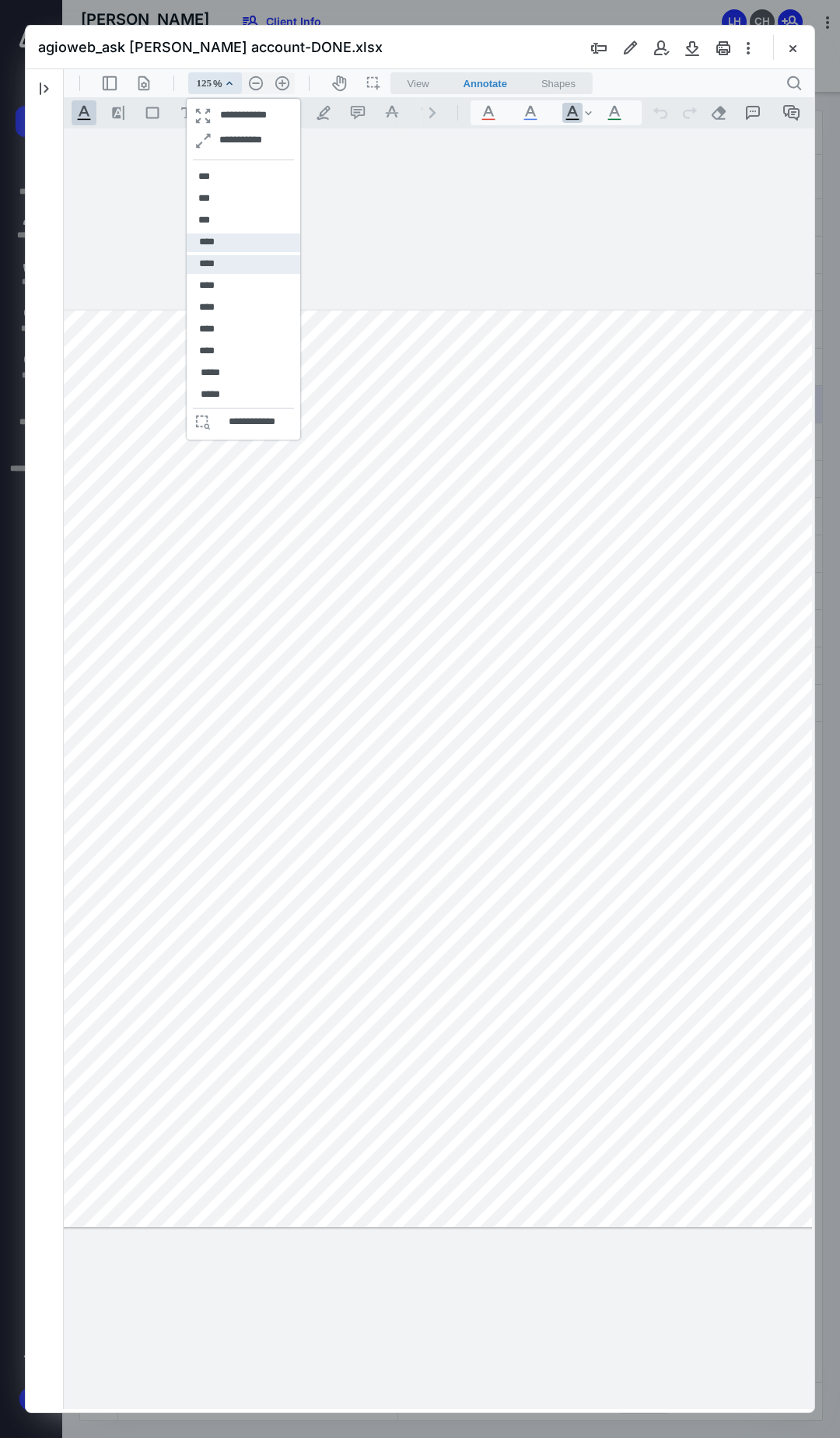 click on "****" at bounding box center [207, 243] 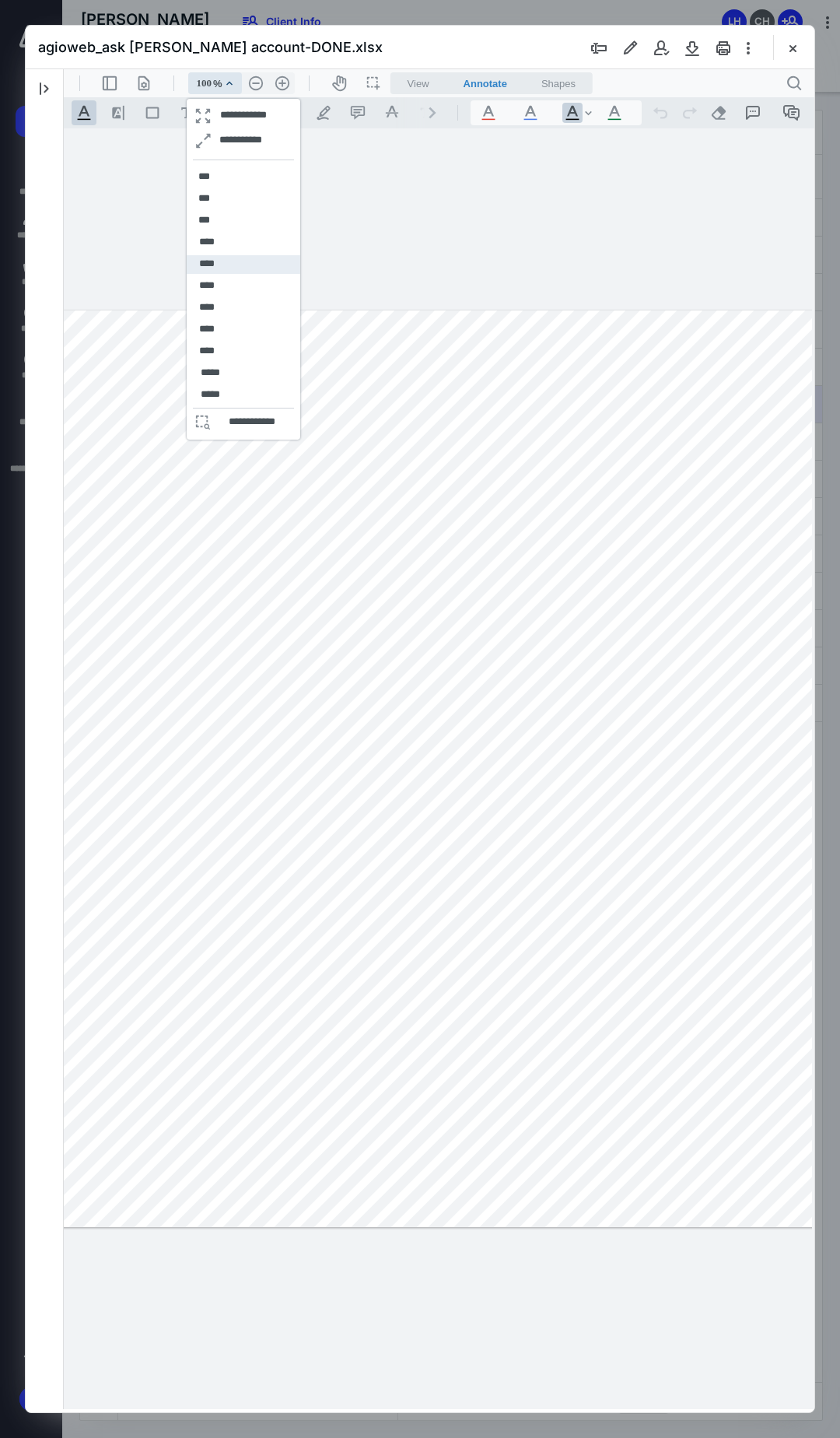 scroll, scrollTop: 0, scrollLeft: 280, axis: horizontal 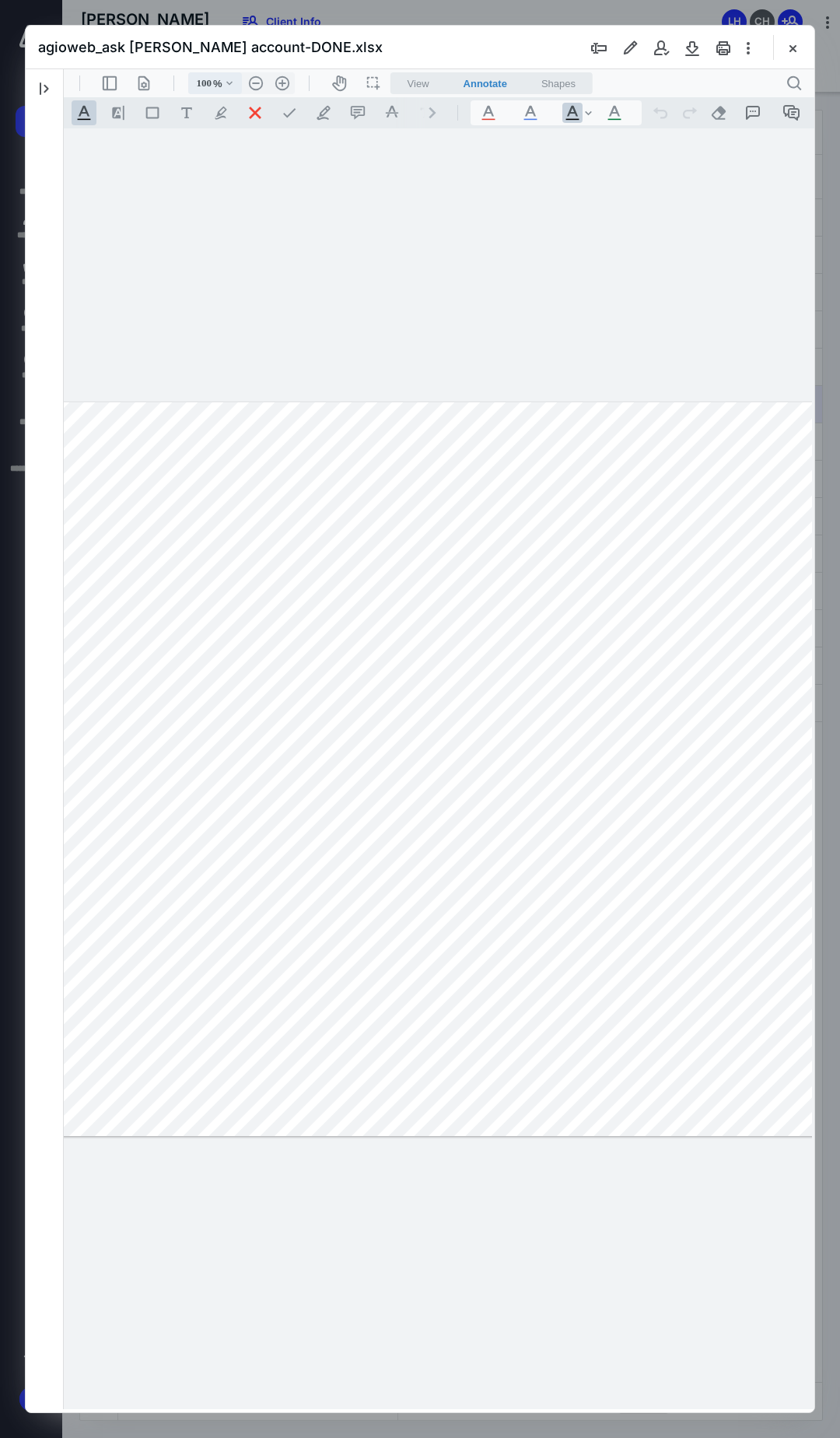 click on ".cls-1{fill:#abb0c4;} icon - chevron - down" at bounding box center (229, 83) 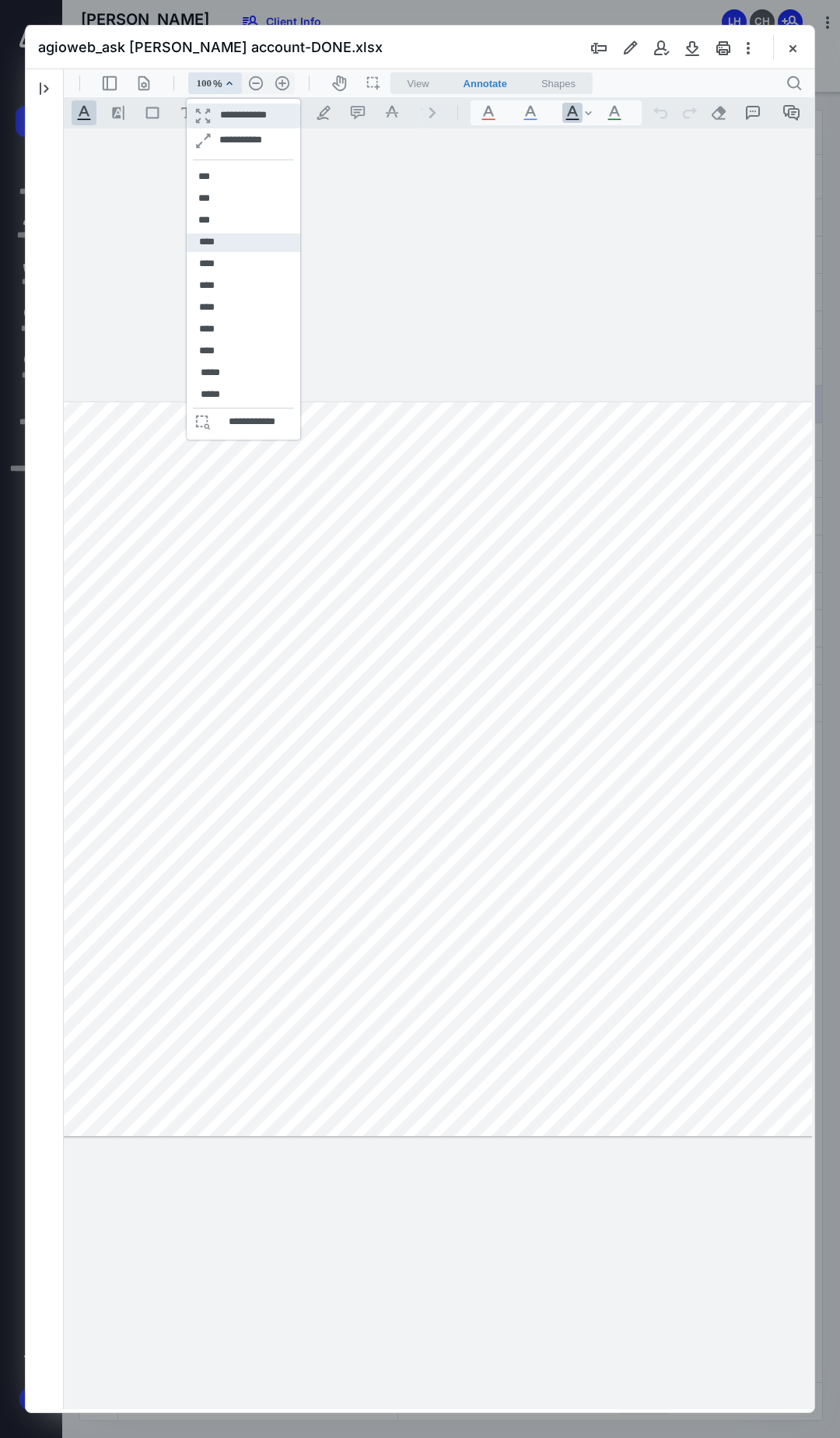 click on "**********" at bounding box center (243, 116) 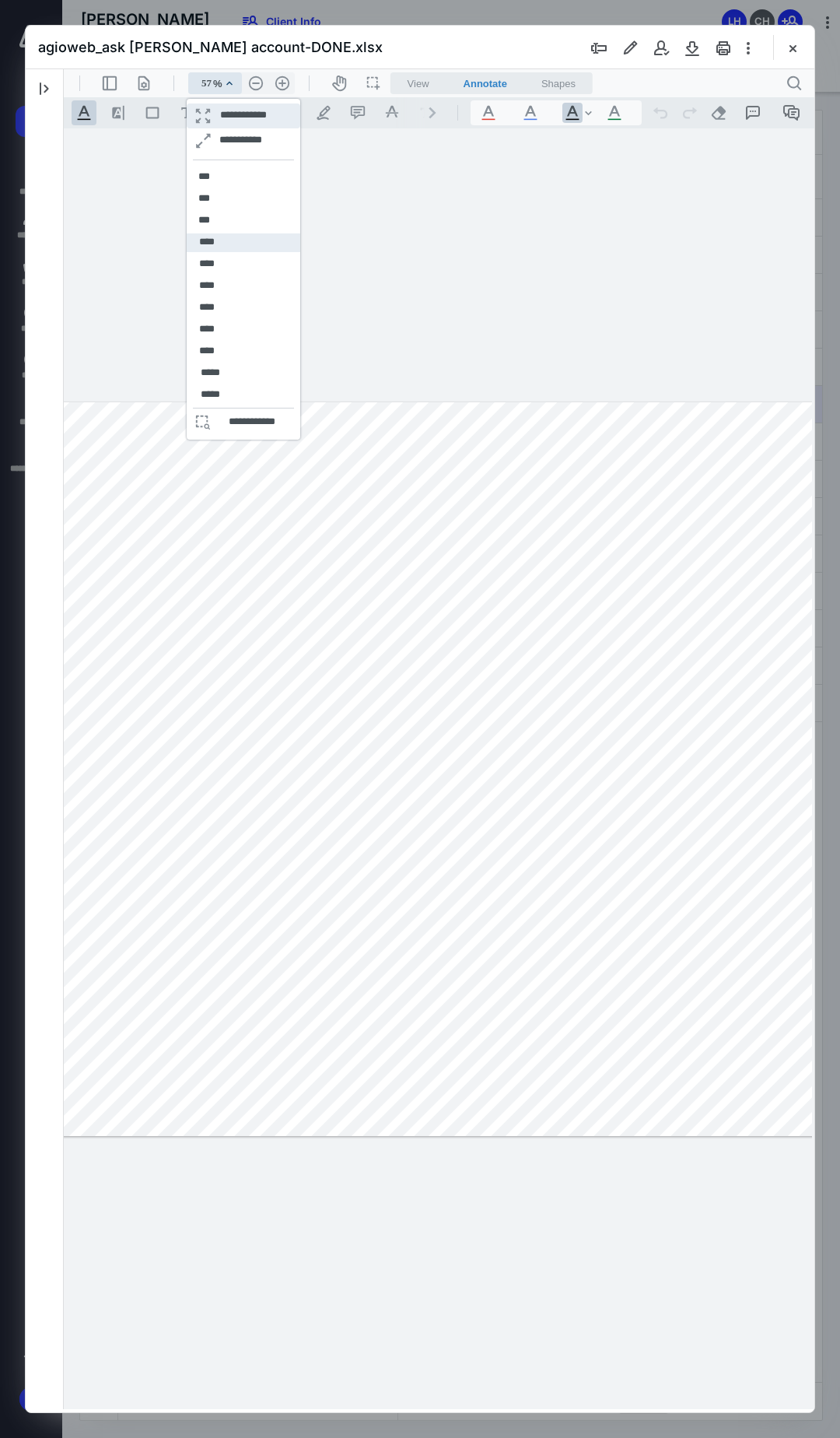 scroll, scrollTop: 0, scrollLeft: 0, axis: both 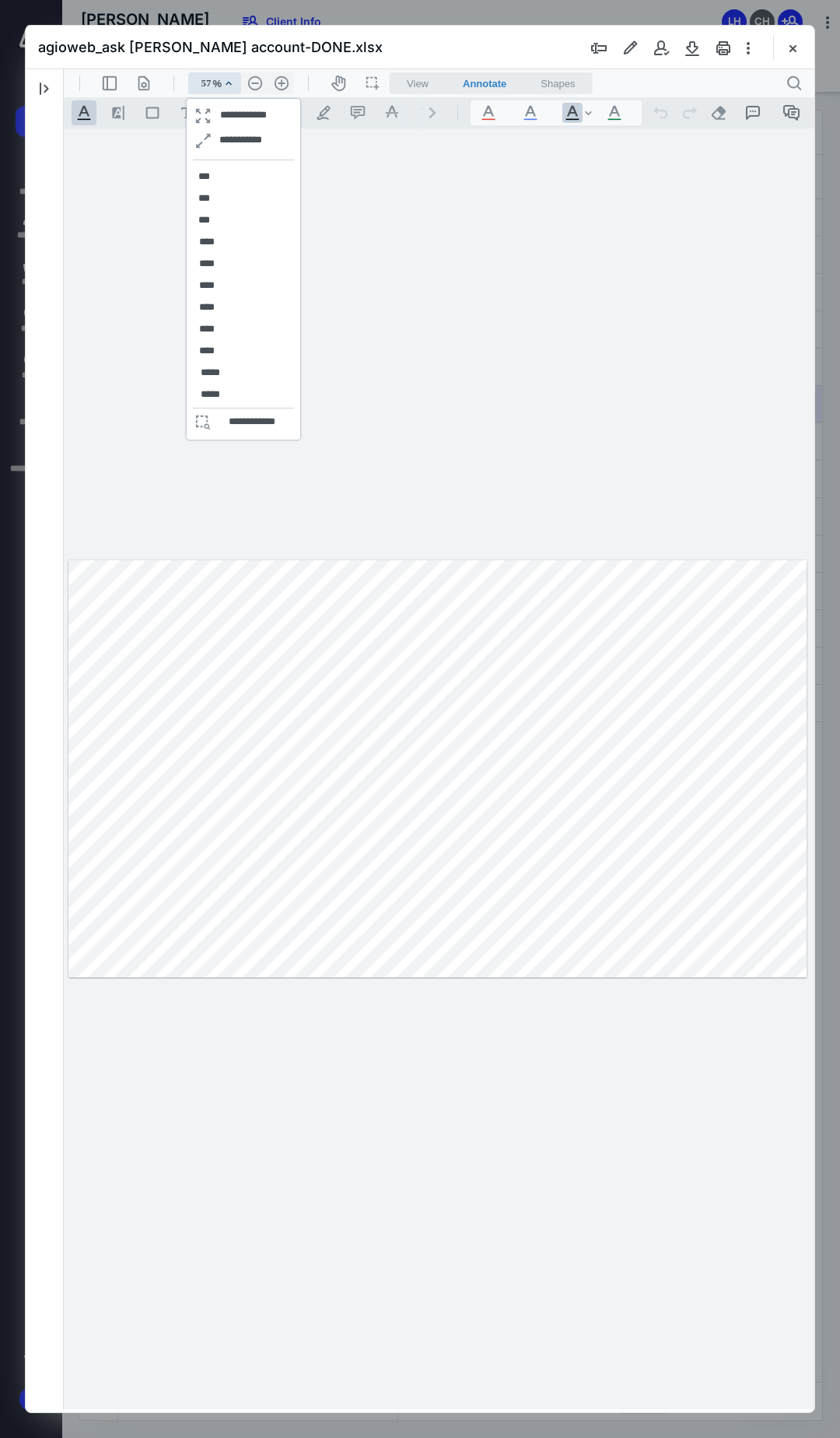 click at bounding box center [438, 769] 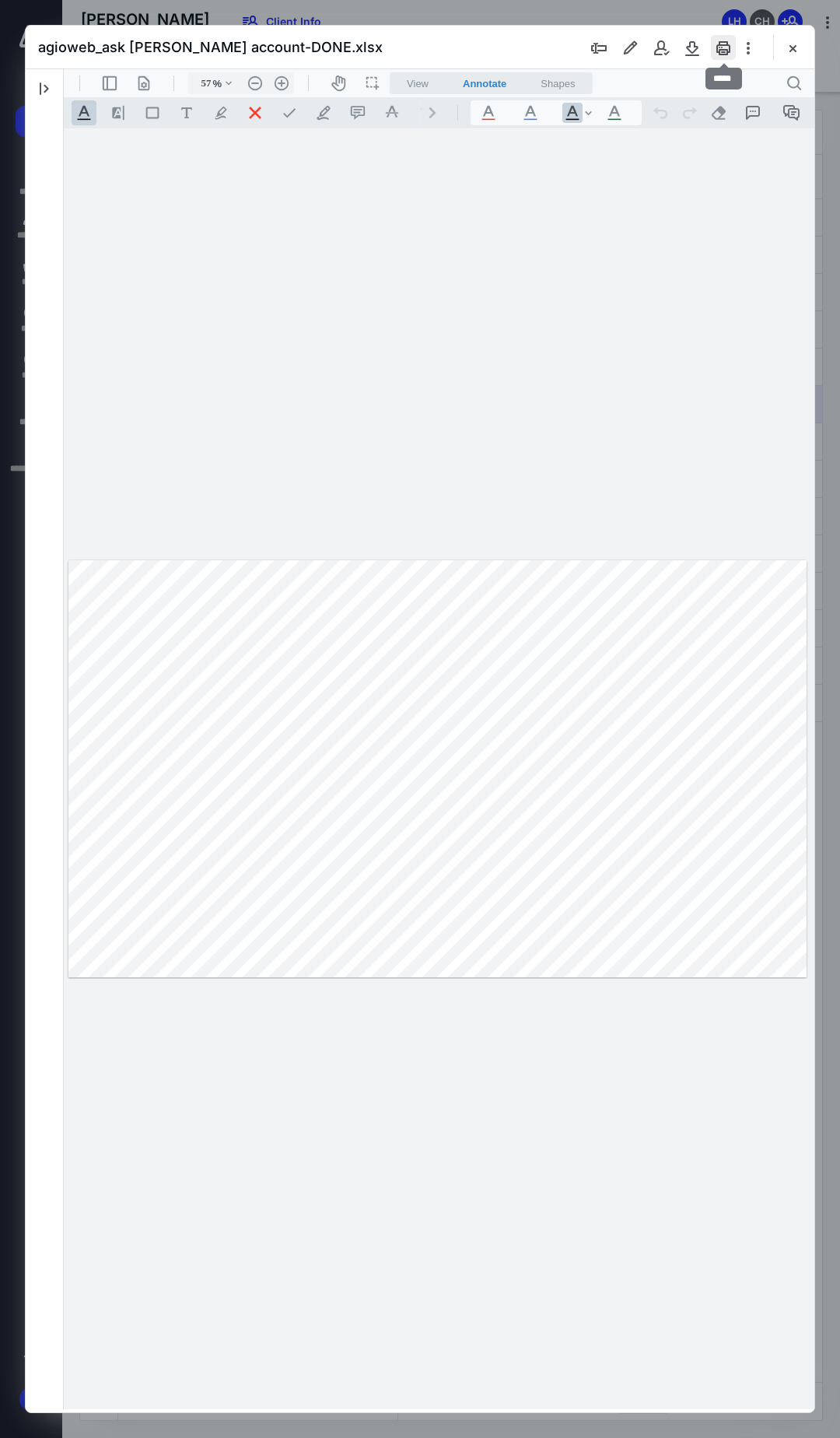 click at bounding box center (723, 47) 